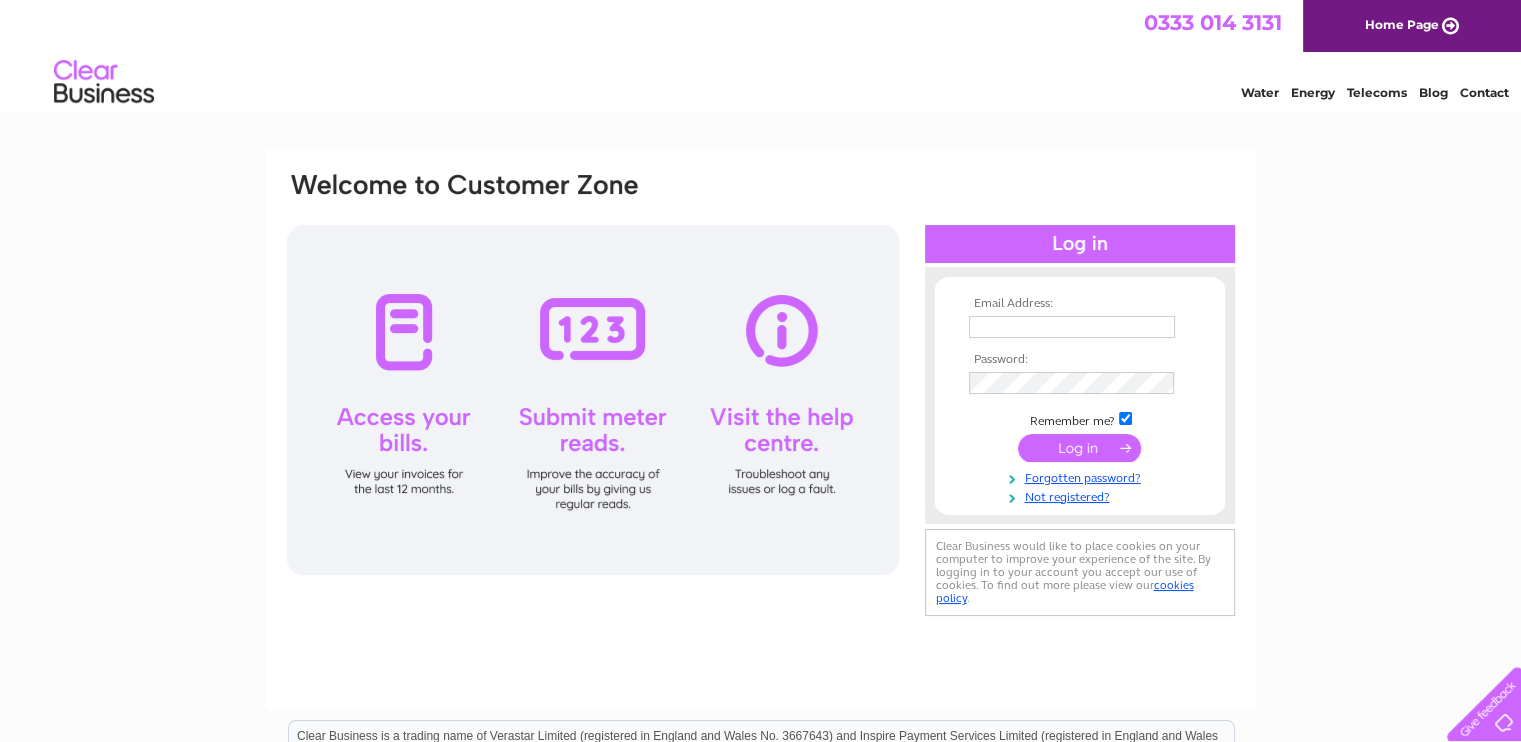 scroll, scrollTop: 0, scrollLeft: 0, axis: both 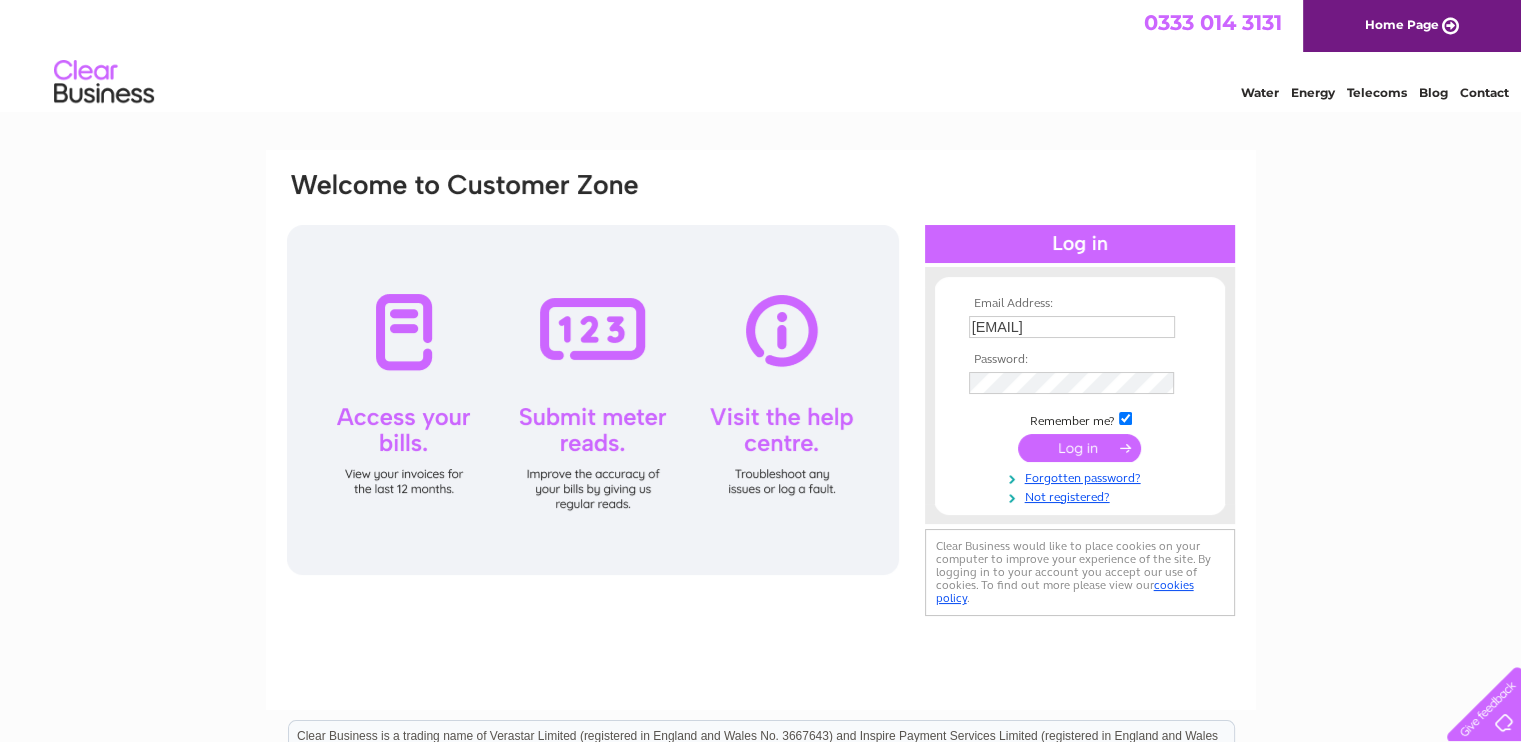 click at bounding box center [1079, 448] 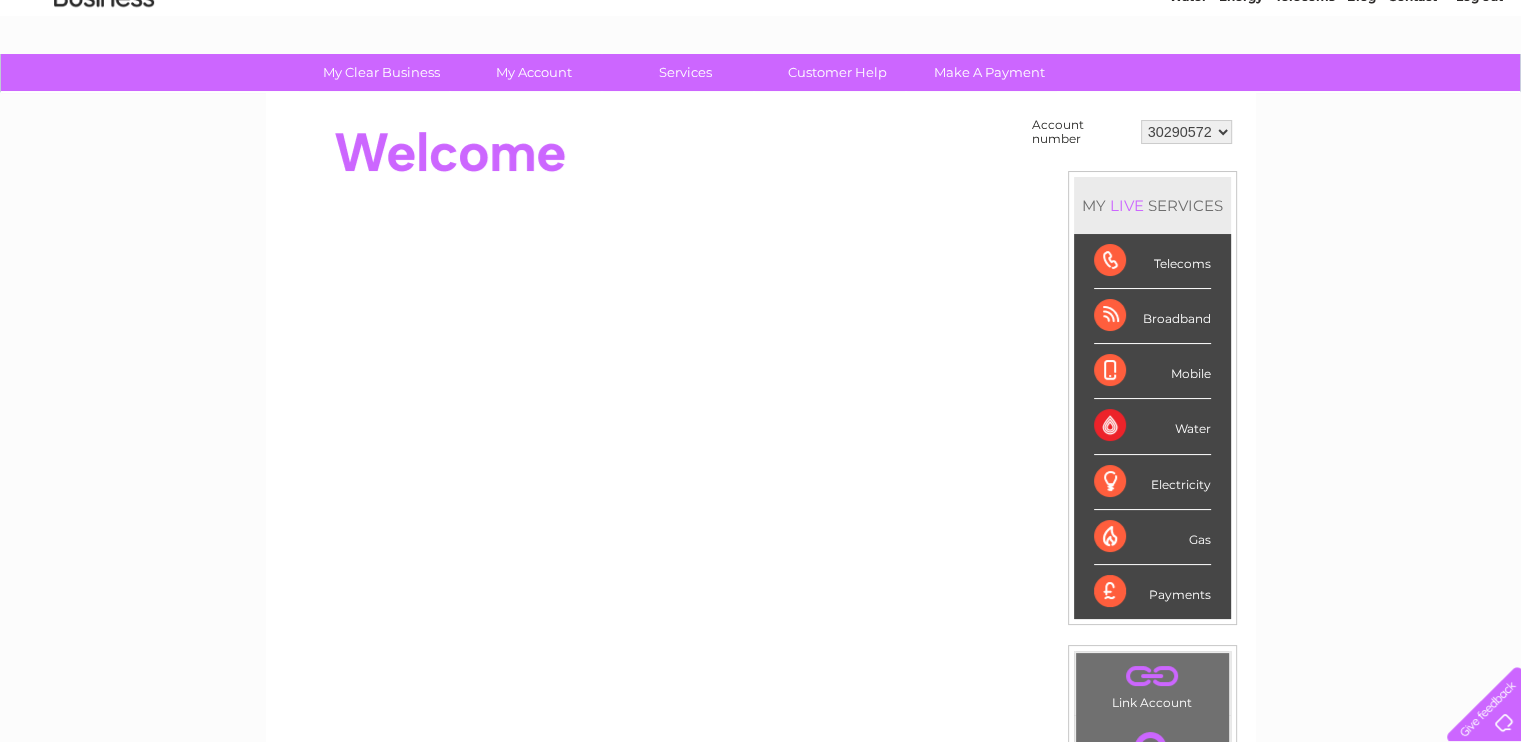 scroll, scrollTop: 0, scrollLeft: 0, axis: both 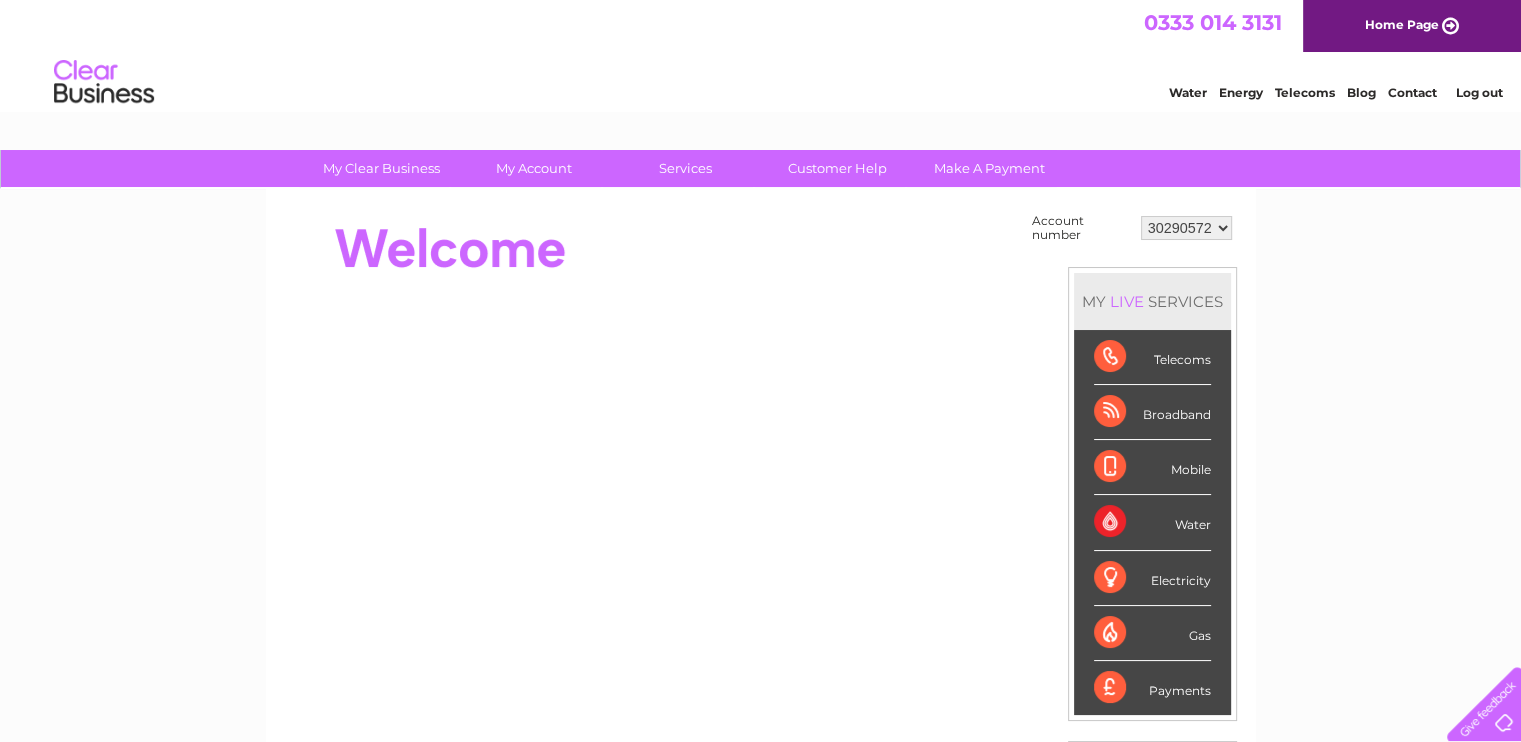 click on "Water" at bounding box center (1152, 522) 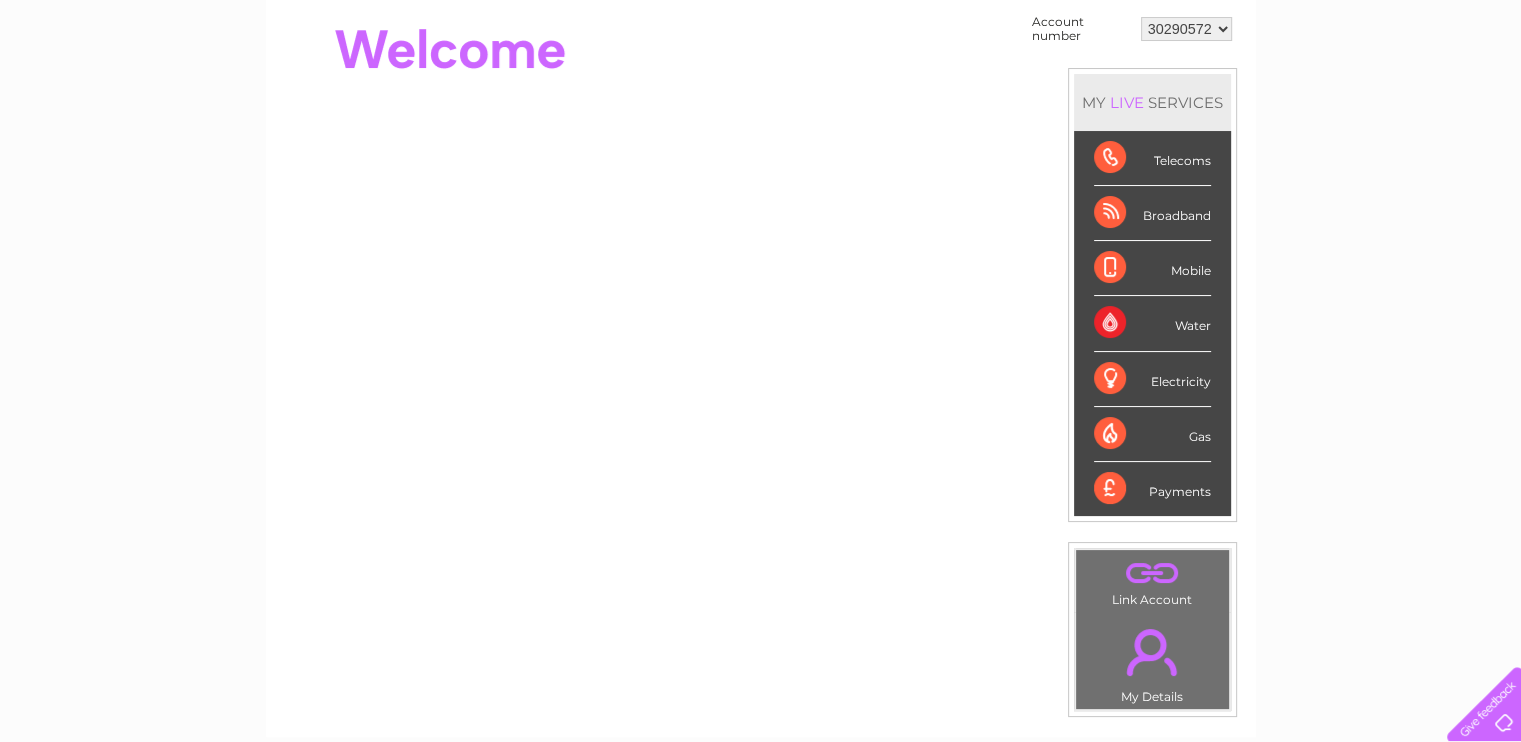 click on "." at bounding box center [1152, 652] 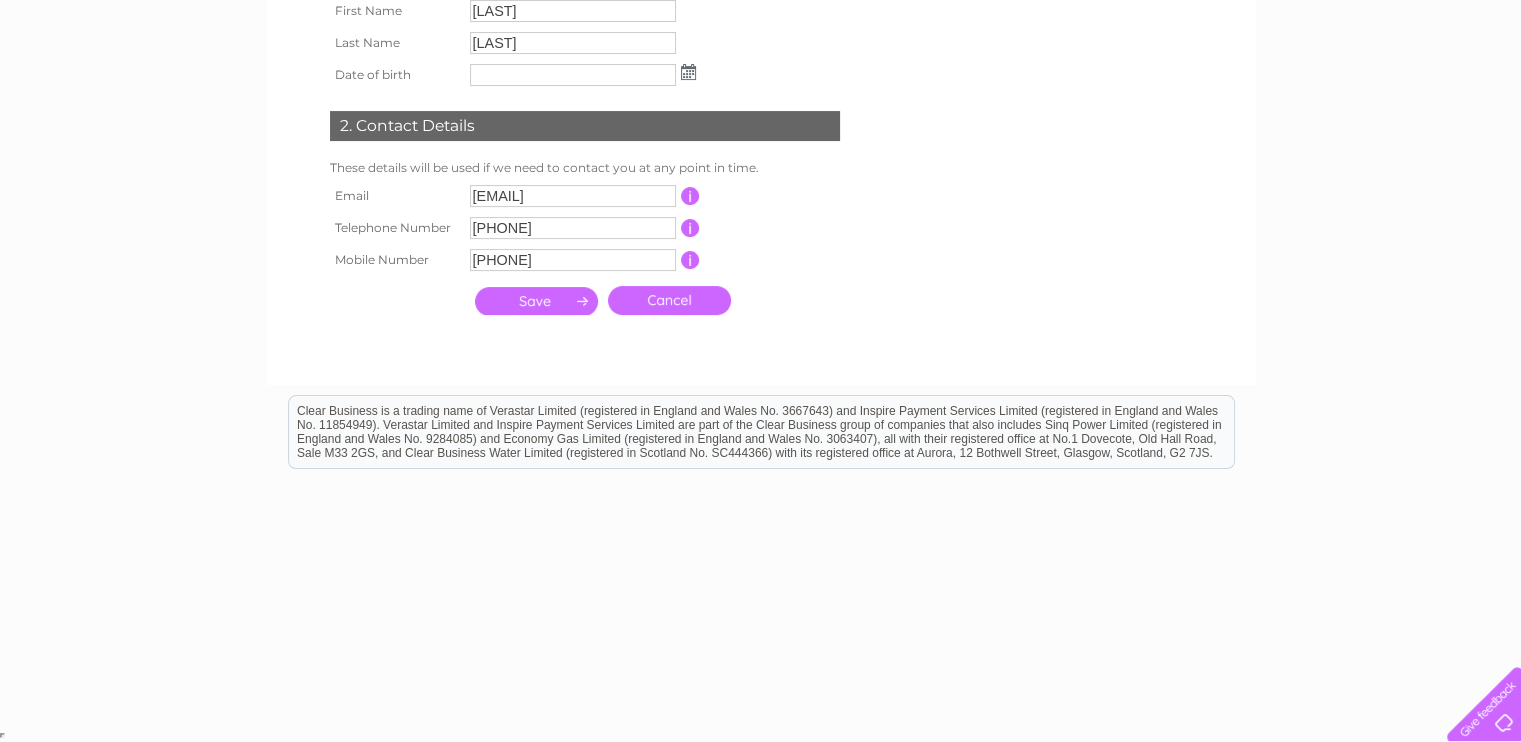 scroll, scrollTop: 0, scrollLeft: 0, axis: both 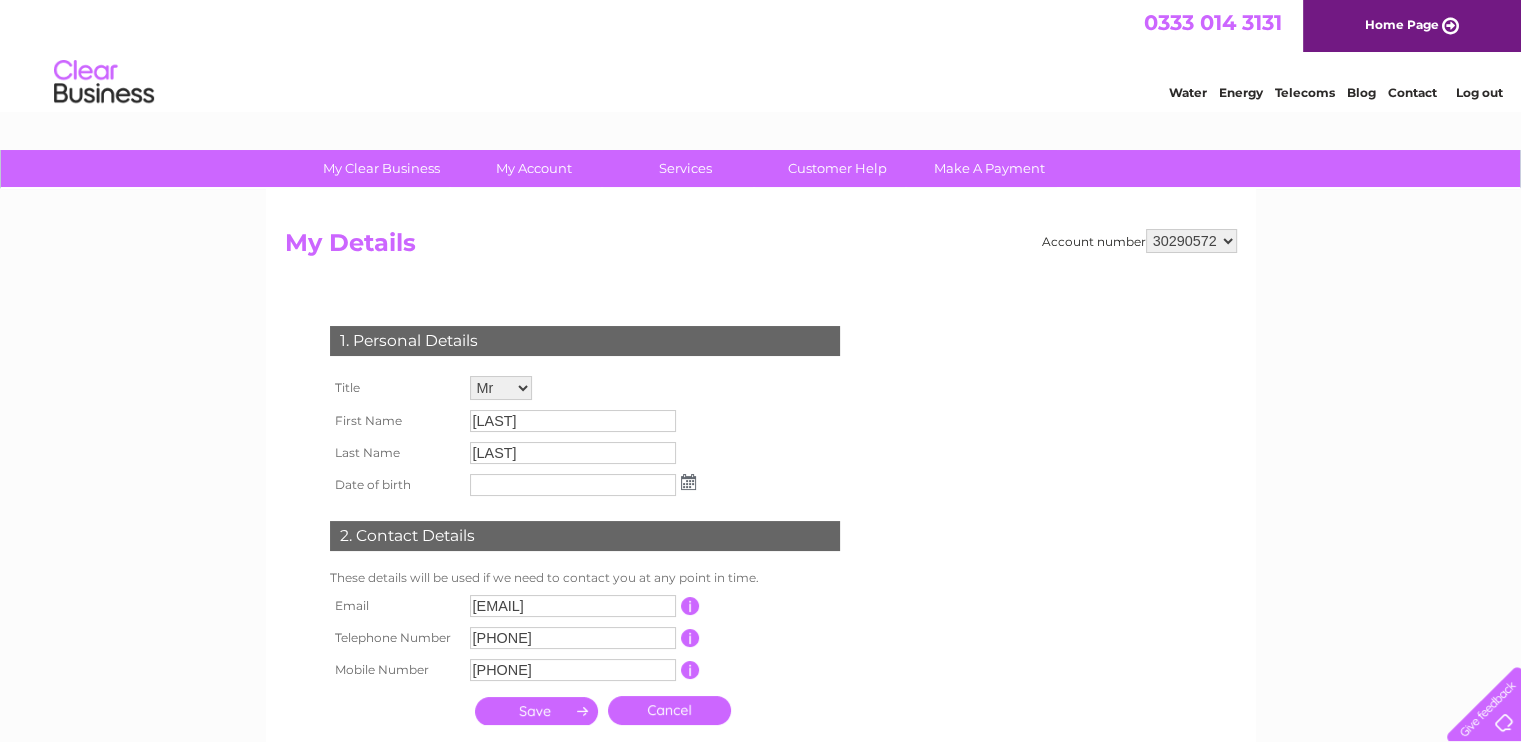 click on "Water" at bounding box center [1188, 92] 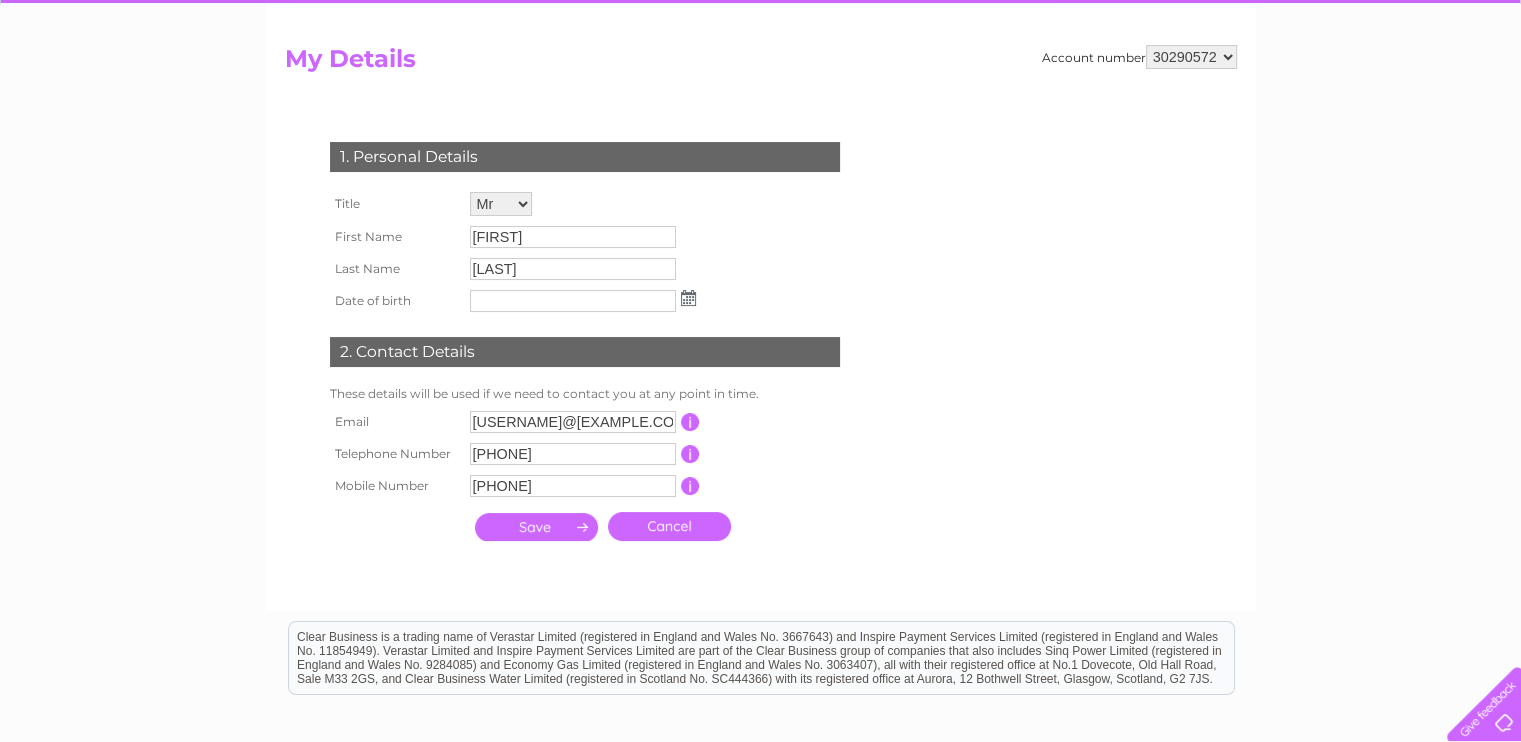 scroll, scrollTop: 239, scrollLeft: 0, axis: vertical 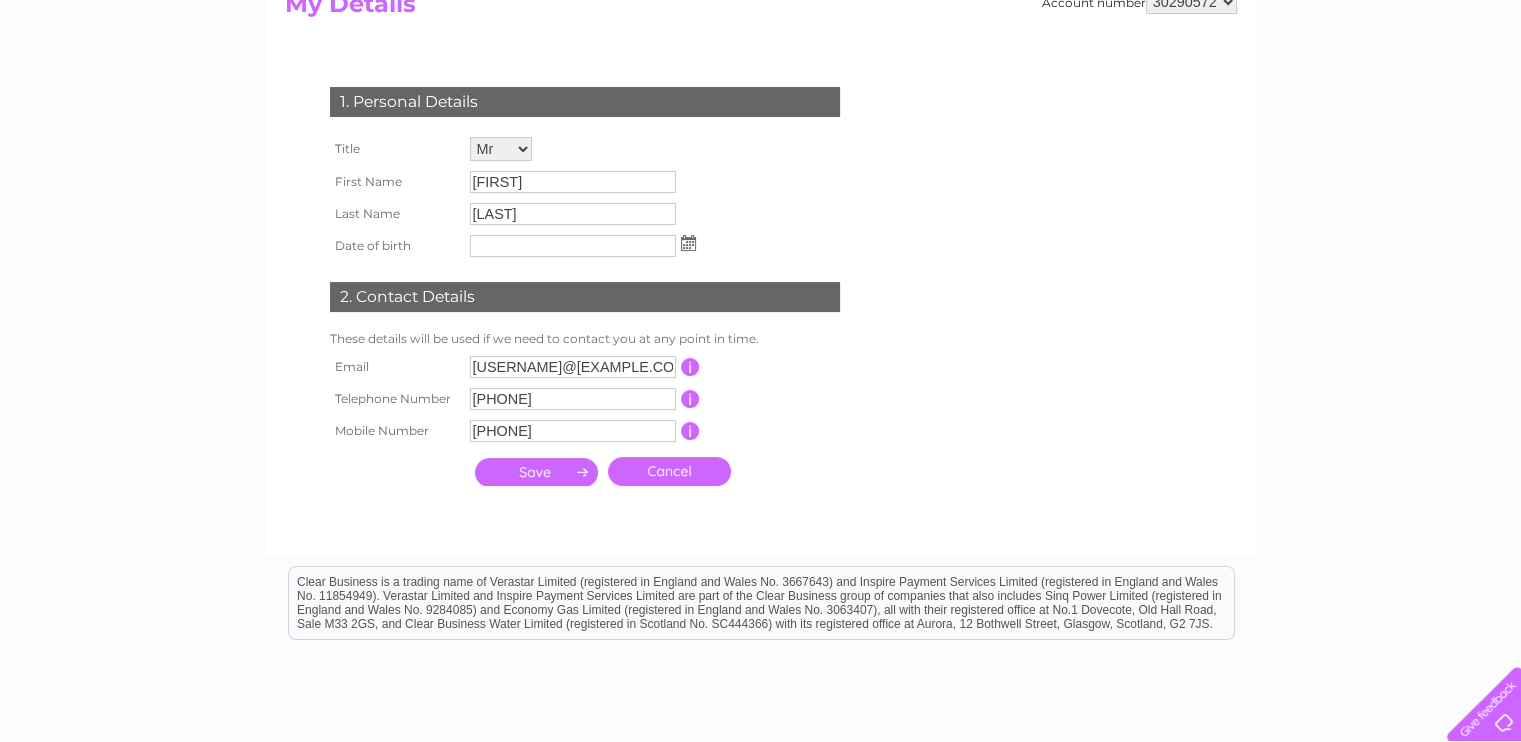 click at bounding box center (536, 472) 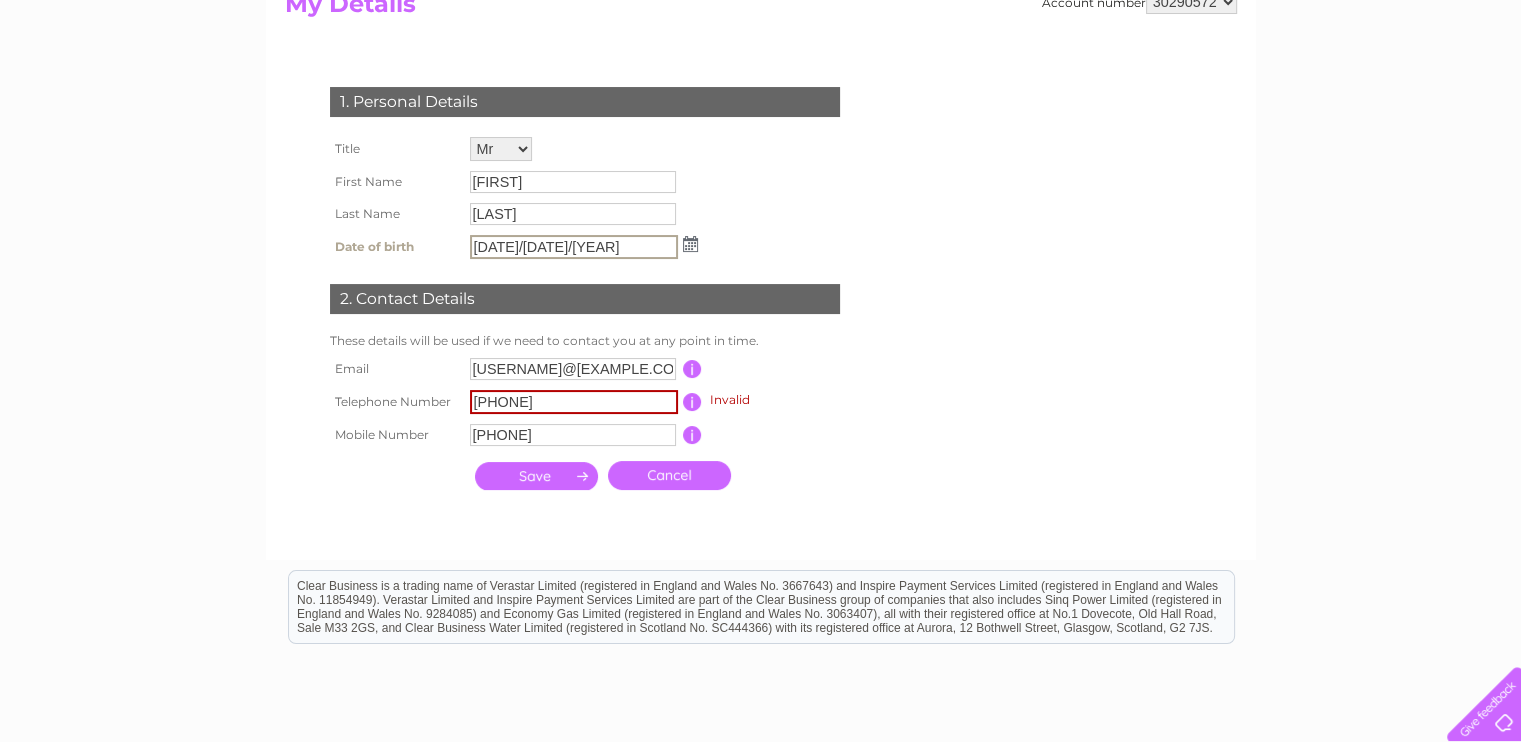 type on "28/02/1967" 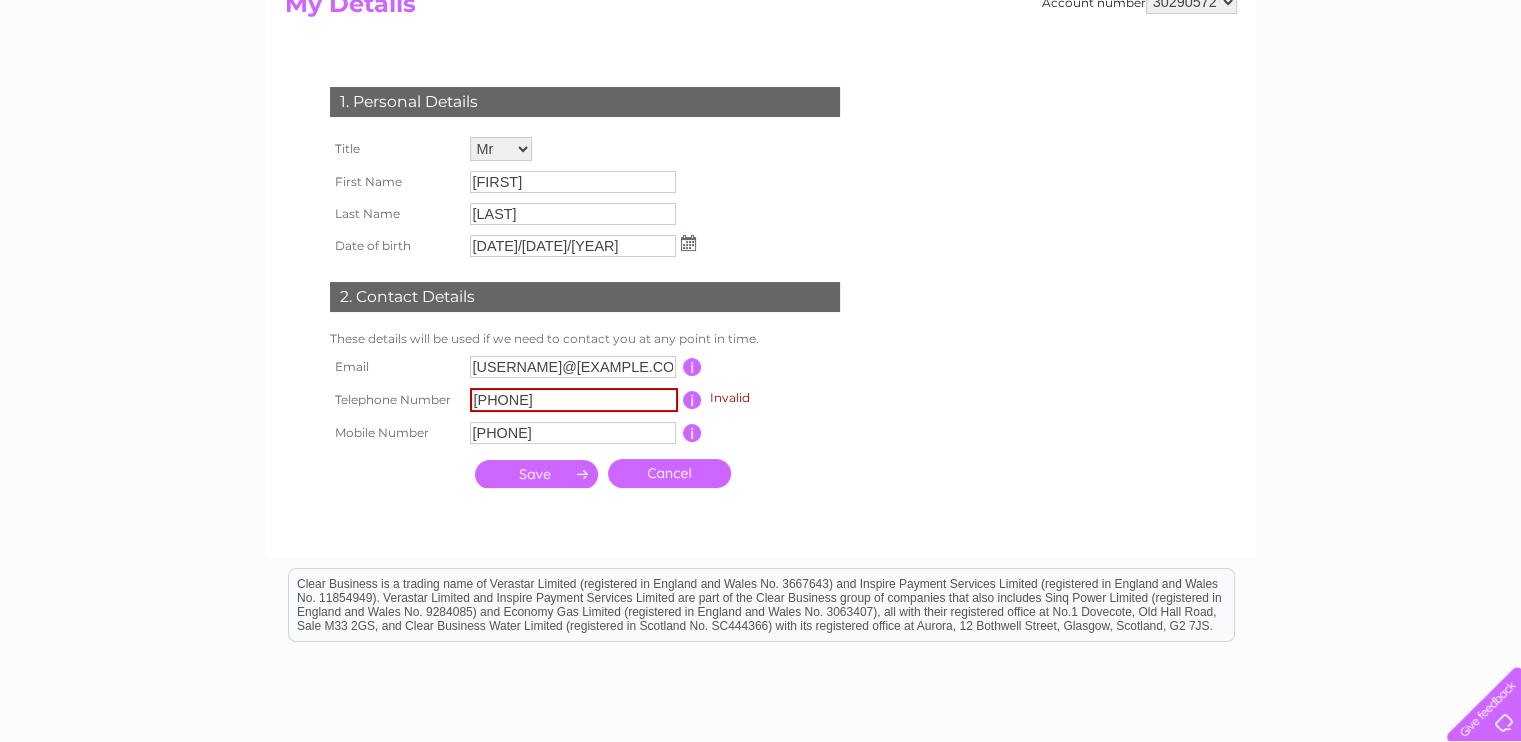 click at bounding box center (536, 474) 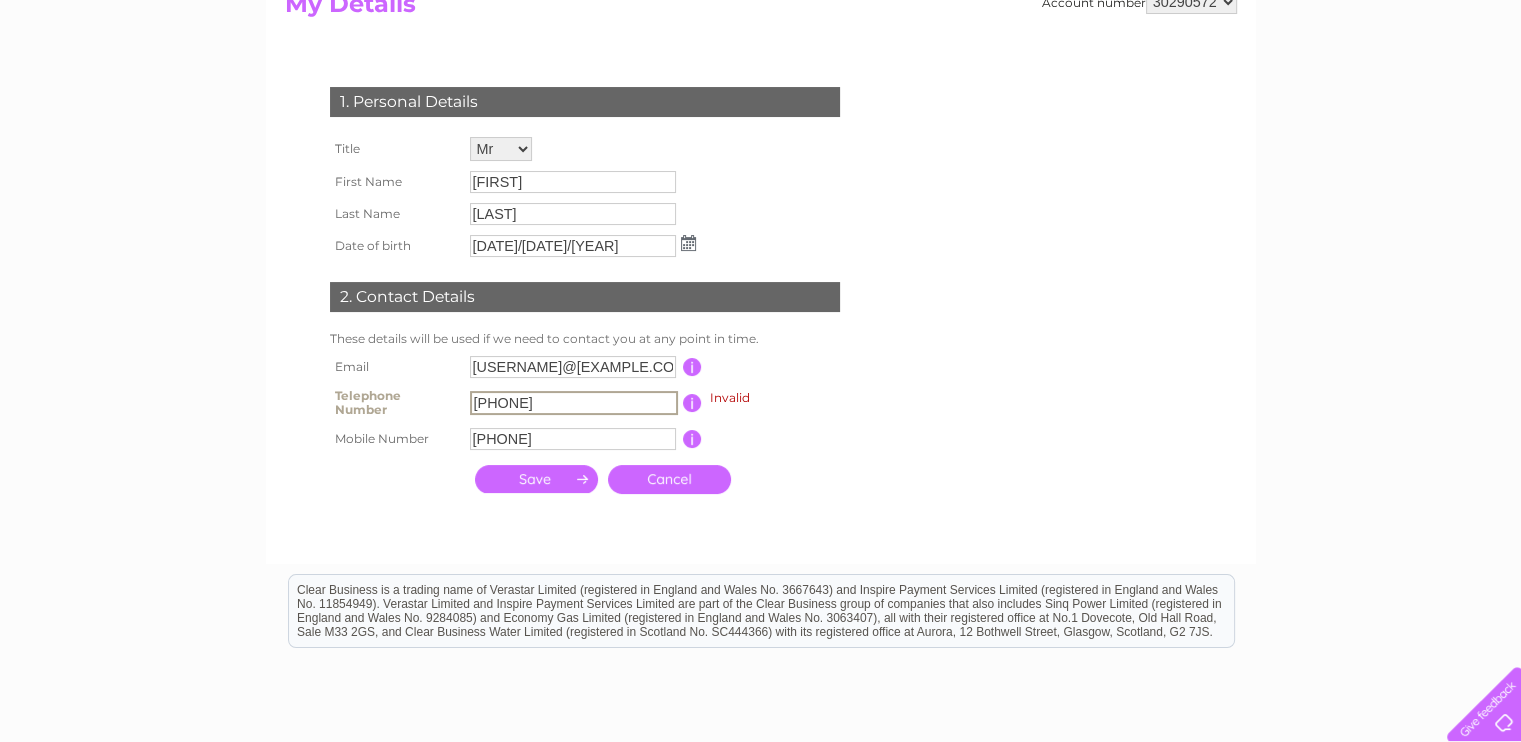 click on "[PHONE]" at bounding box center [574, 403] 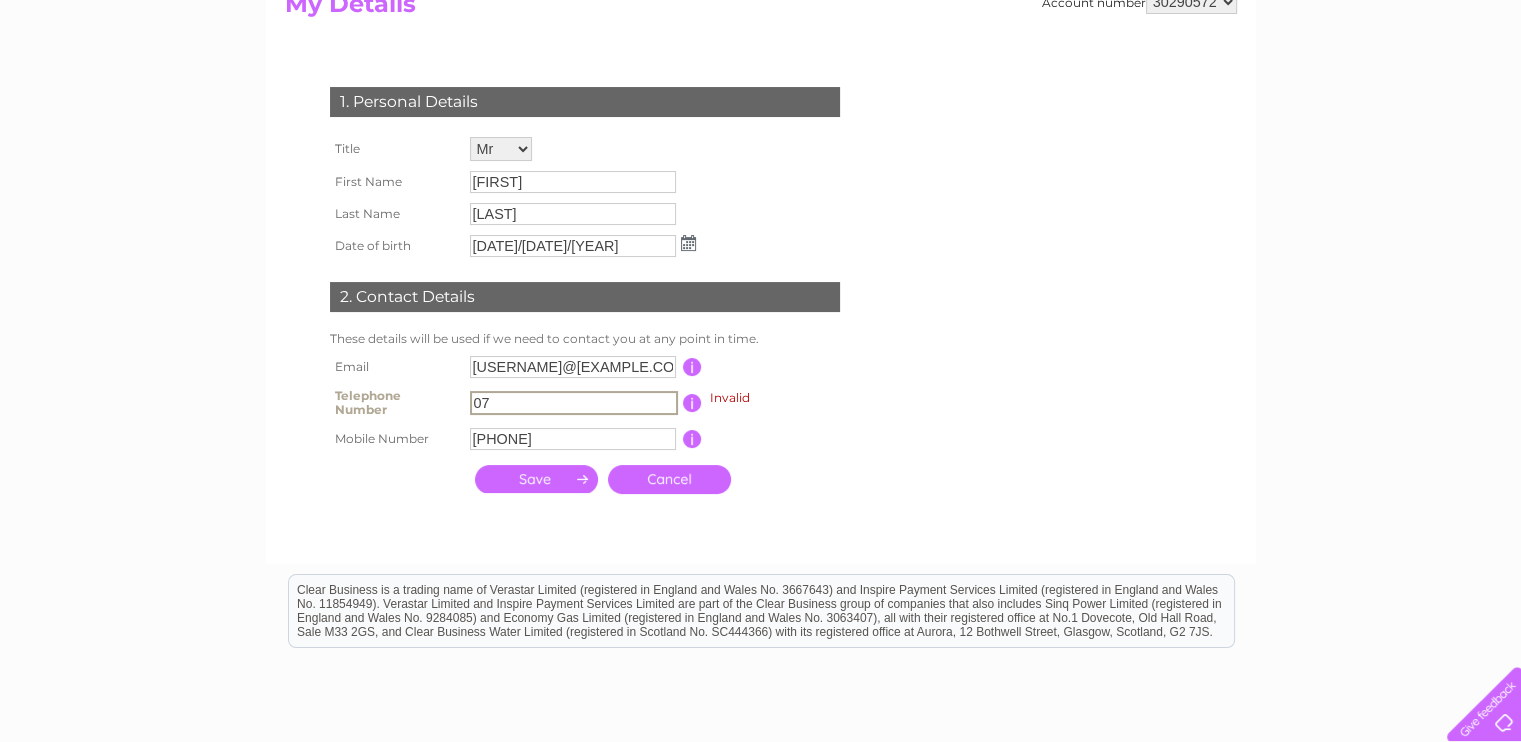 type on "0" 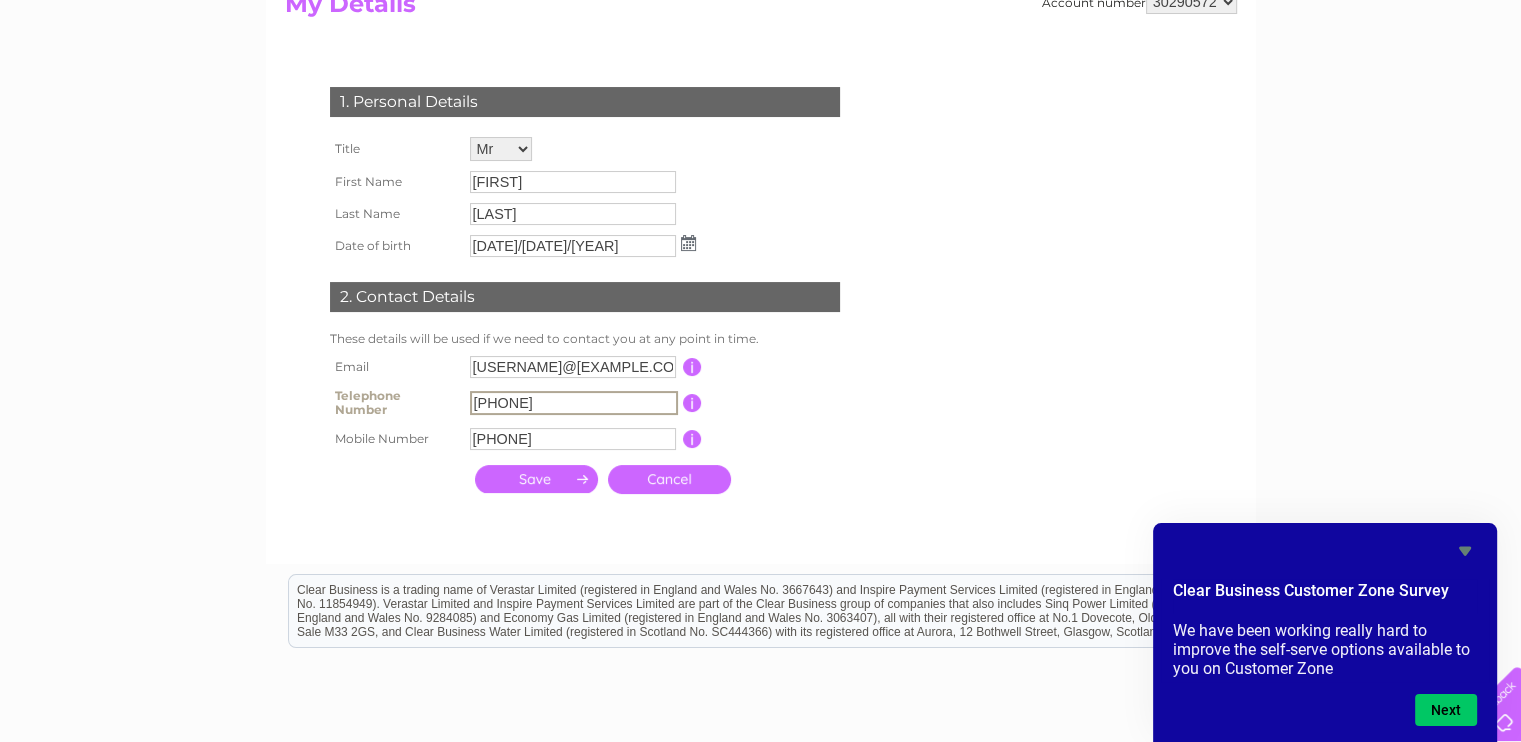 type on "[PHONE]" 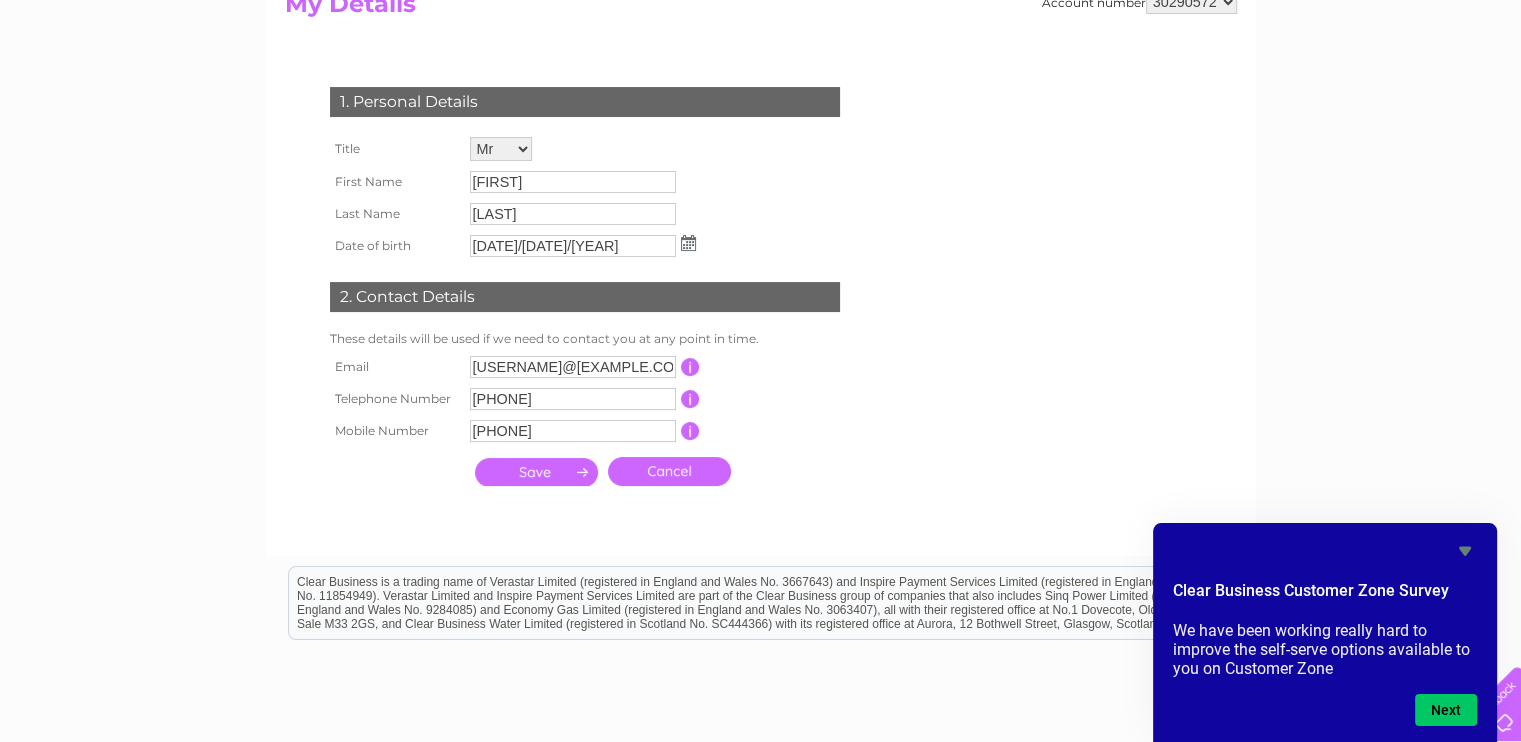 click on "1. Personal Details
Title
Mr
Mrs
Ms
Miss
Dr
Rev
Prof
Other
First Name
Lee
Last Name
Ashcroft
Date of birth
28/02/1967" at bounding box center (589, 281) 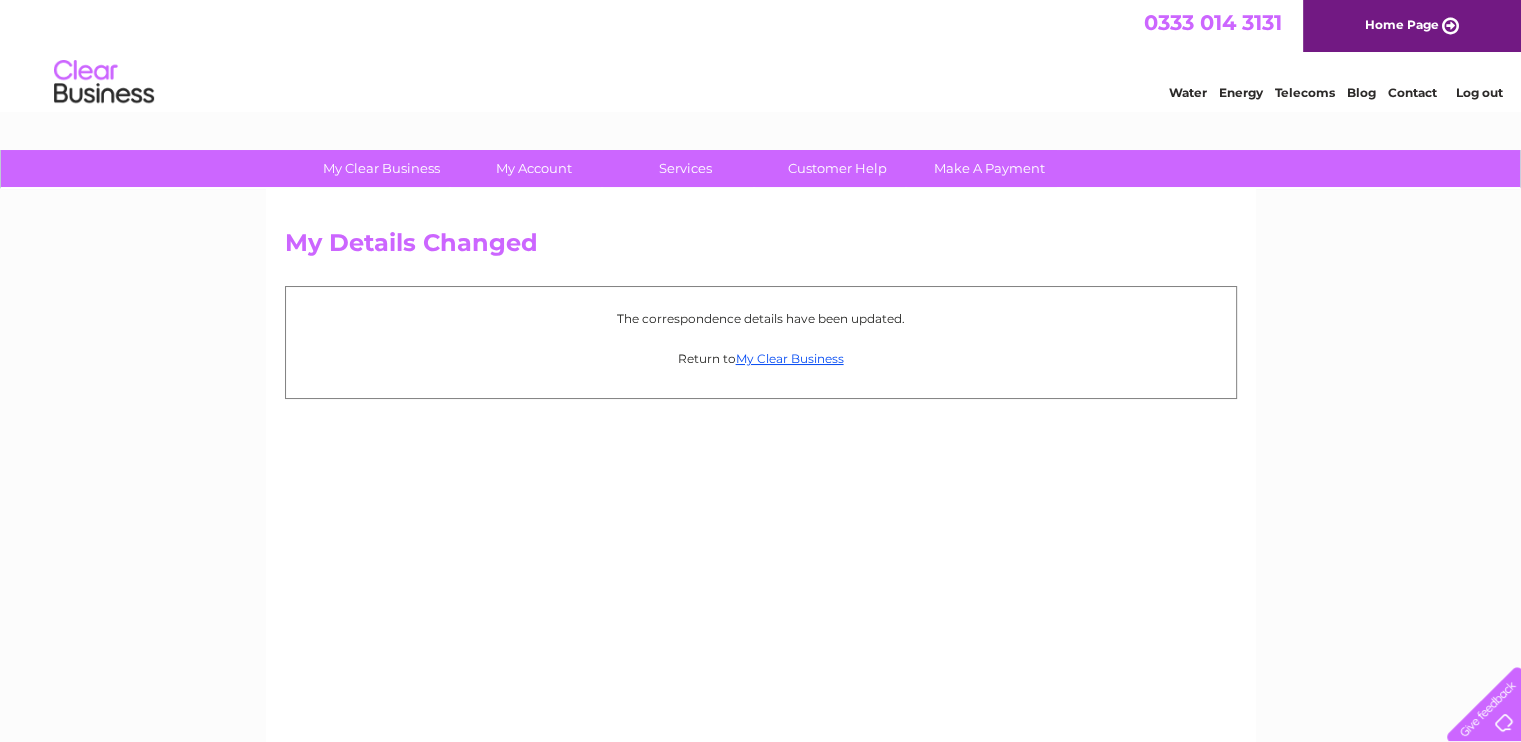 scroll, scrollTop: 0, scrollLeft: 0, axis: both 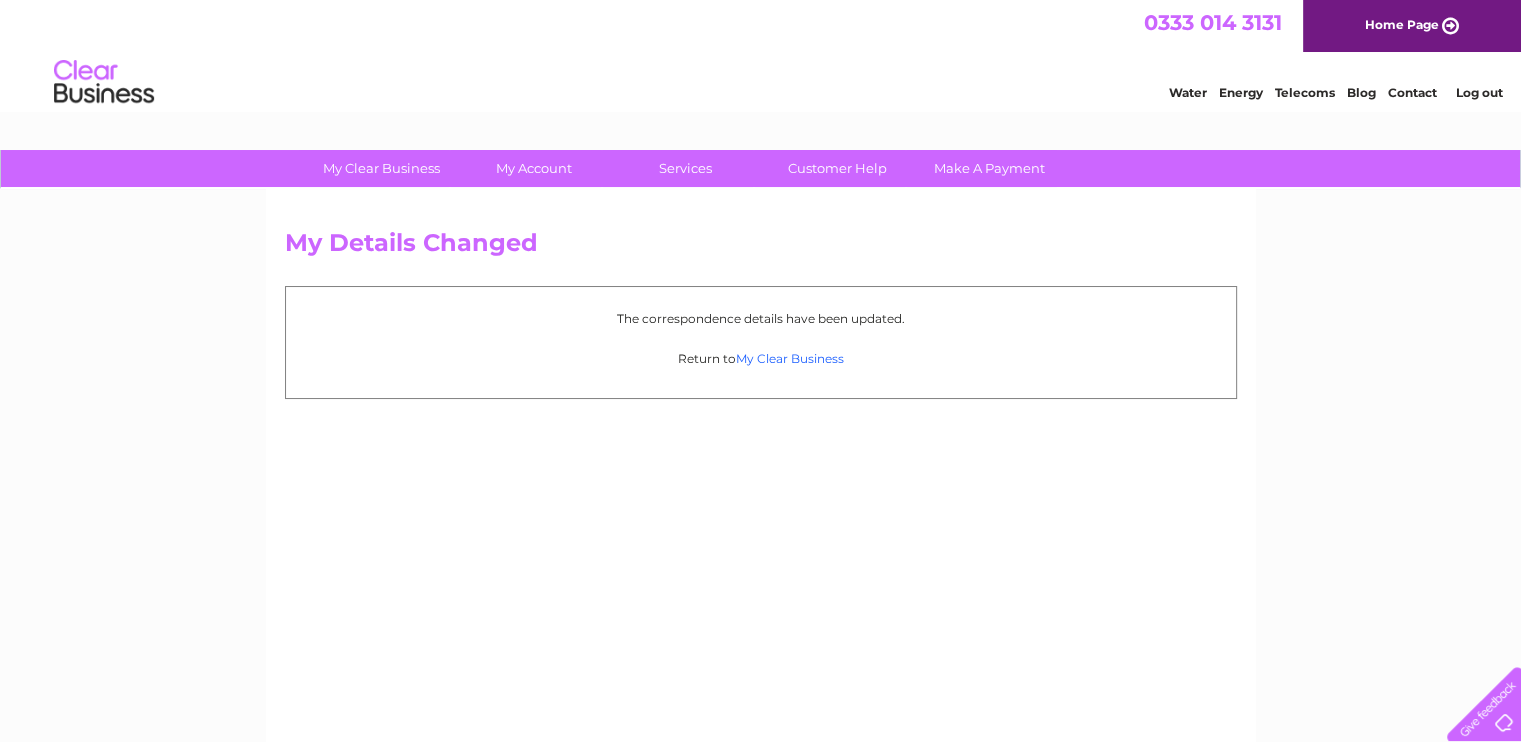 click on "My Clear Business" at bounding box center (790, 358) 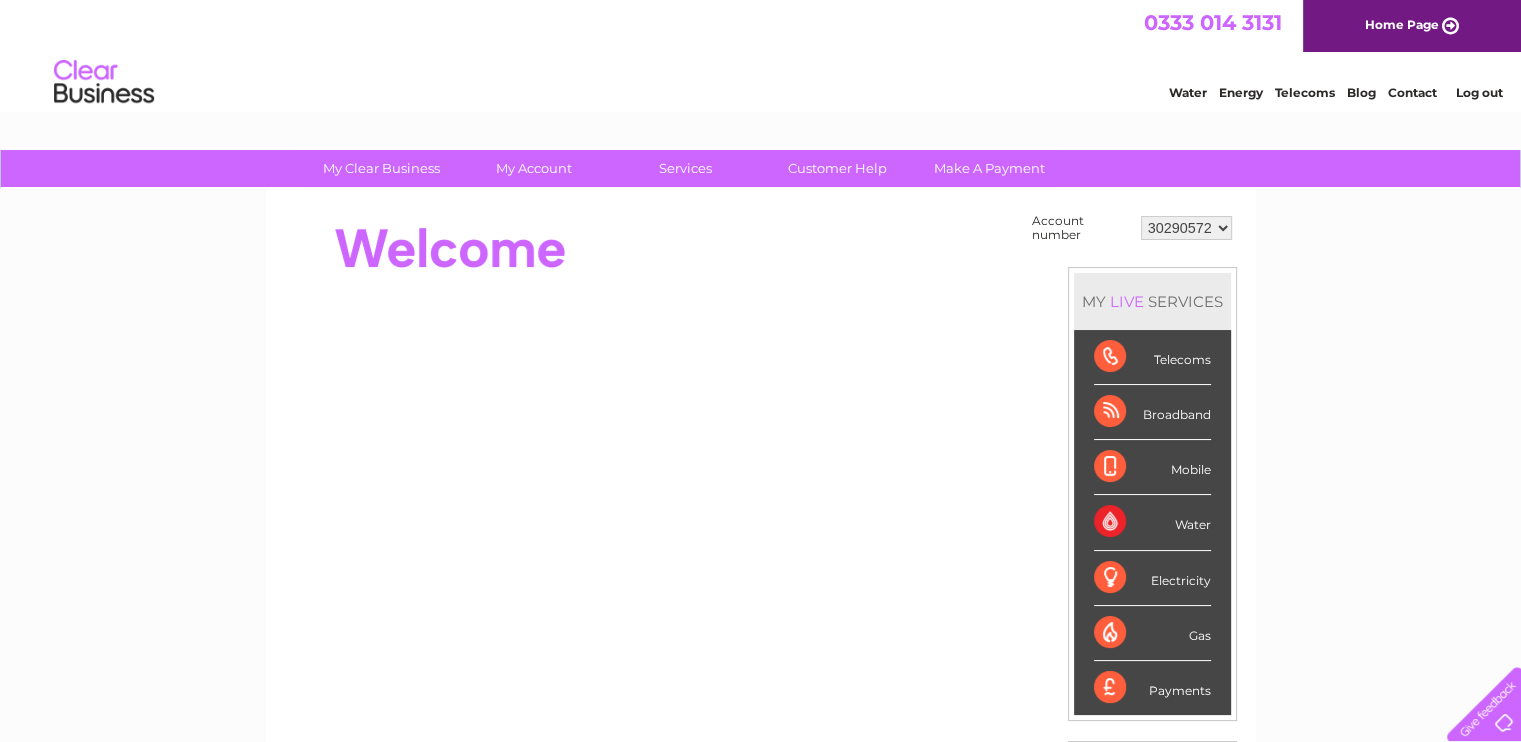 scroll, scrollTop: 0, scrollLeft: 0, axis: both 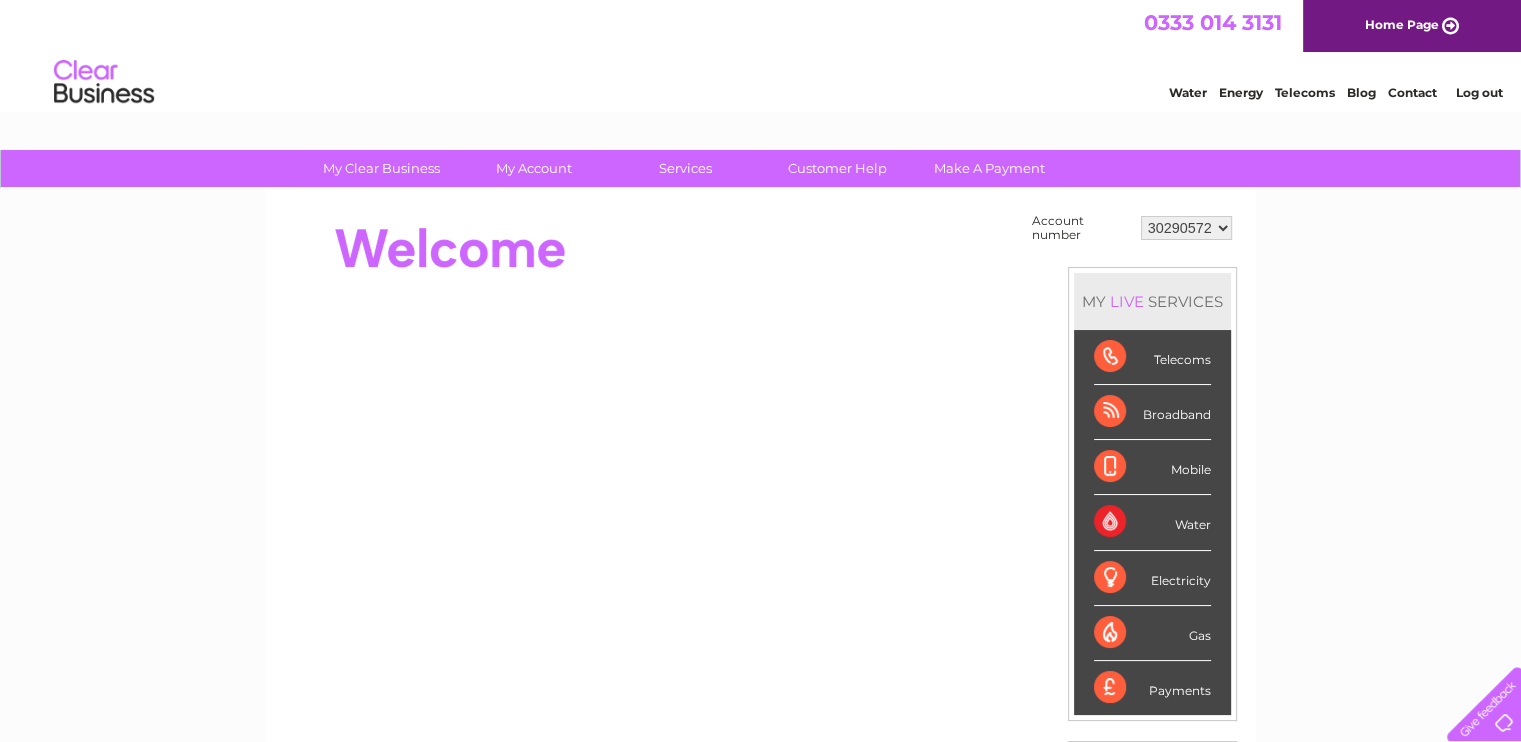 click on "Water" at bounding box center [1152, 522] 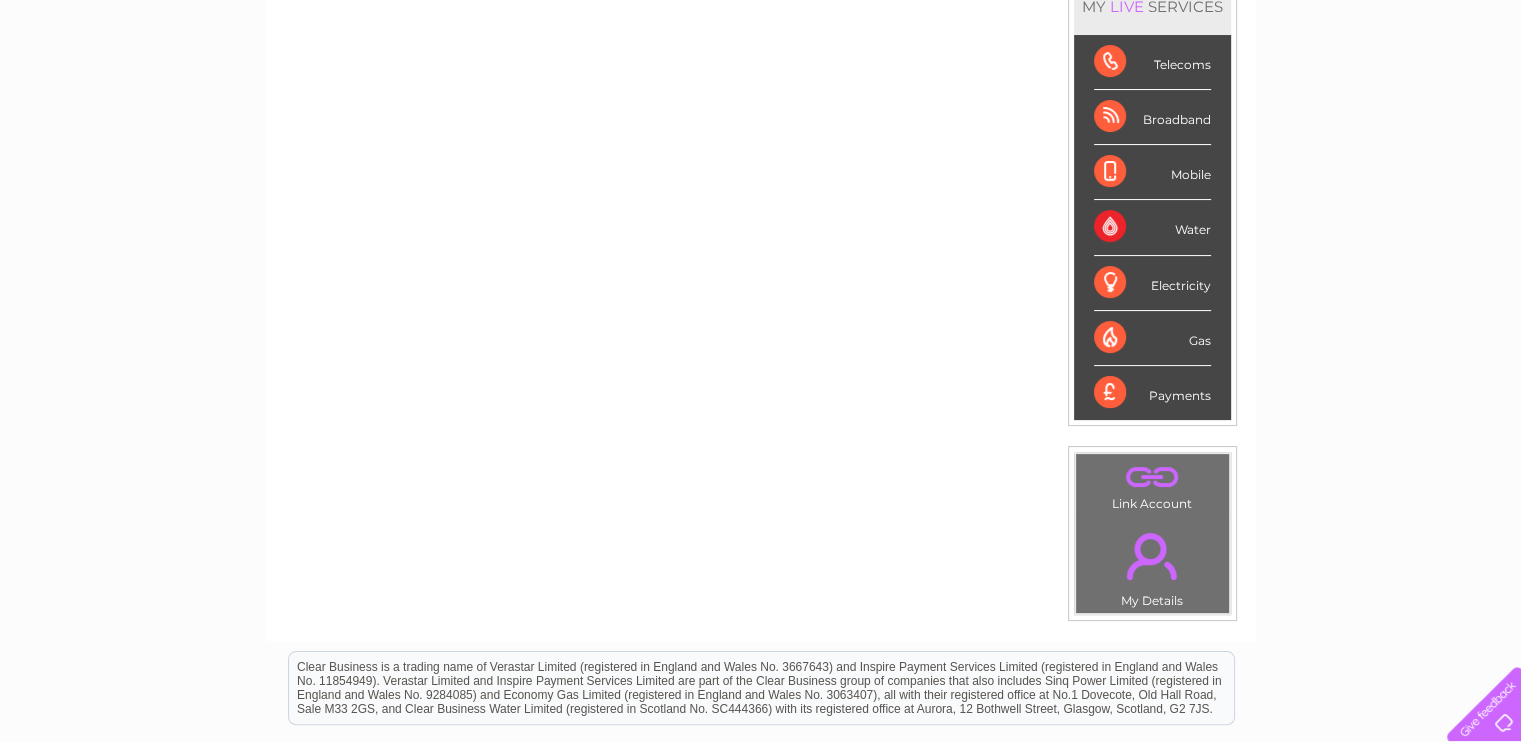scroll, scrollTop: 296, scrollLeft: 0, axis: vertical 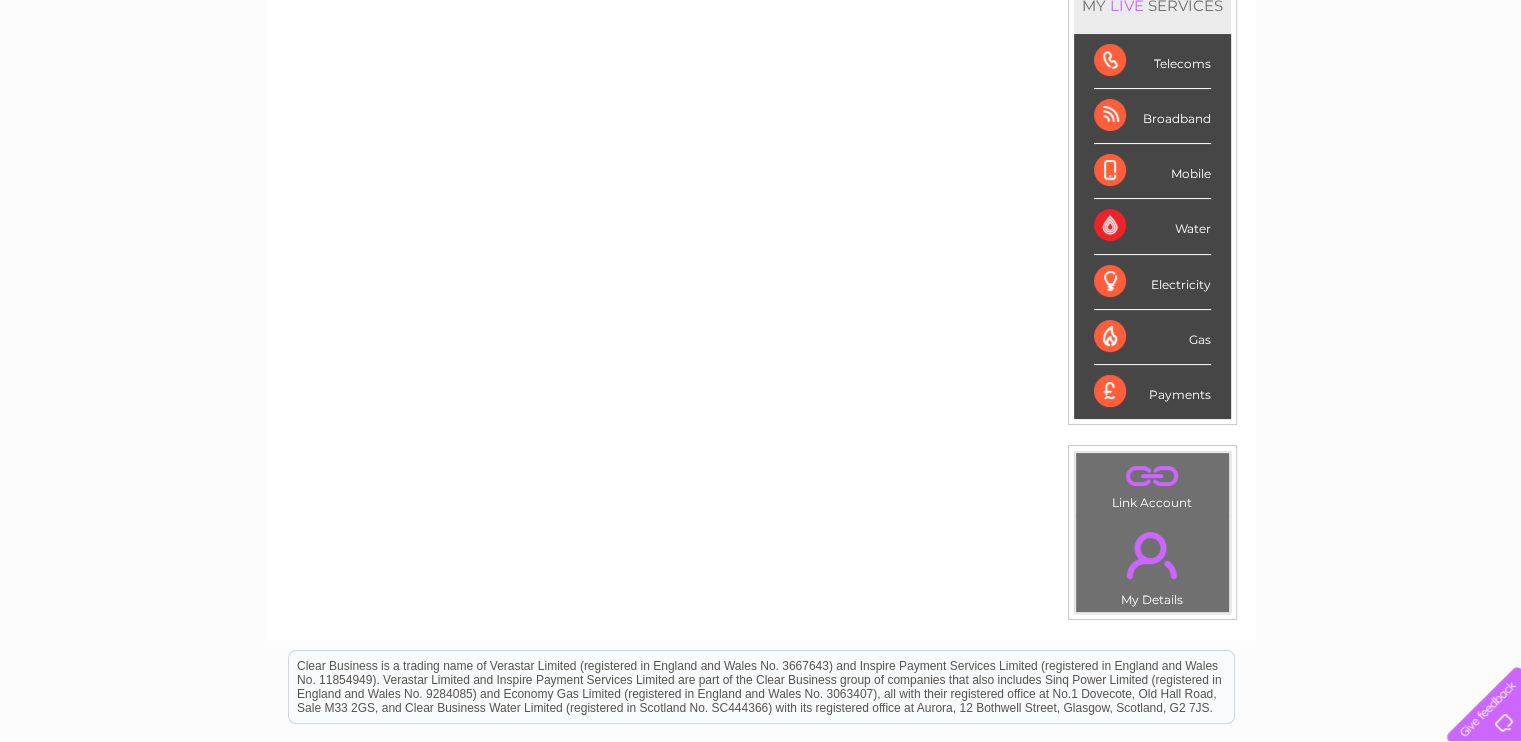 click on "My Clear Business
Login Details
My Details
My Preferences
Link Account
My Account
Bills and Payments   Direct Debit   Moving Premises" at bounding box center (760, 418) 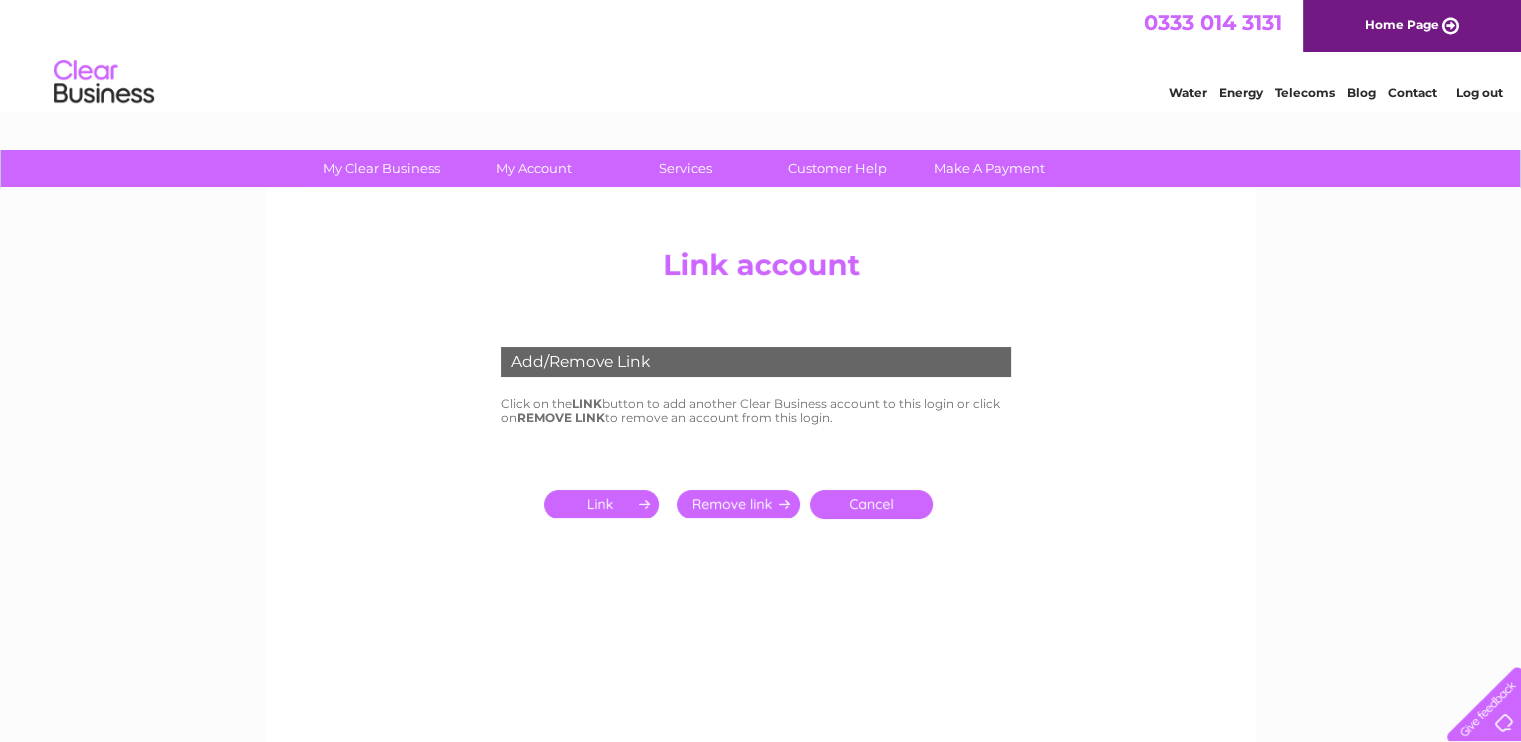 scroll, scrollTop: 0, scrollLeft: 0, axis: both 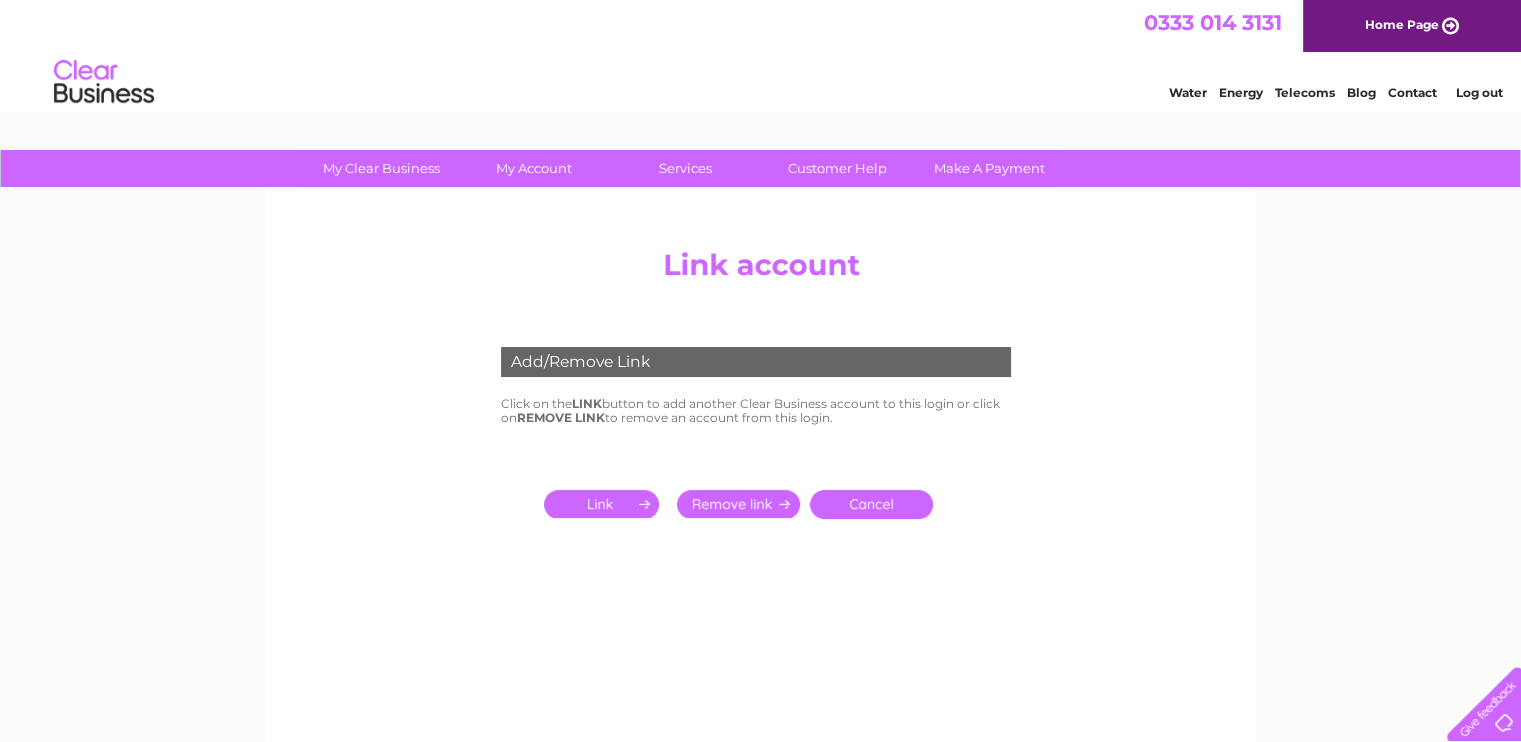 click at bounding box center [605, 504] 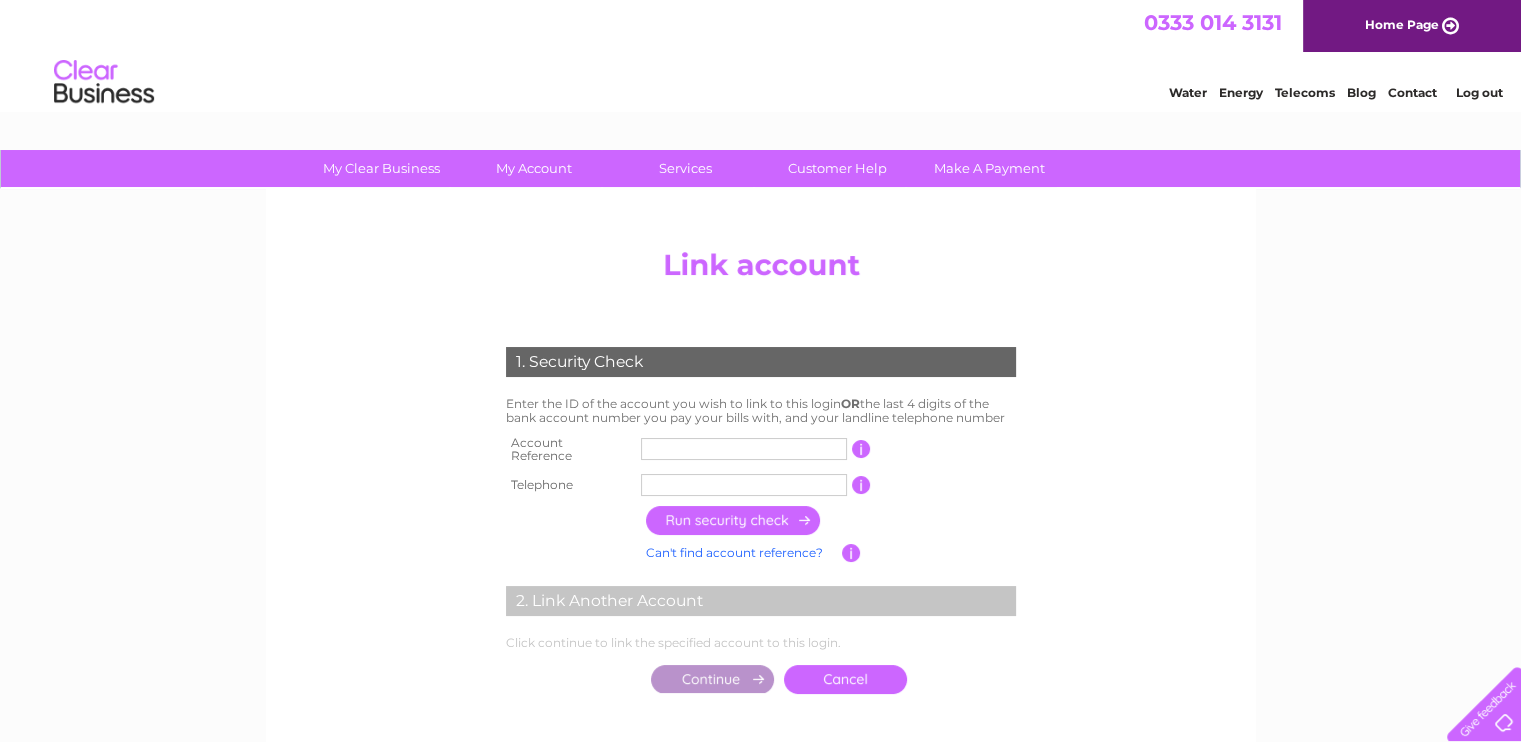 click at bounding box center (744, 449) 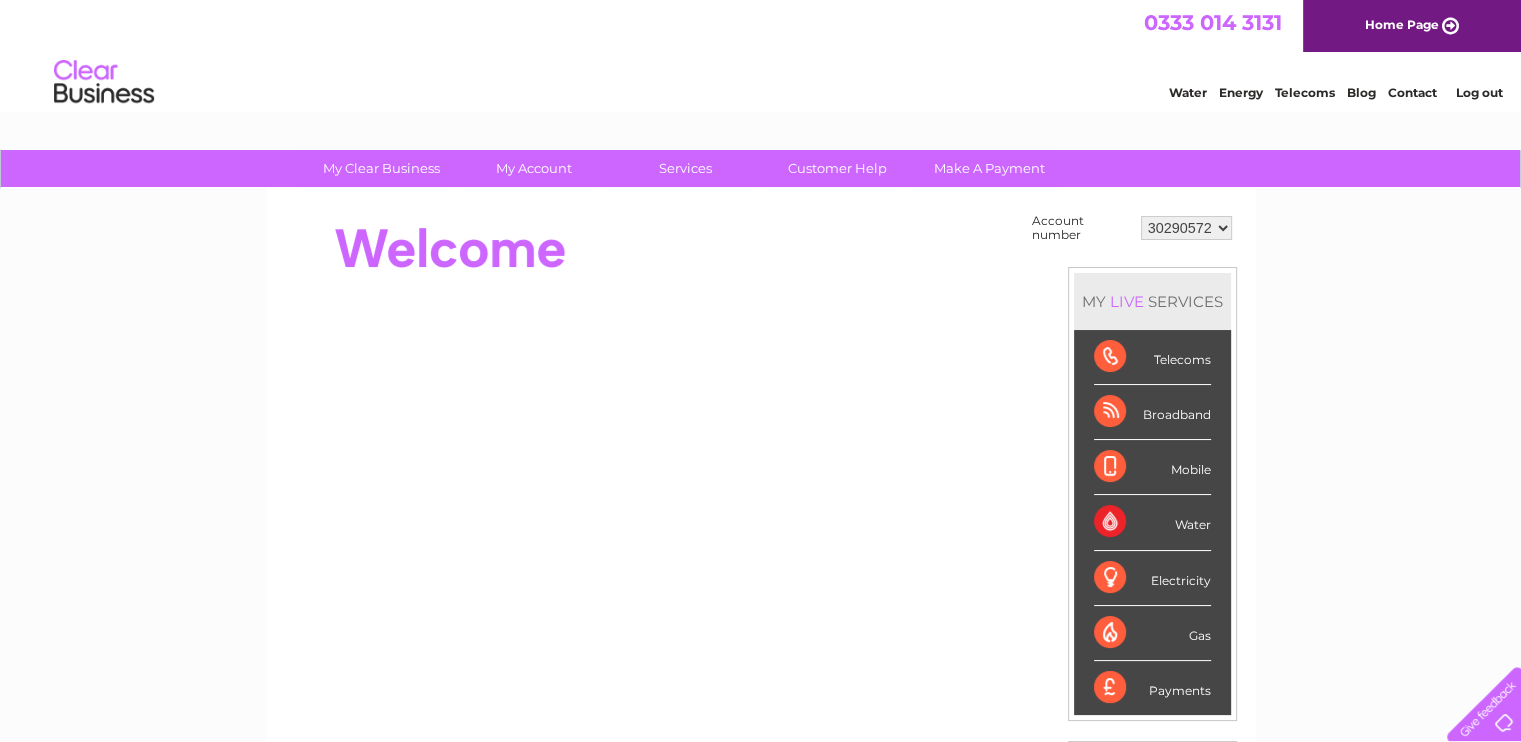 scroll, scrollTop: 0, scrollLeft: 0, axis: both 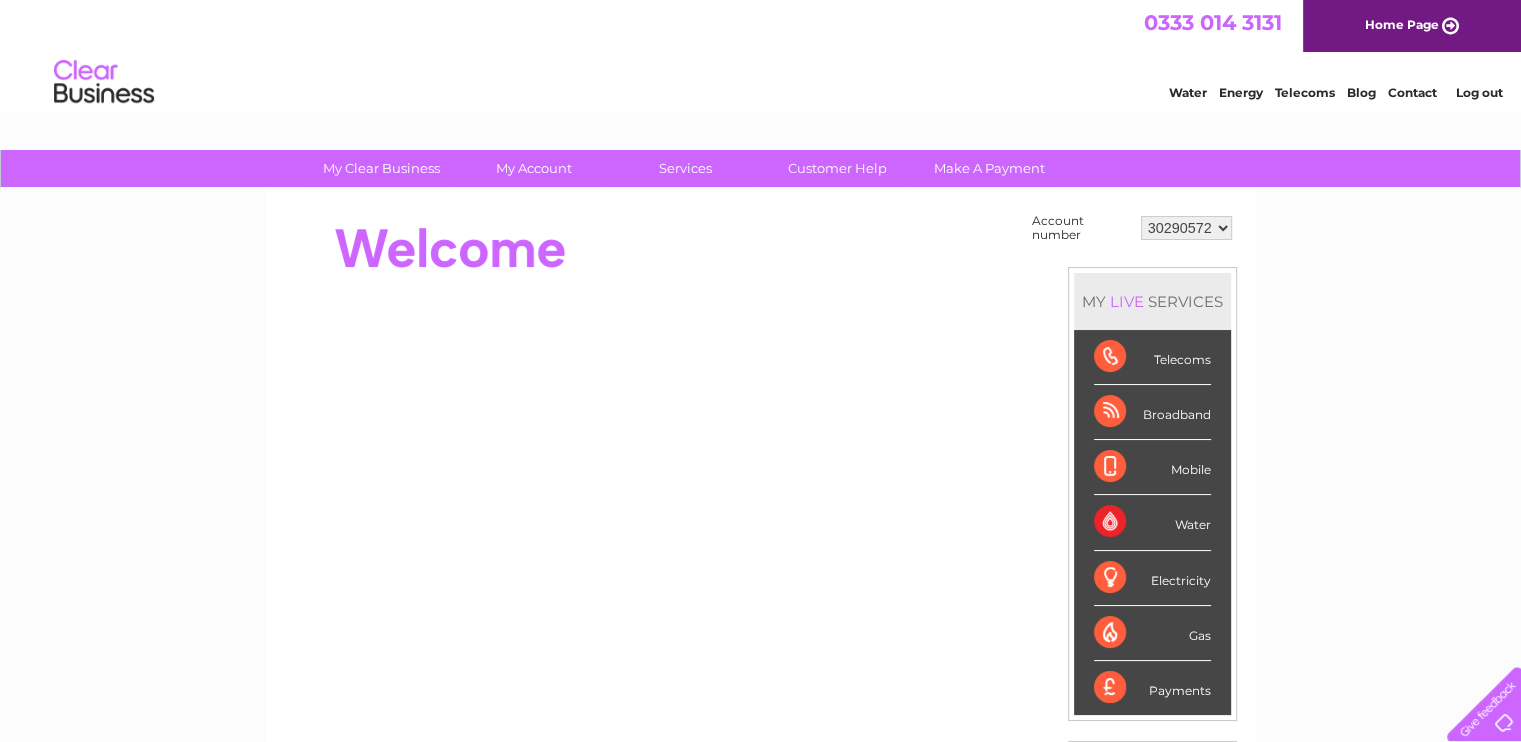 click on "30290572" at bounding box center [1186, 228] 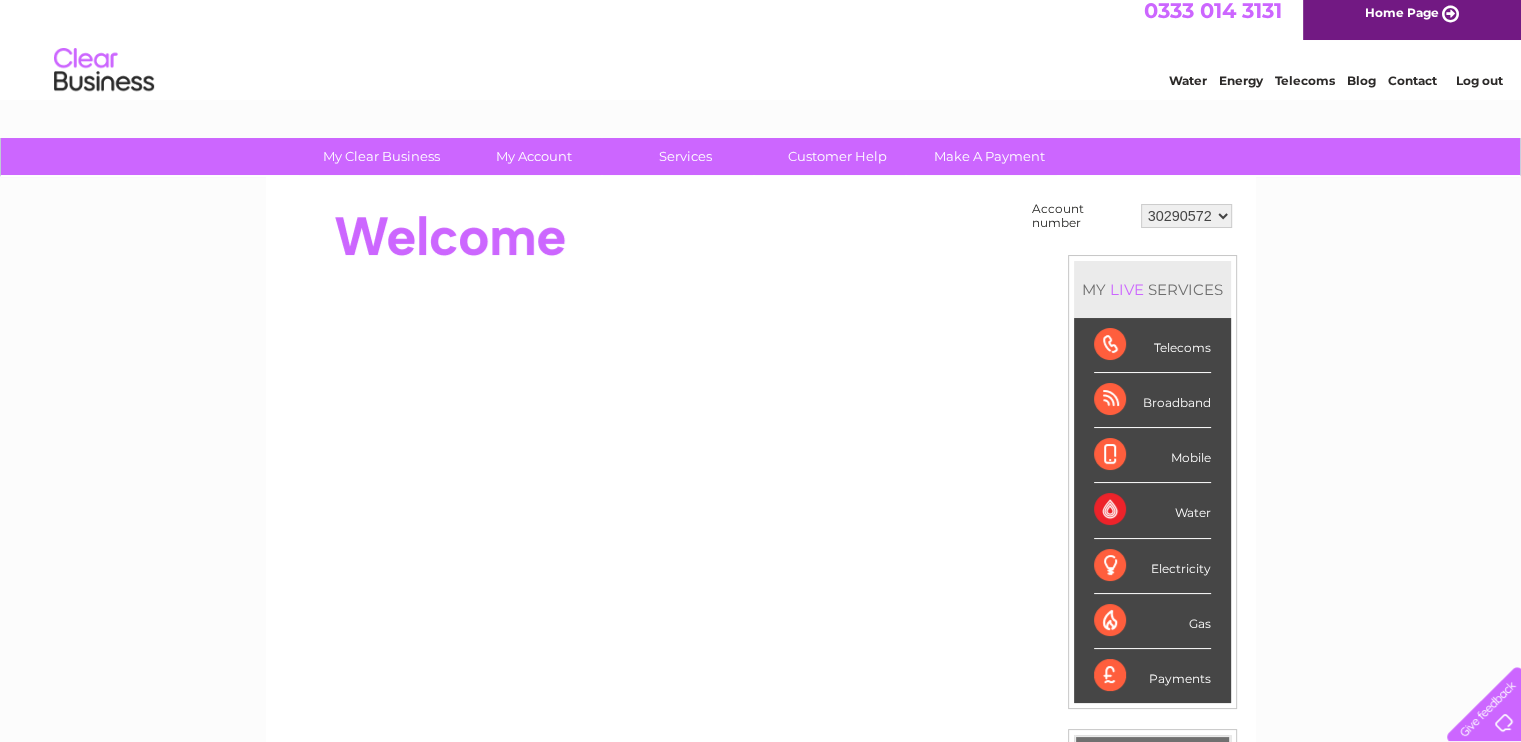 drag, startPoint x: 1149, startPoint y: 208, endPoint x: 1199, endPoint y: 210, distance: 50.039986 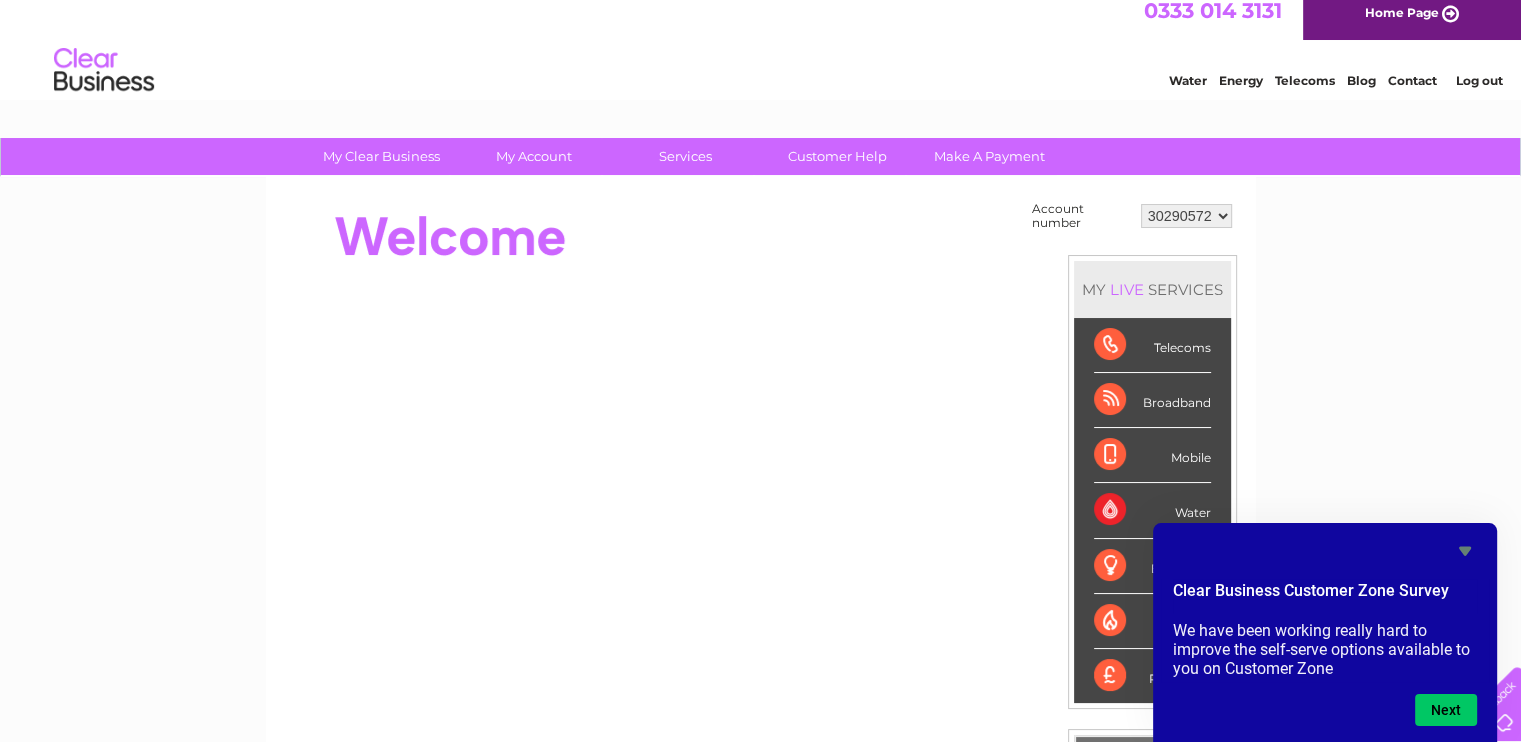 click on "My Clear Business
Login Details
My Details
My Preferences
Link Account
My Account
Bills and Payments   Direct Debit   Moving Premises" at bounding box center [760, 702] 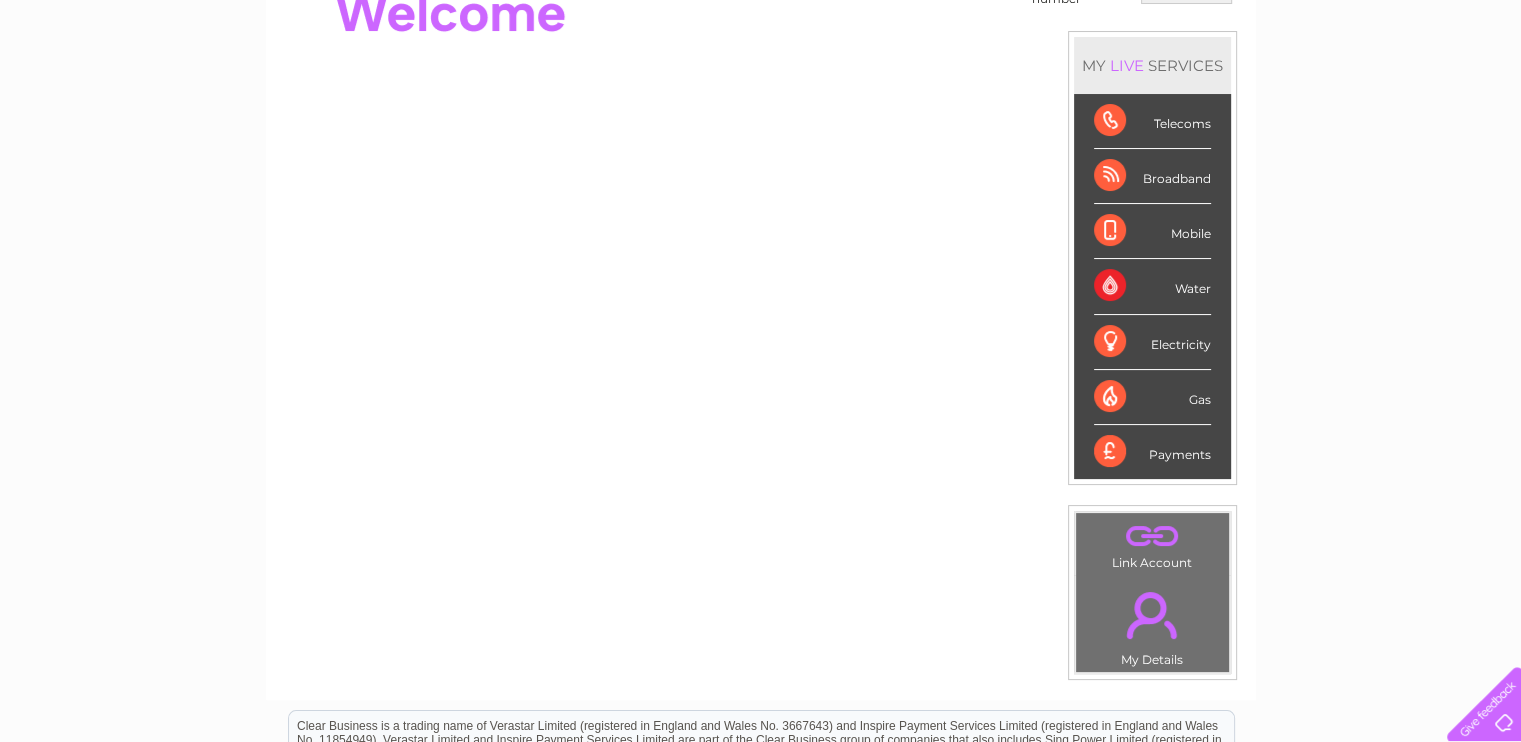 scroll, scrollTop: 236, scrollLeft: 0, axis: vertical 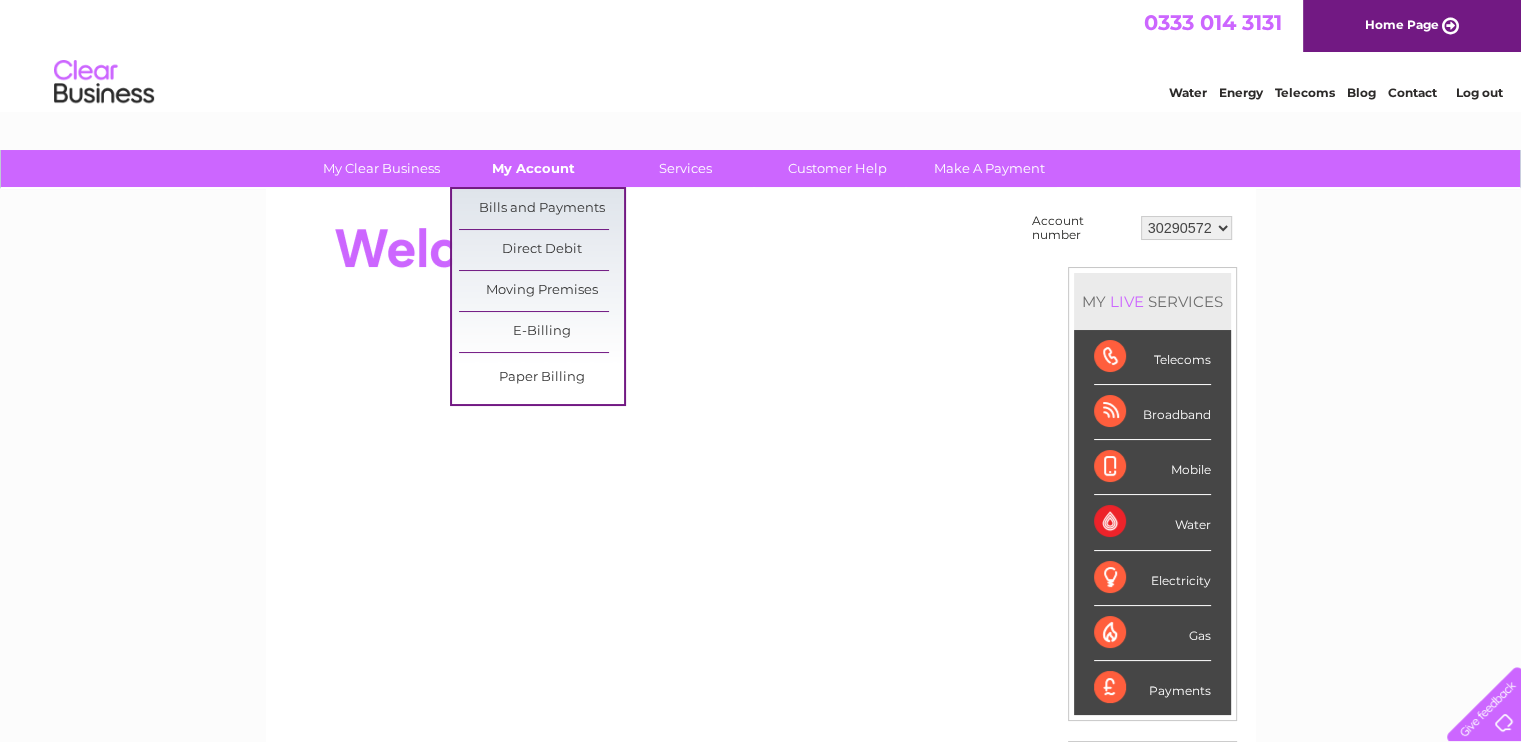 click on "My Account" at bounding box center [533, 168] 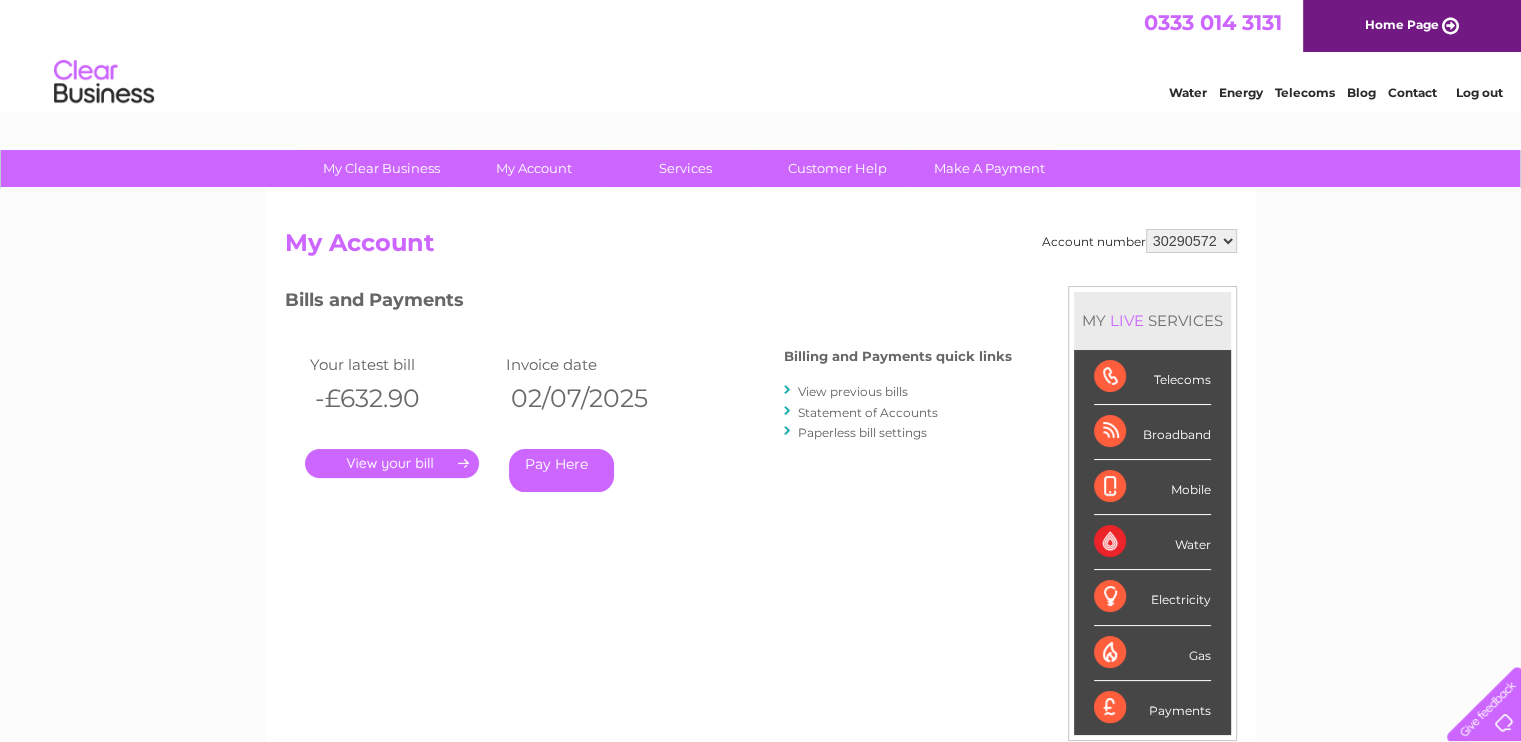 scroll, scrollTop: 0, scrollLeft: 0, axis: both 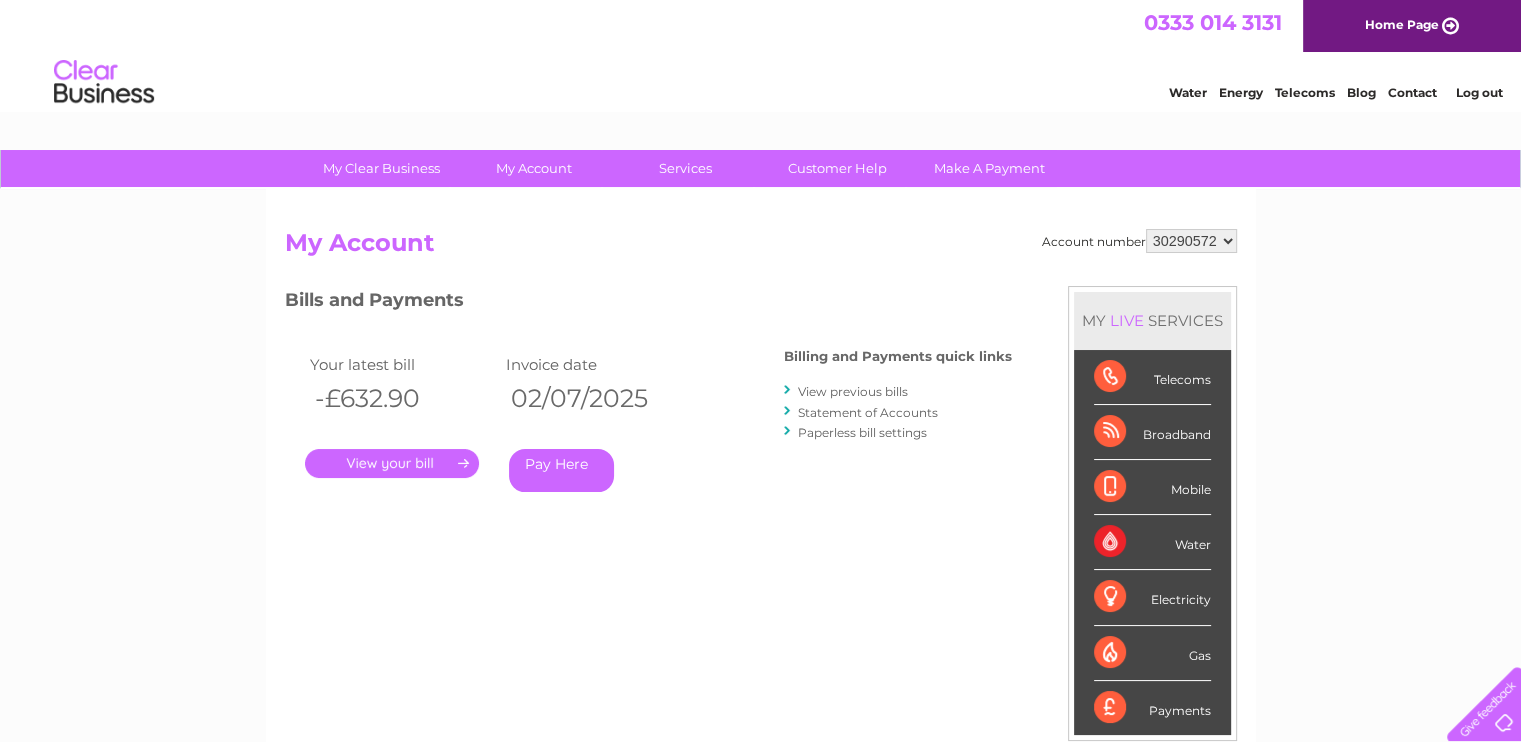 click on "." at bounding box center (392, 463) 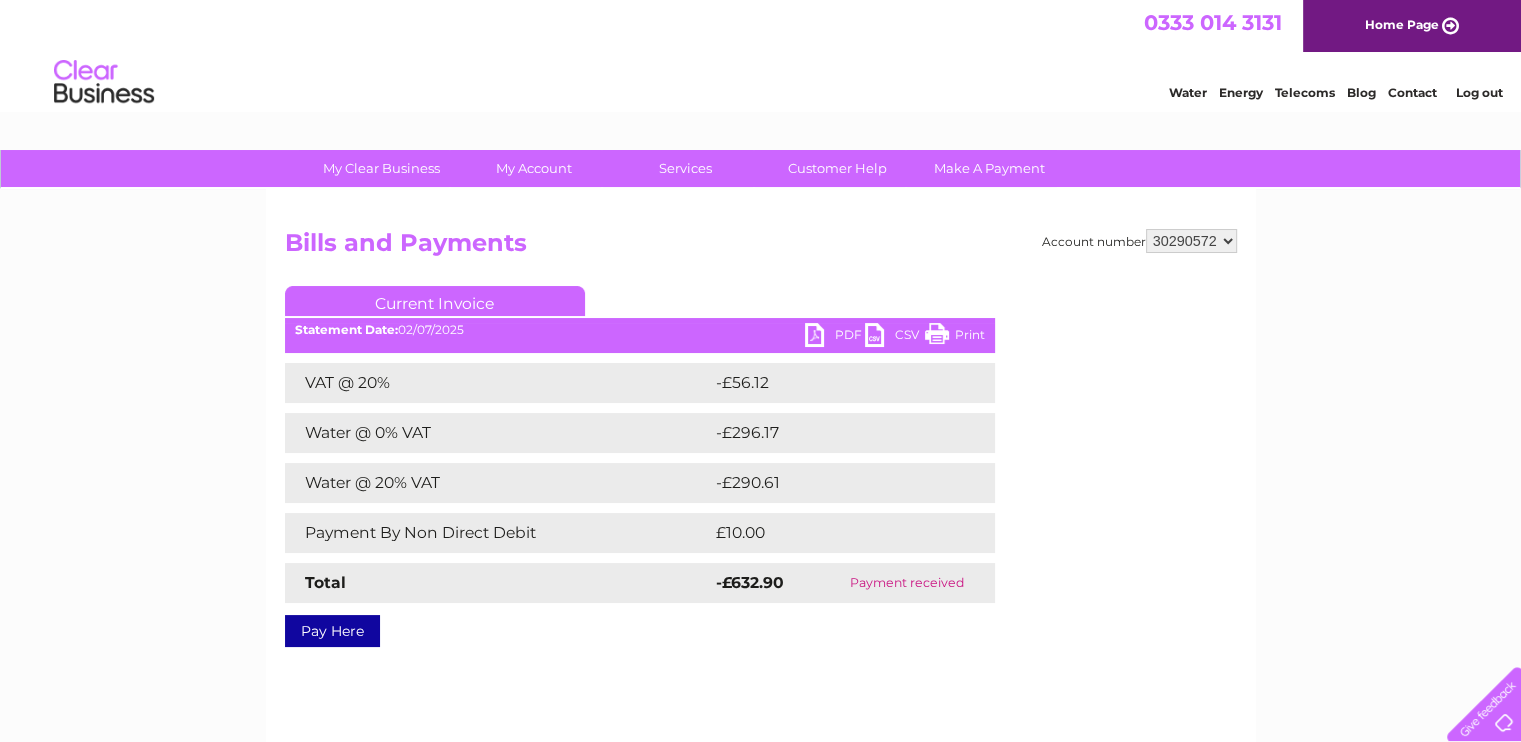 scroll, scrollTop: 0, scrollLeft: 0, axis: both 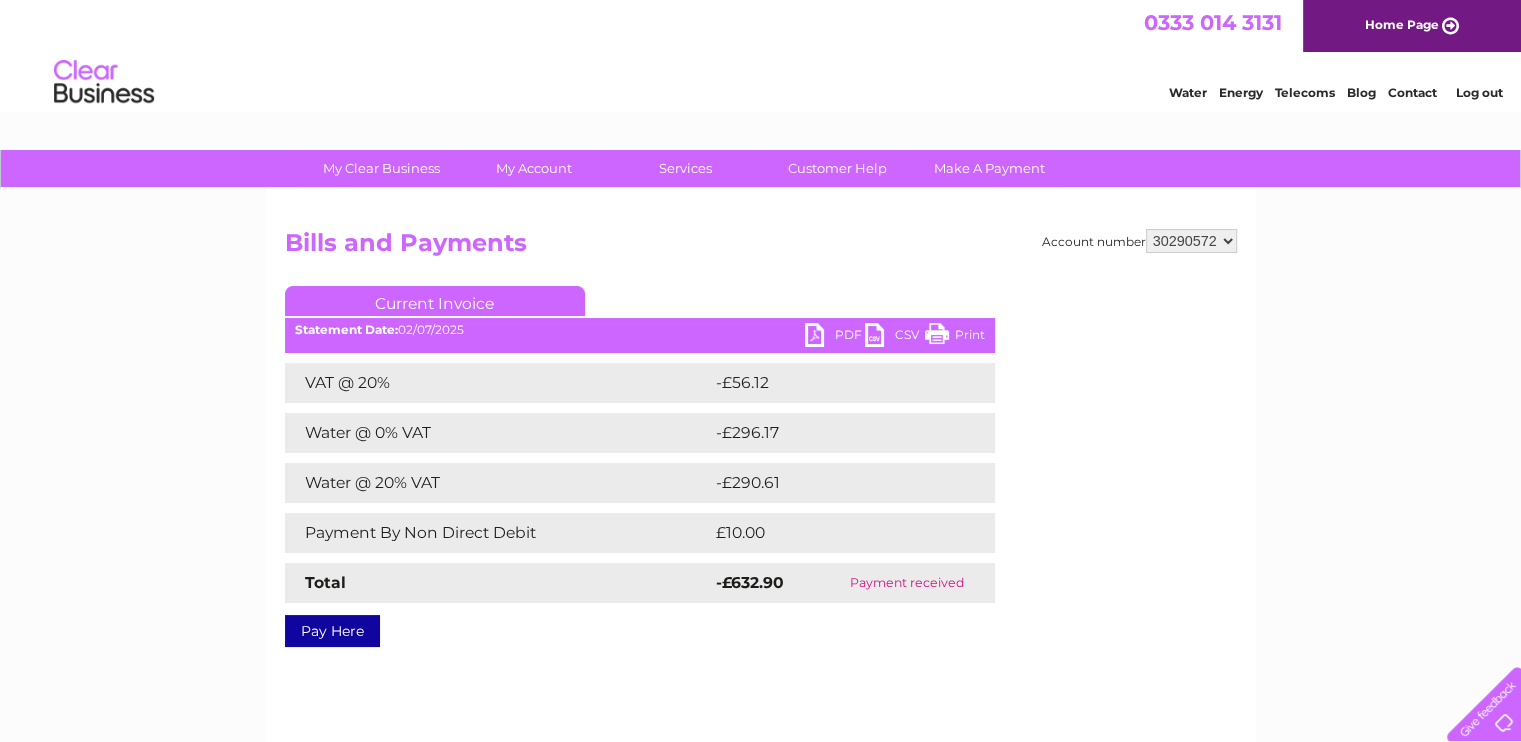 click on "Account number    [NUMBER]
Bills and Payments
Current Invoice
PDF
CSV
Total" at bounding box center [761, 434] 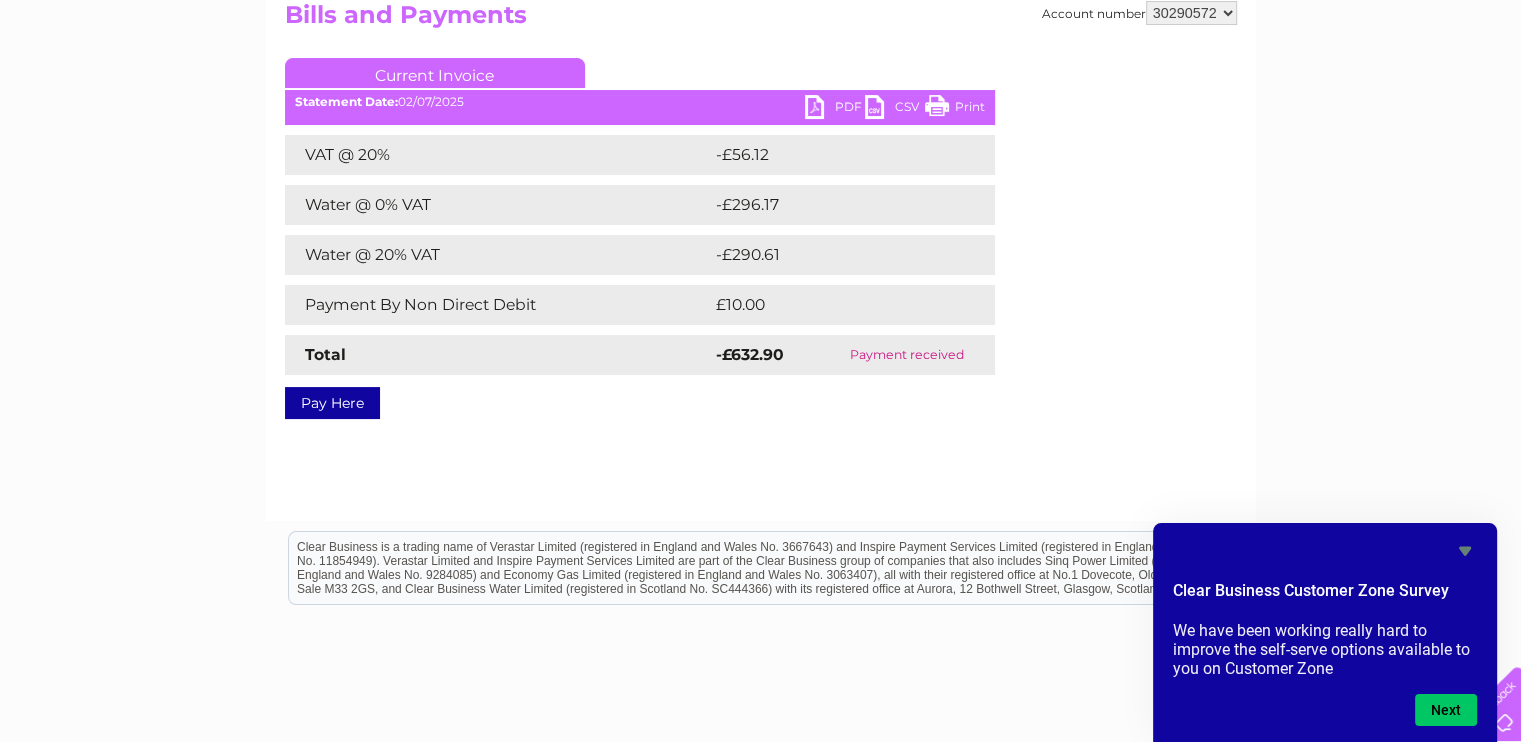 scroll, scrollTop: 0, scrollLeft: 0, axis: both 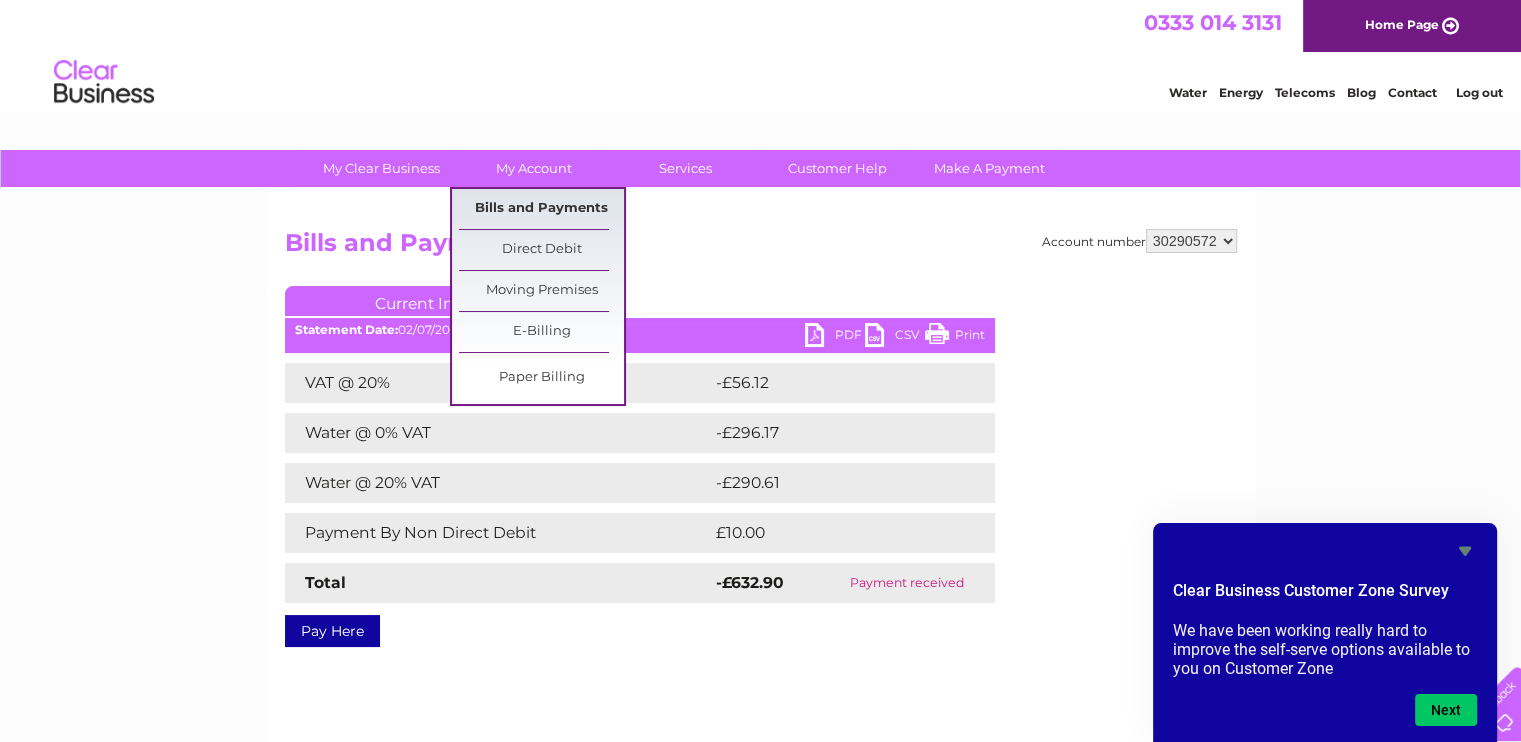 click on "Bills and Payments" at bounding box center (541, 209) 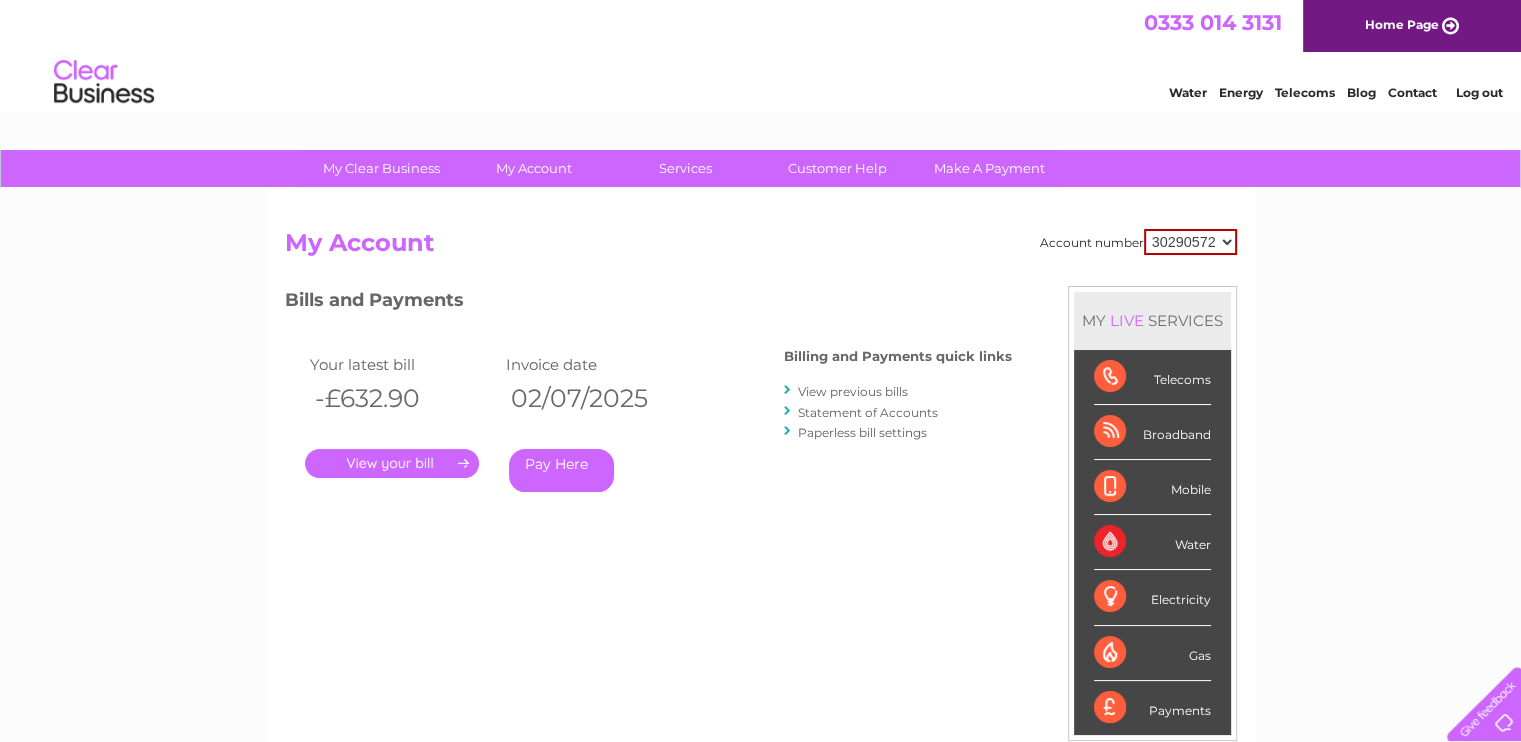 scroll, scrollTop: 0, scrollLeft: 0, axis: both 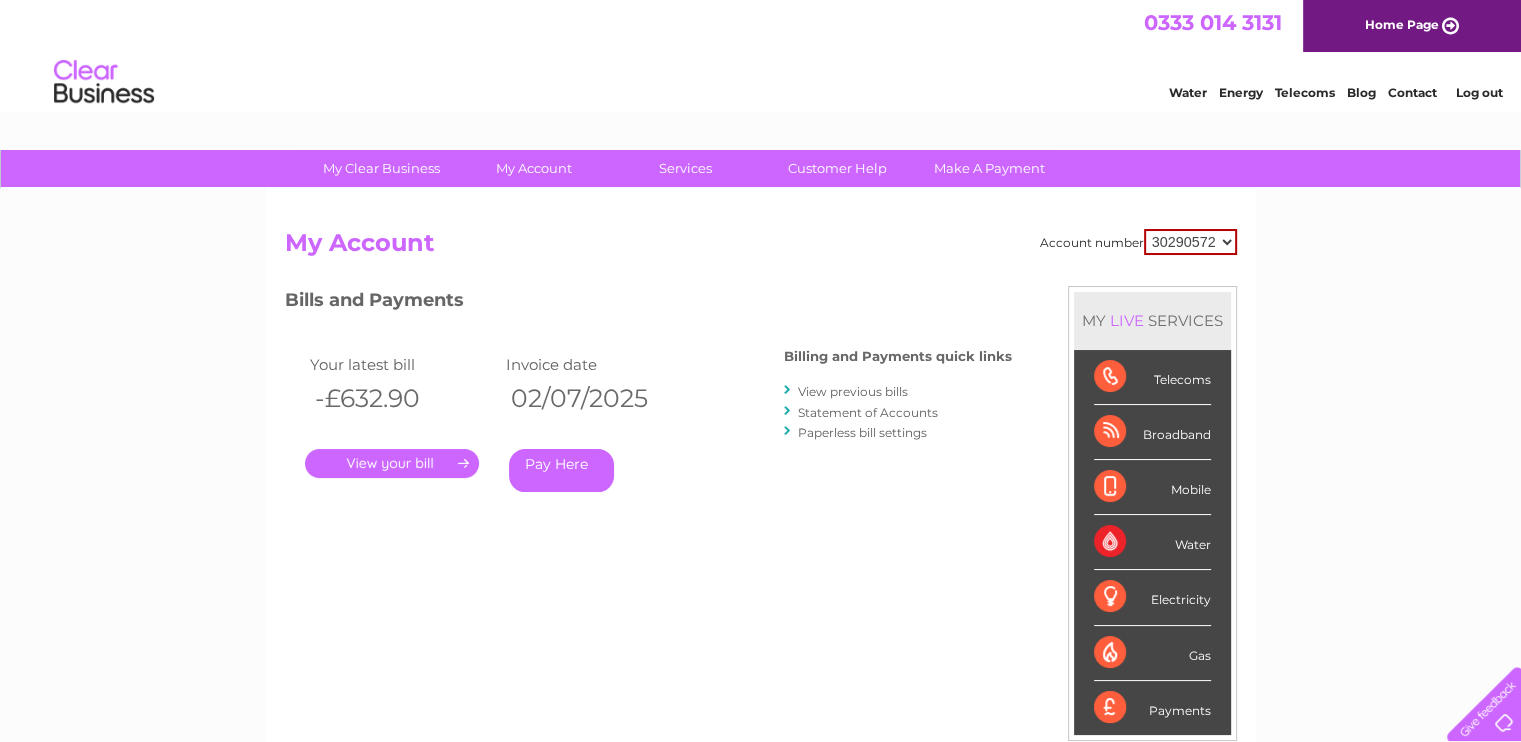click on "." at bounding box center [392, 463] 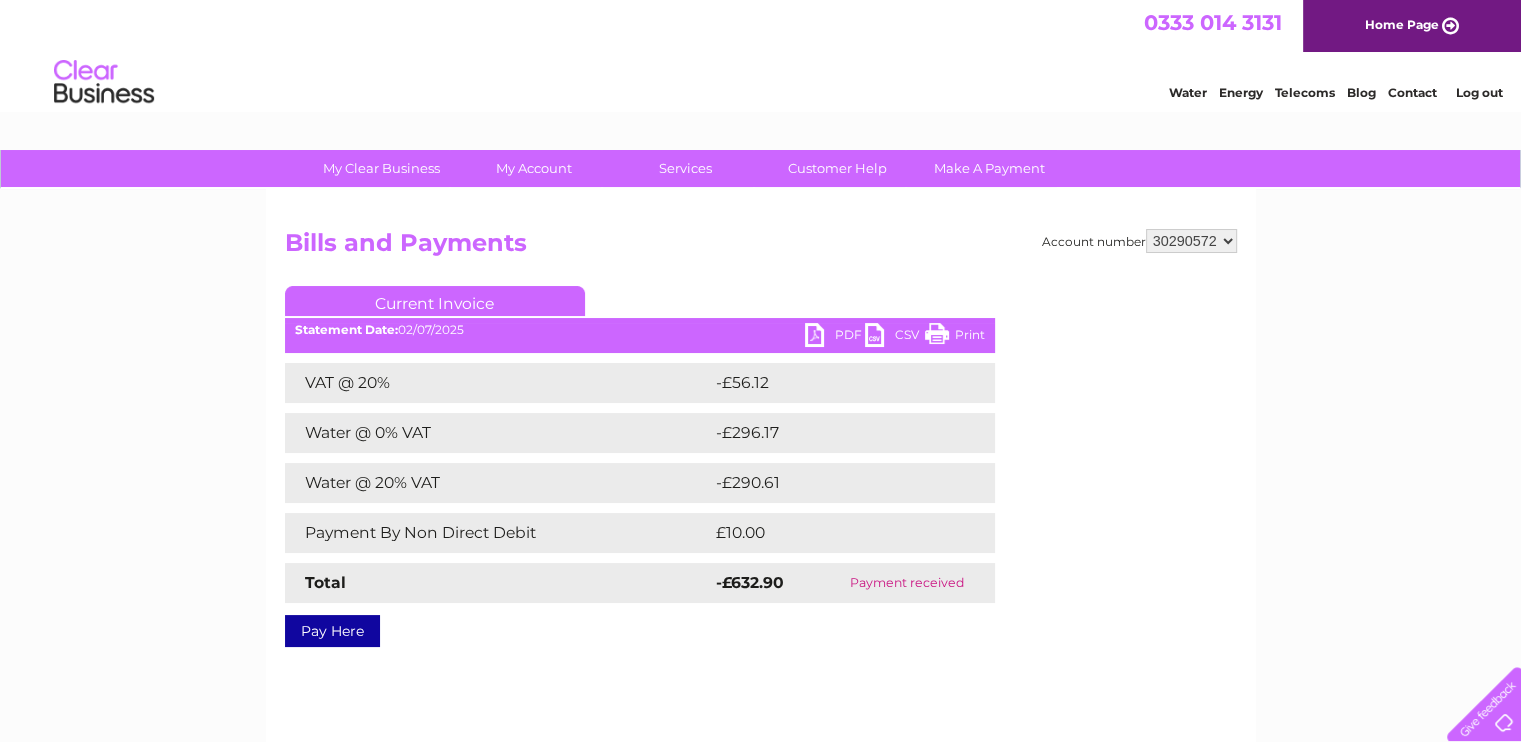 scroll, scrollTop: 0, scrollLeft: 0, axis: both 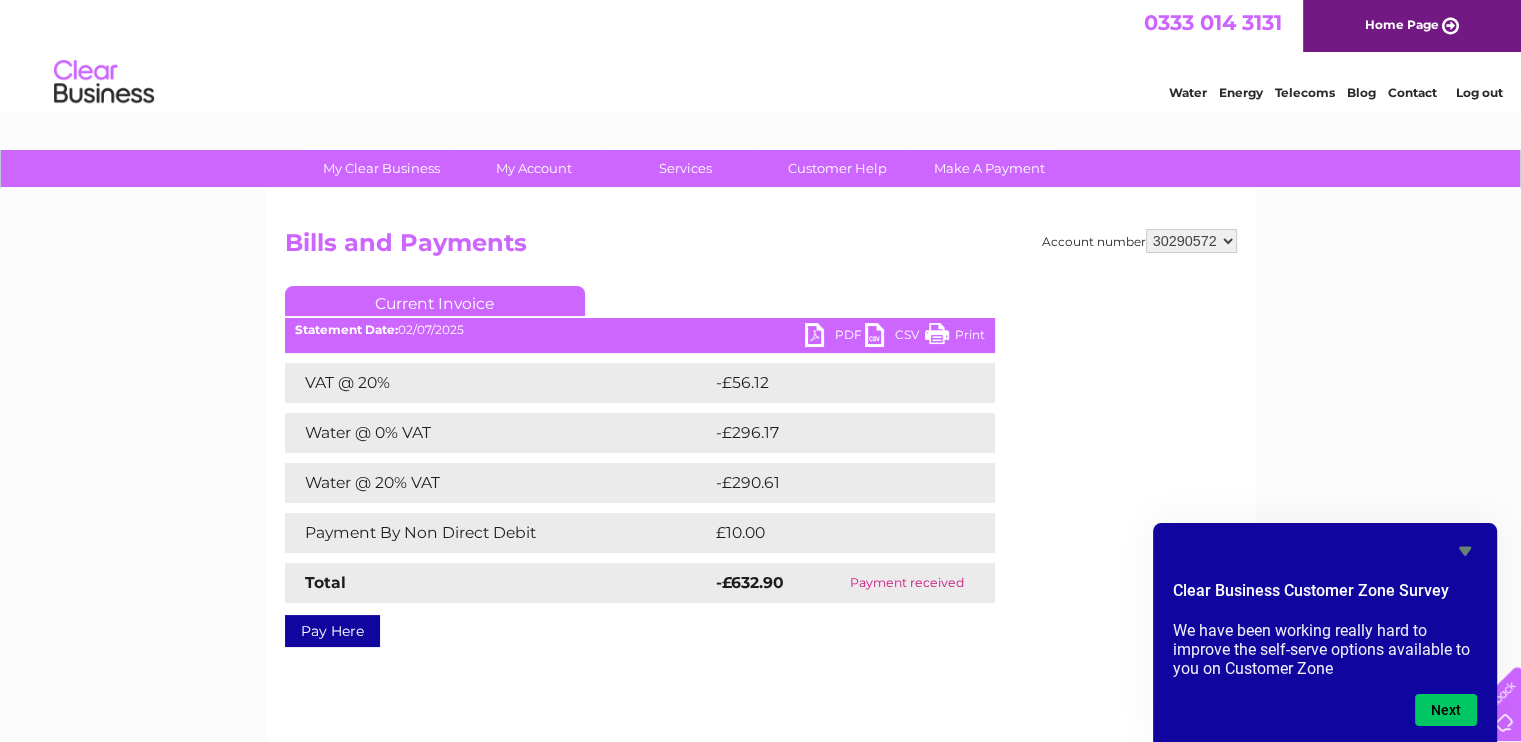 click on "Pay Here" at bounding box center [332, 631] 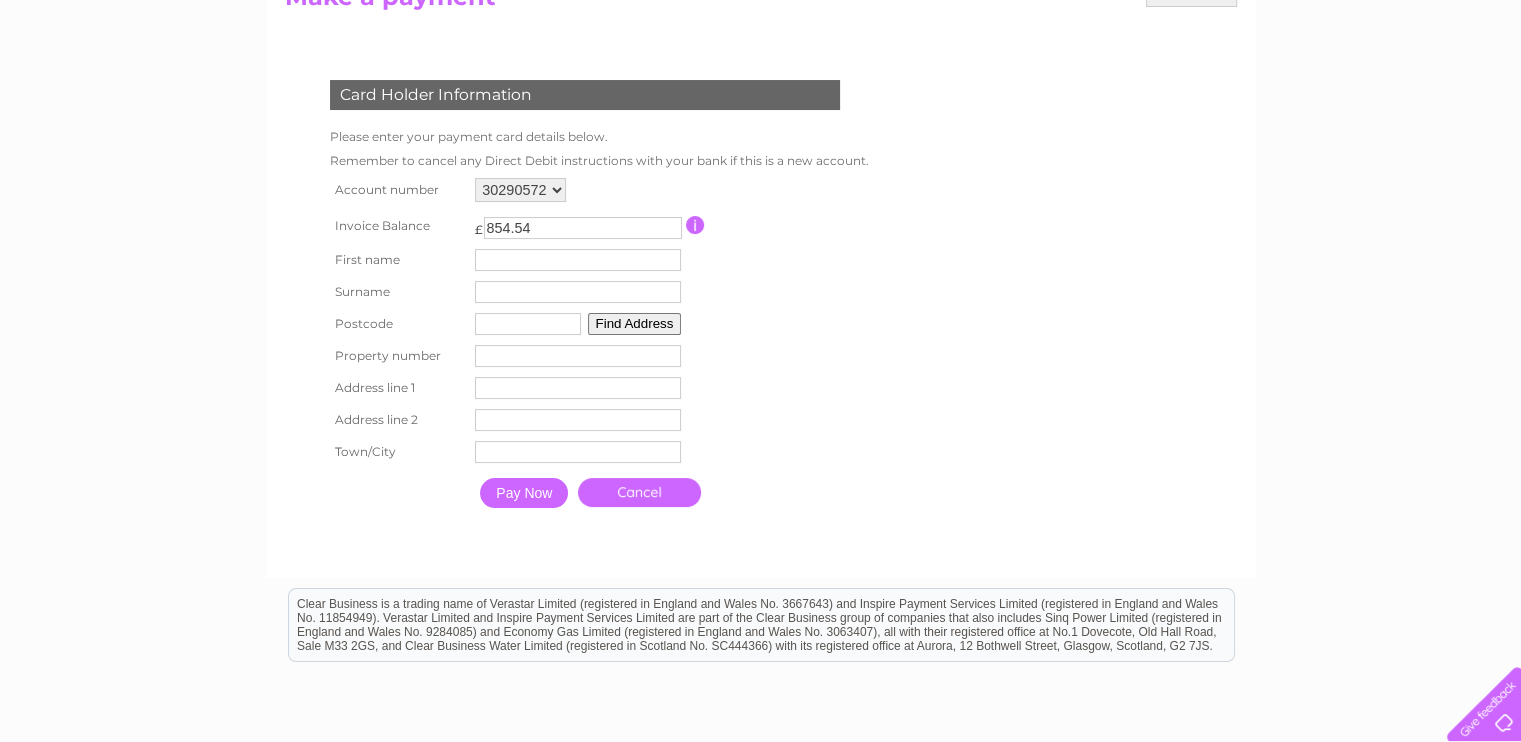scroll, scrollTop: 0, scrollLeft: 0, axis: both 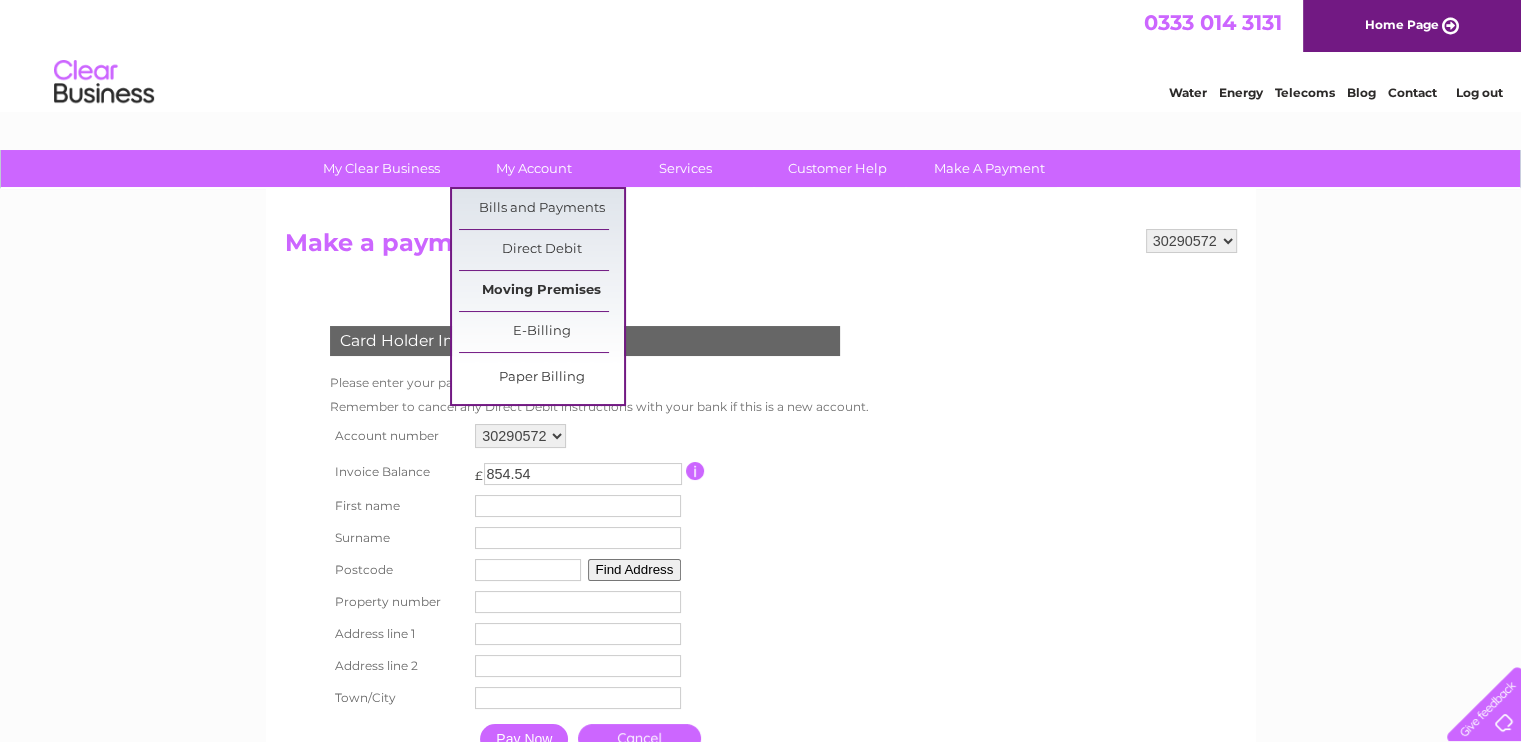 drag, startPoint x: 534, startPoint y: 259, endPoint x: 528, endPoint y: 290, distance: 31.575306 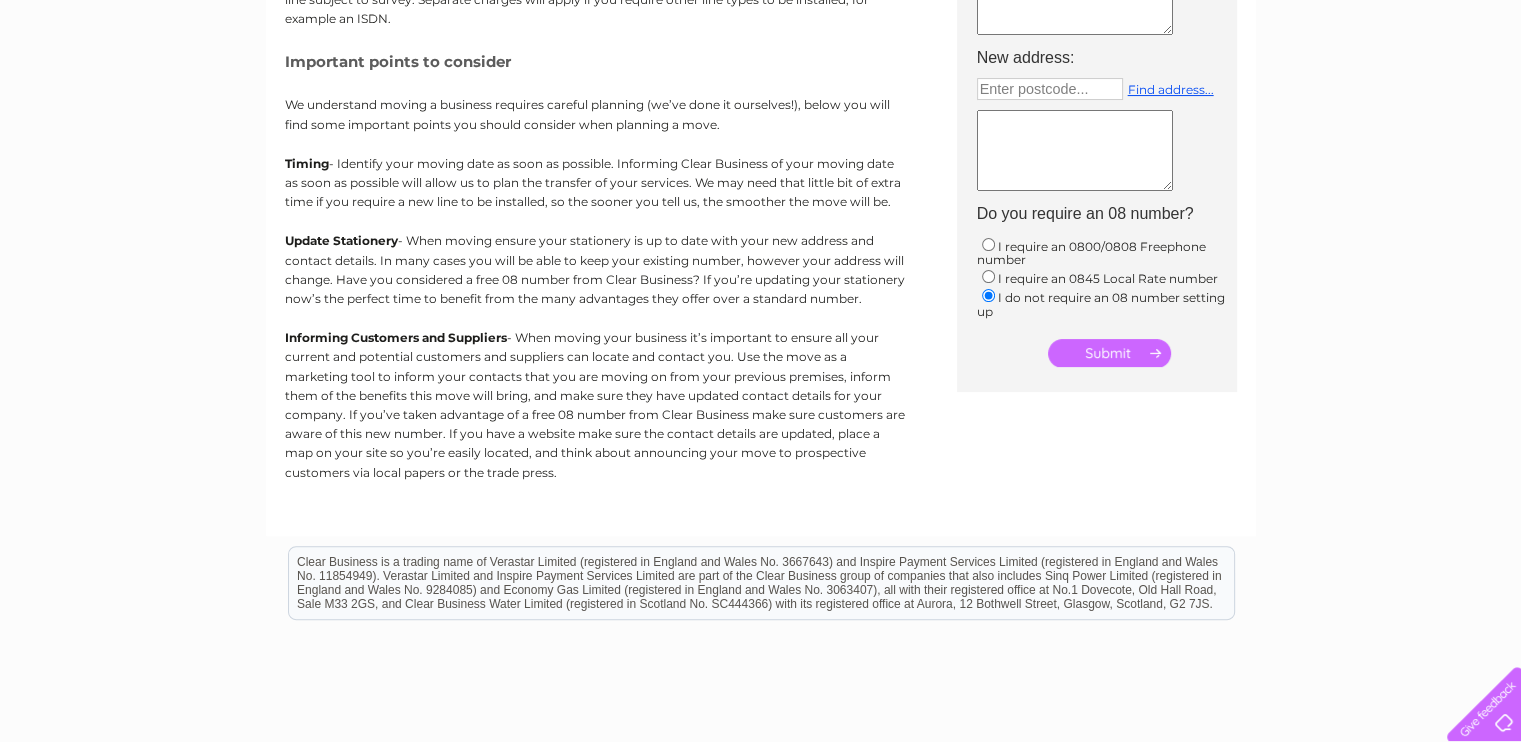 scroll, scrollTop: 0, scrollLeft: 0, axis: both 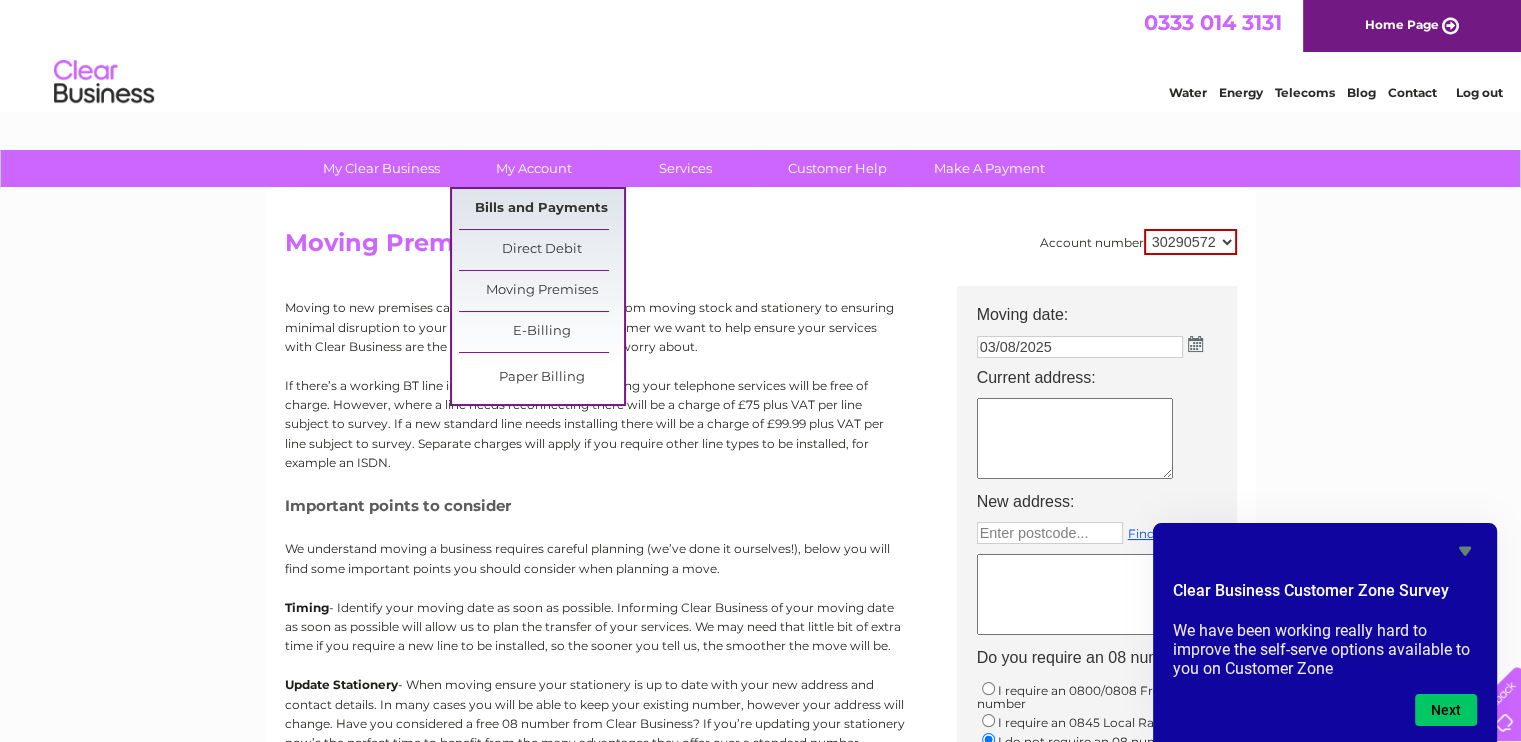 click on "Bills and Payments" at bounding box center (541, 209) 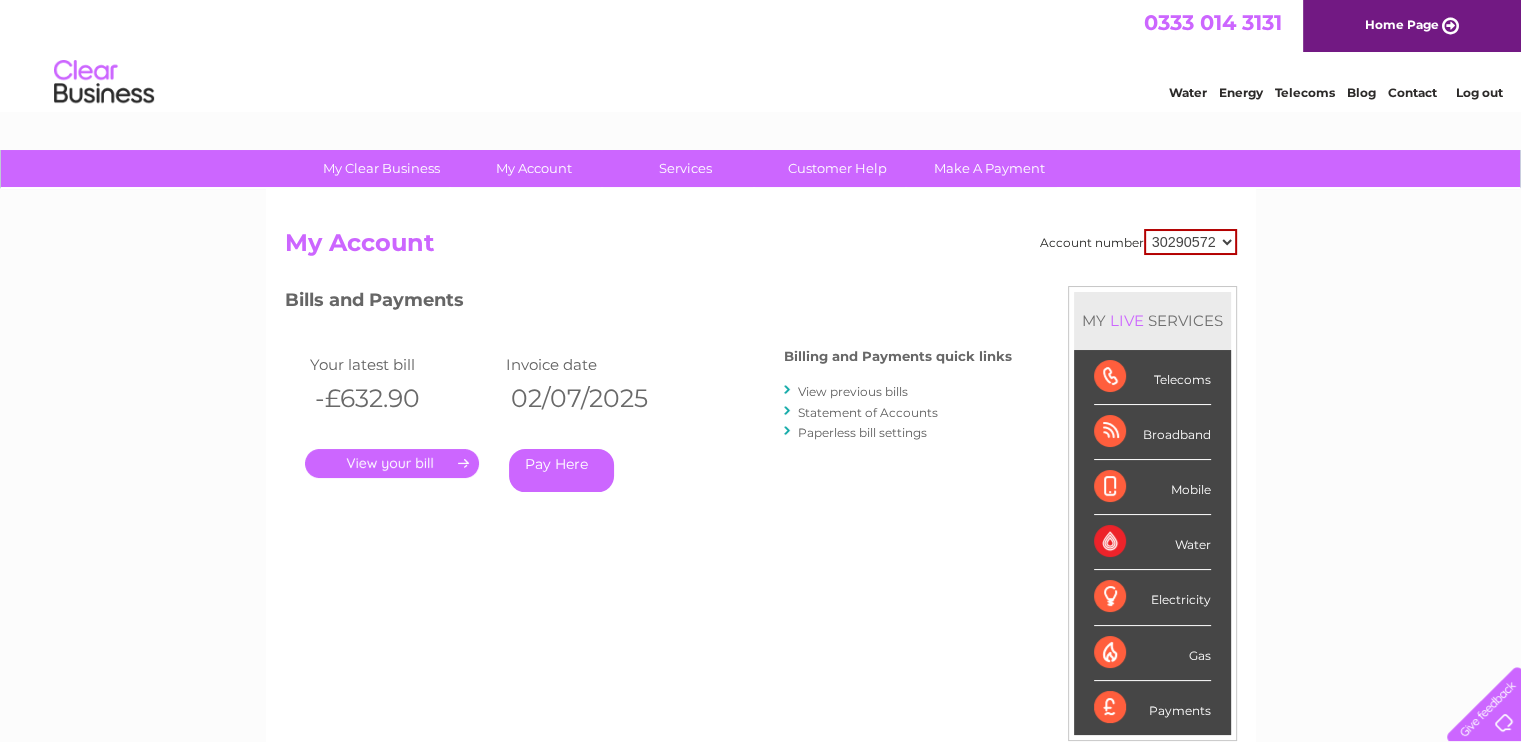 scroll, scrollTop: 0, scrollLeft: 0, axis: both 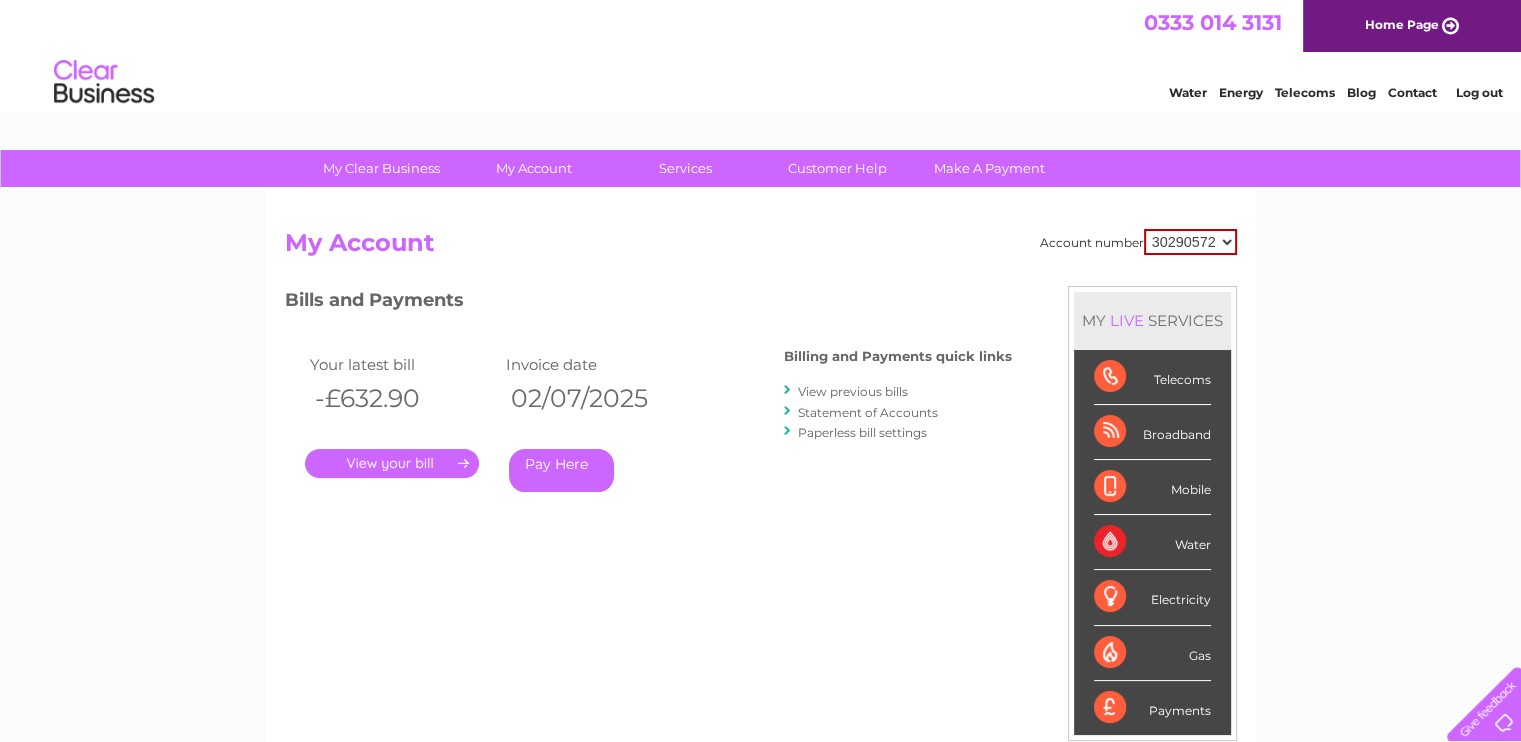 click on "Account number    [ACCOUNT_NUMBER]
My Account
MY LIVE SERVICES
Telecoms
Broadband
Mobile
Water
Electricity
Gas
Payments
Bills and Payments
Billing and Payments quick links" at bounding box center [761, 520] 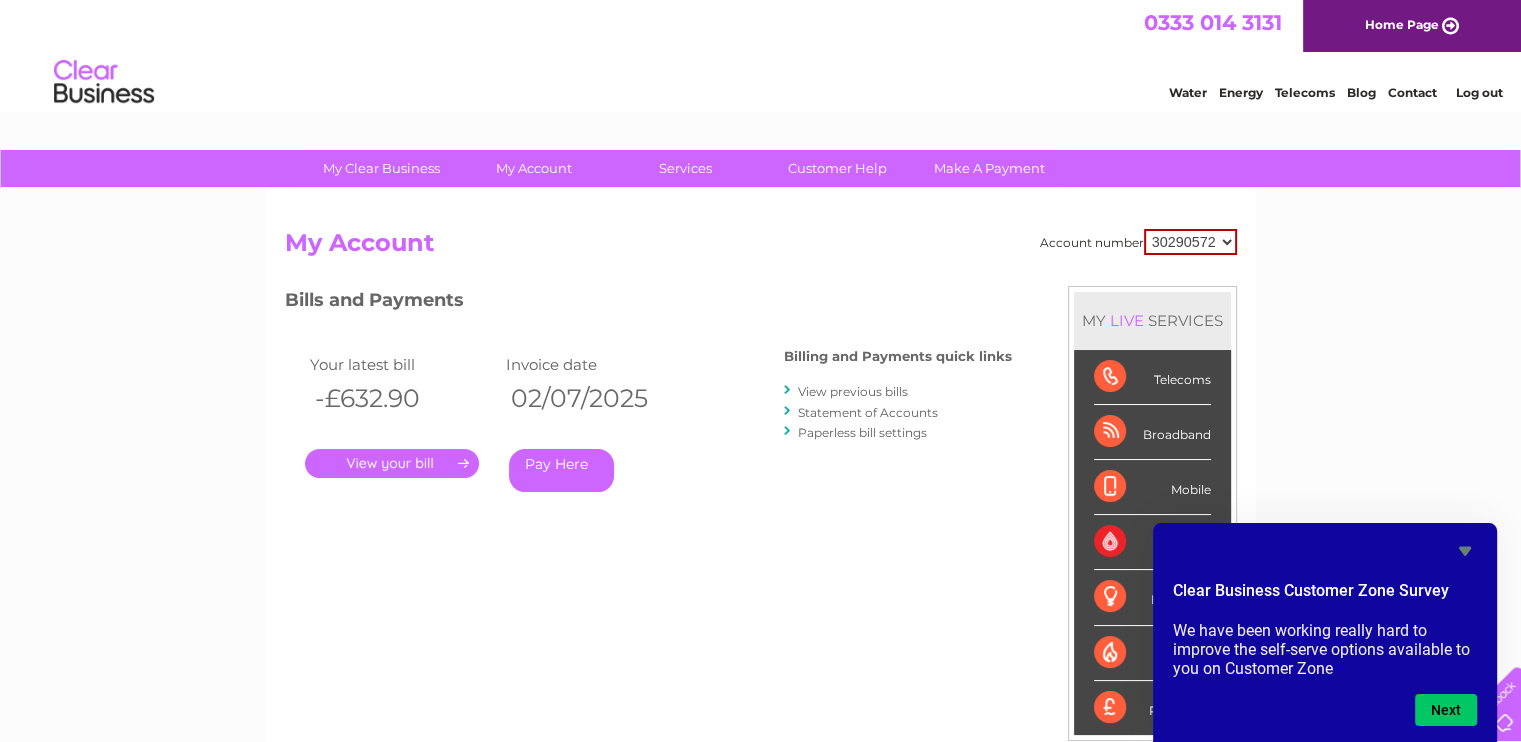click on "30290572" at bounding box center [1190, 242] 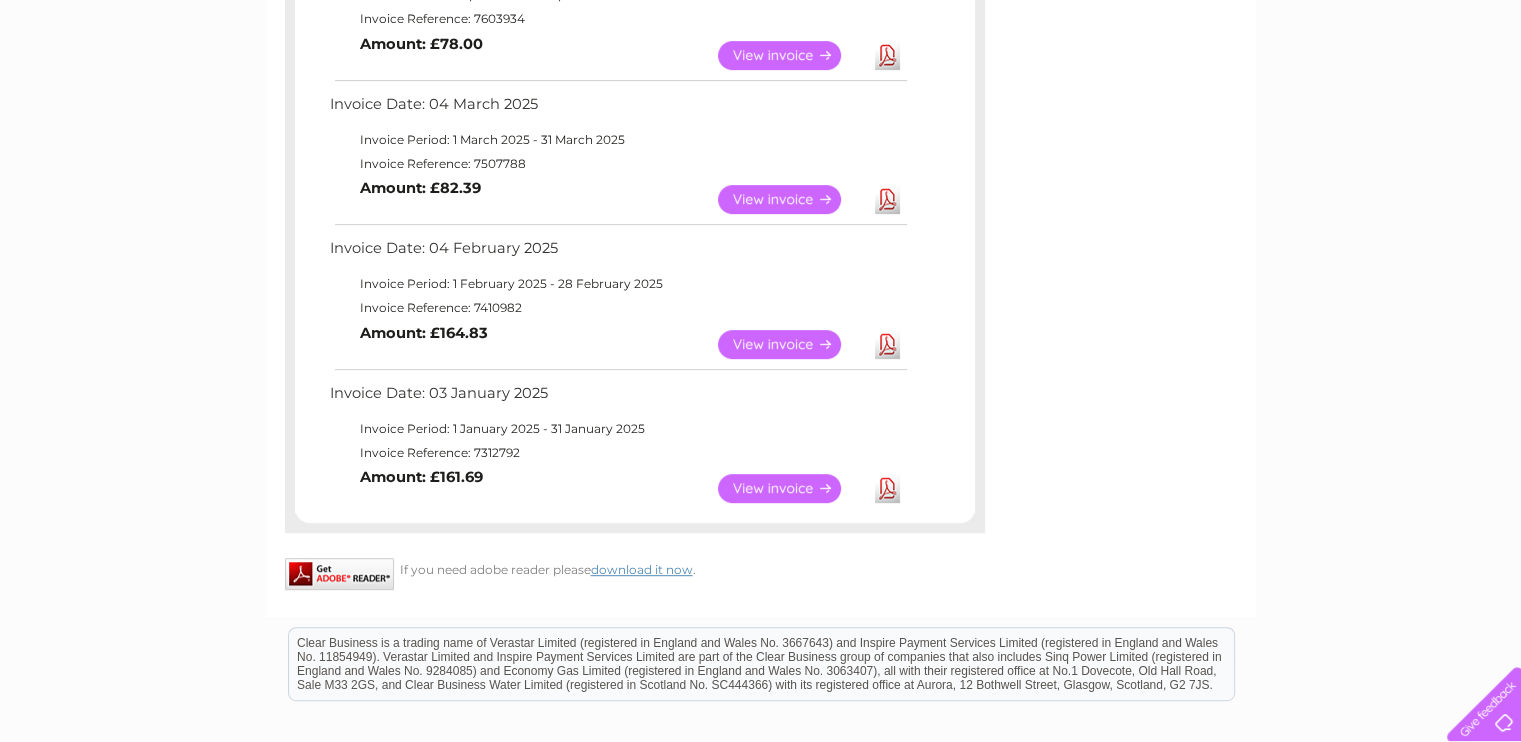 scroll, scrollTop: 863, scrollLeft: 0, axis: vertical 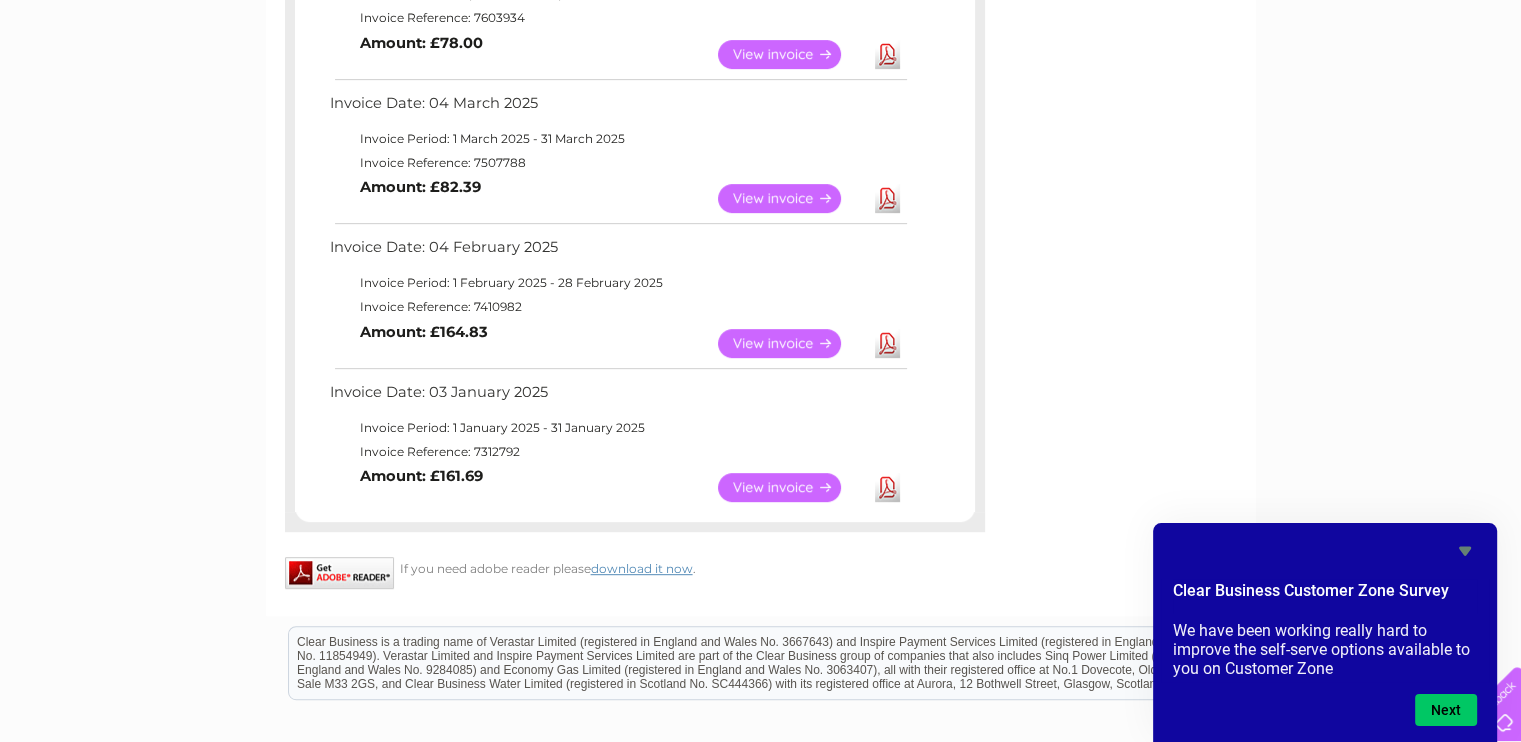 click on "View" at bounding box center [791, 487] 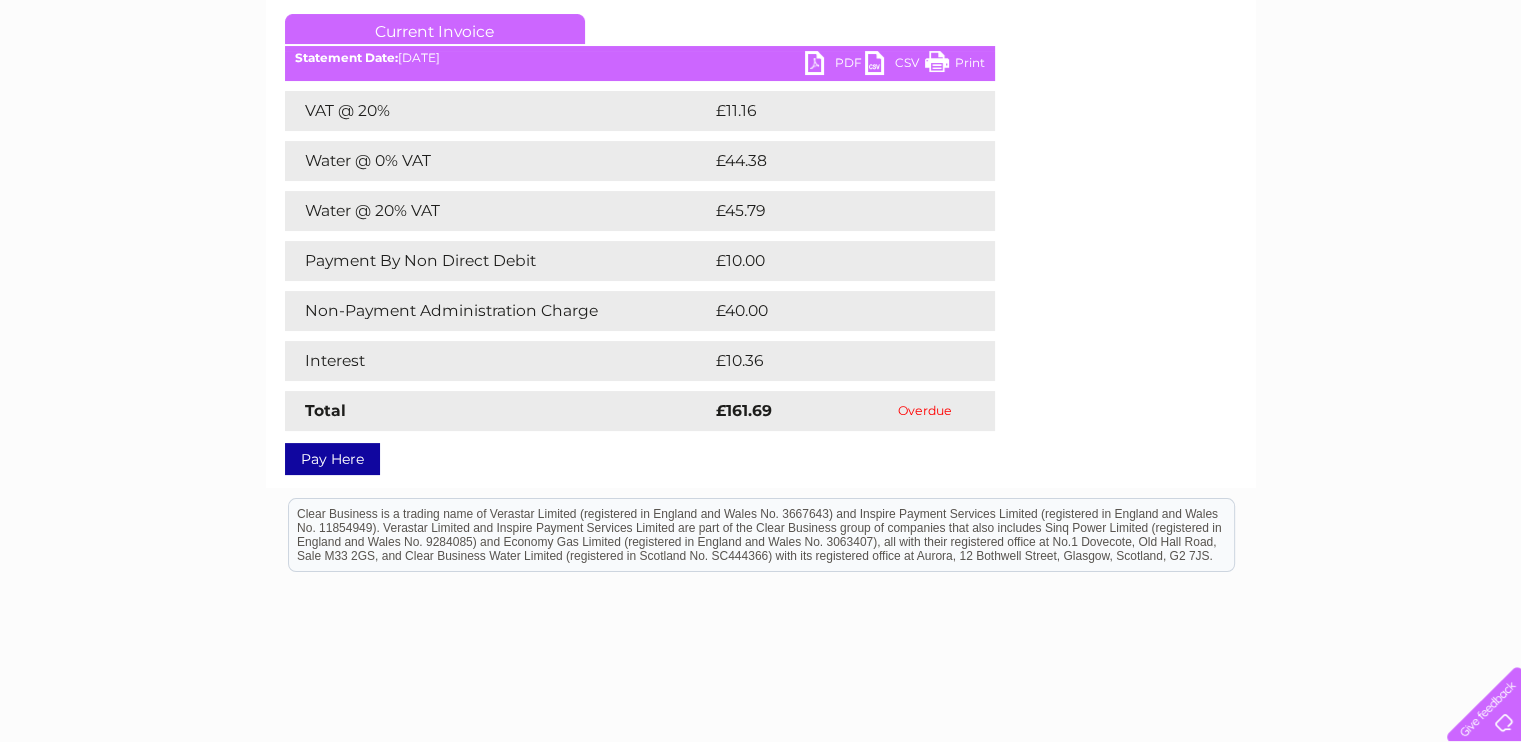 scroll, scrollTop: 0, scrollLeft: 0, axis: both 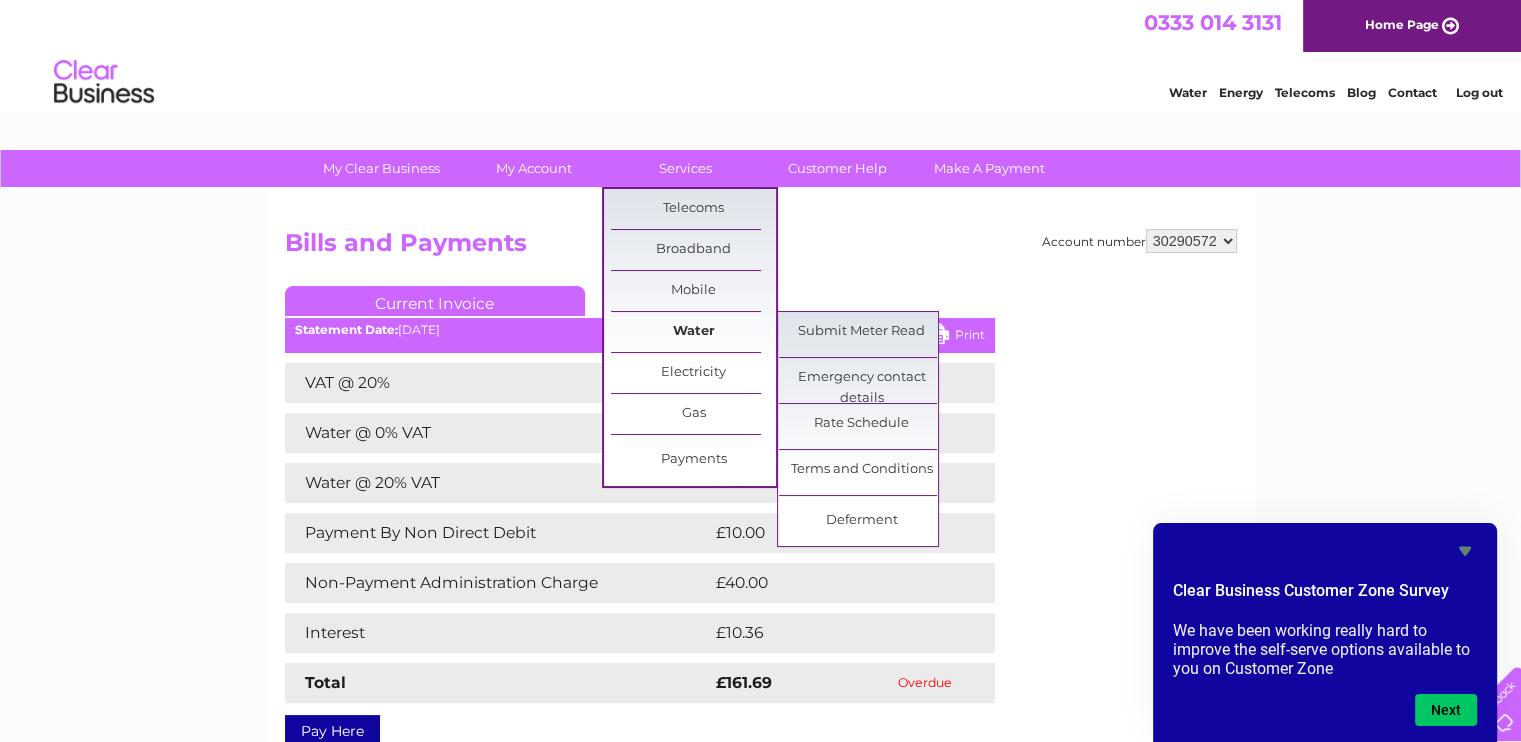 click on "Water" at bounding box center (693, 332) 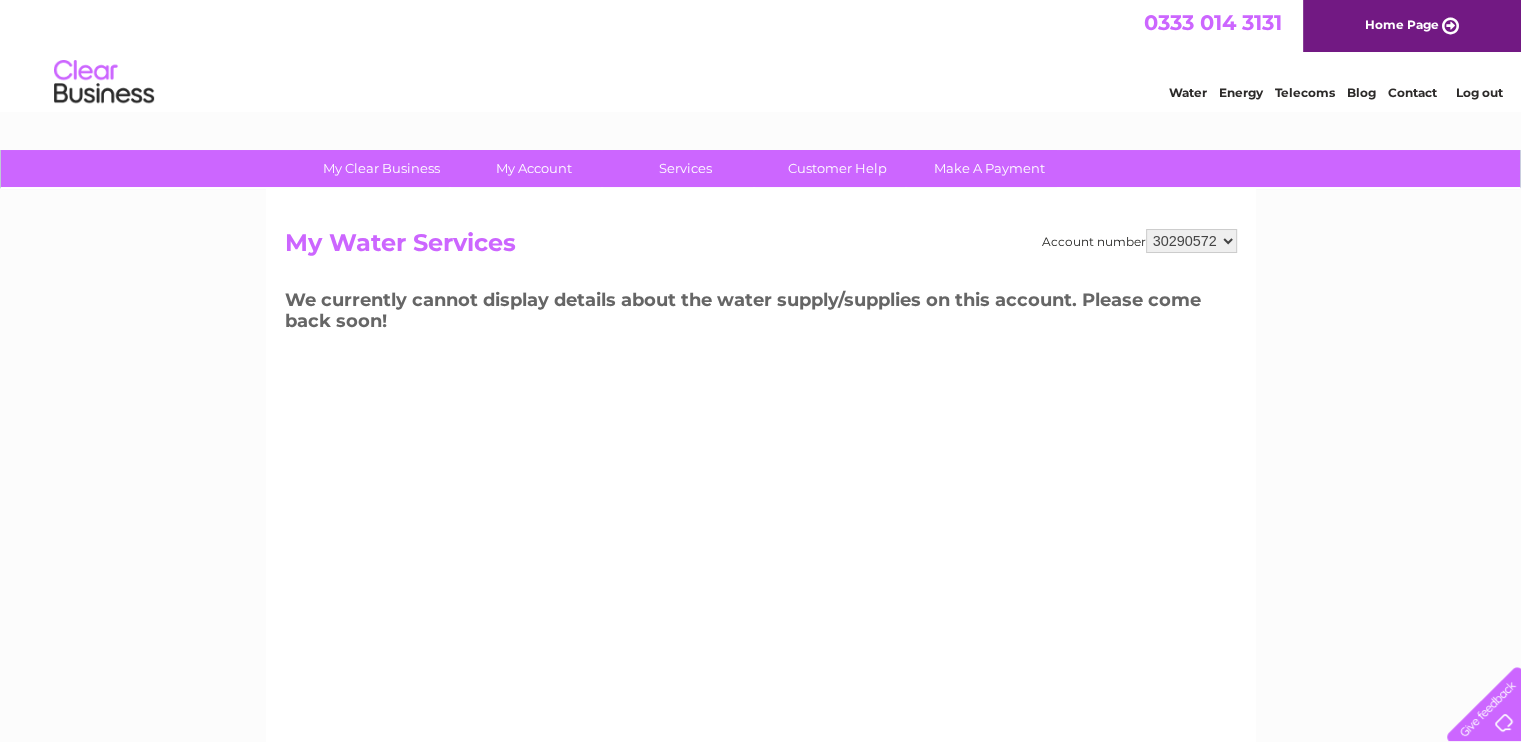 scroll, scrollTop: 0, scrollLeft: 0, axis: both 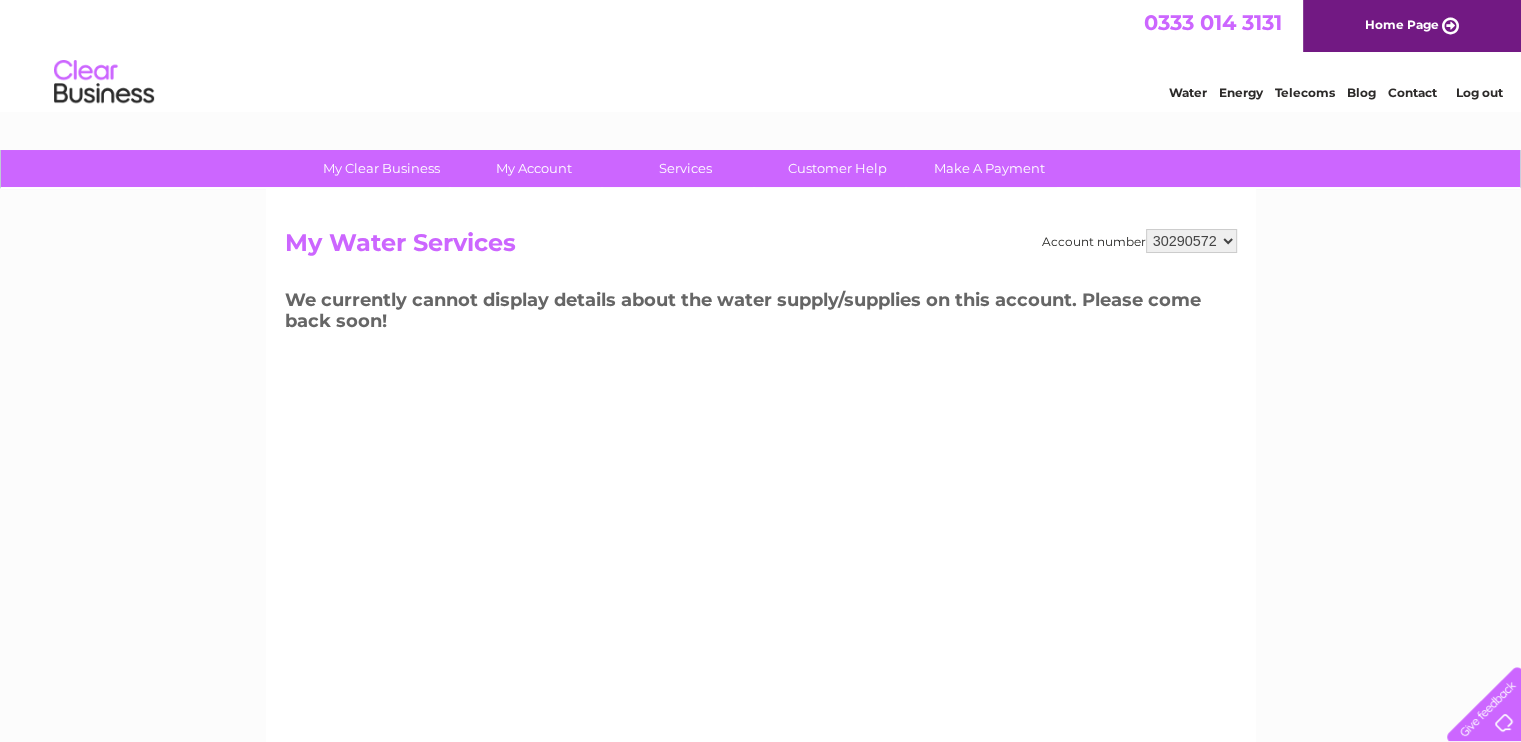 click on "30290572" at bounding box center [1191, 241] 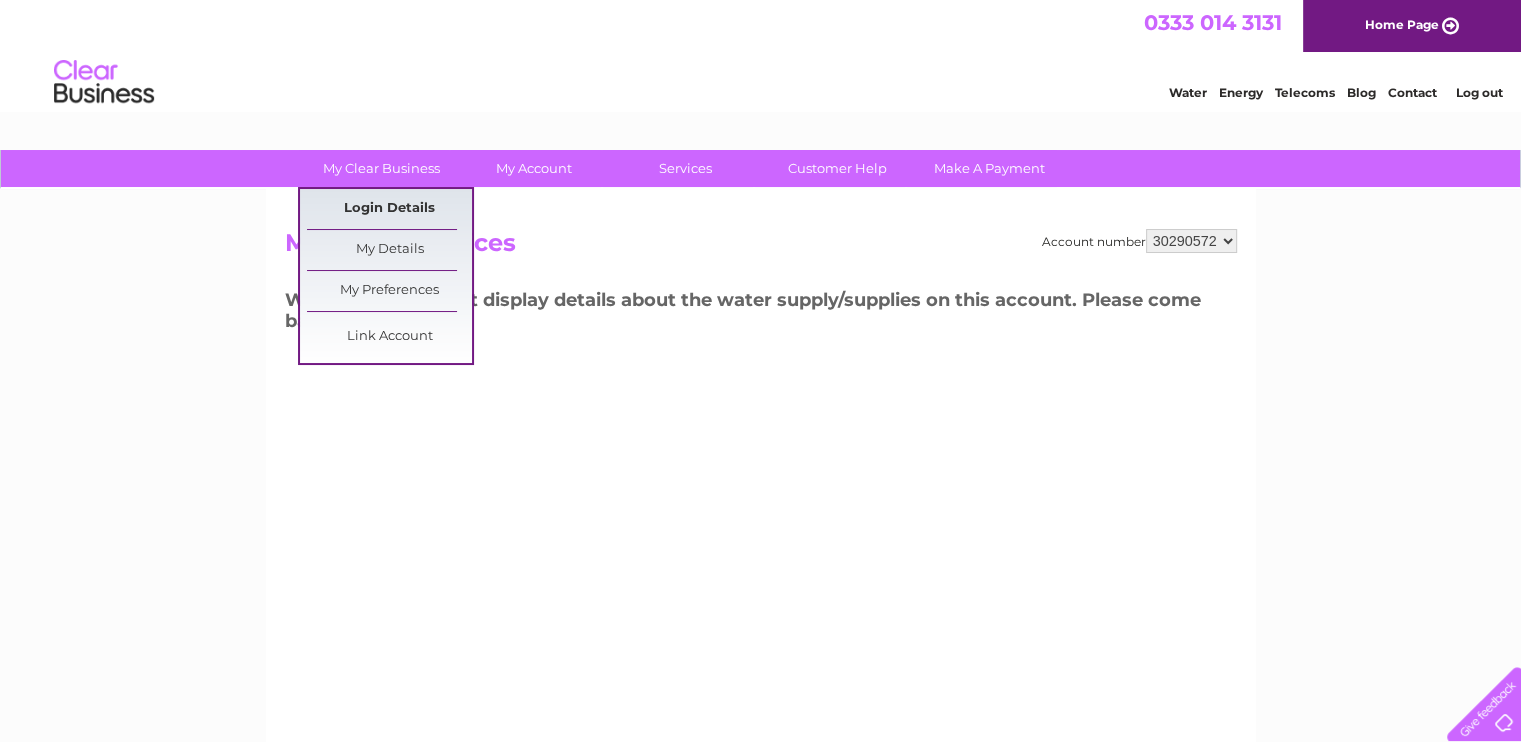click on "Login Details" at bounding box center [389, 209] 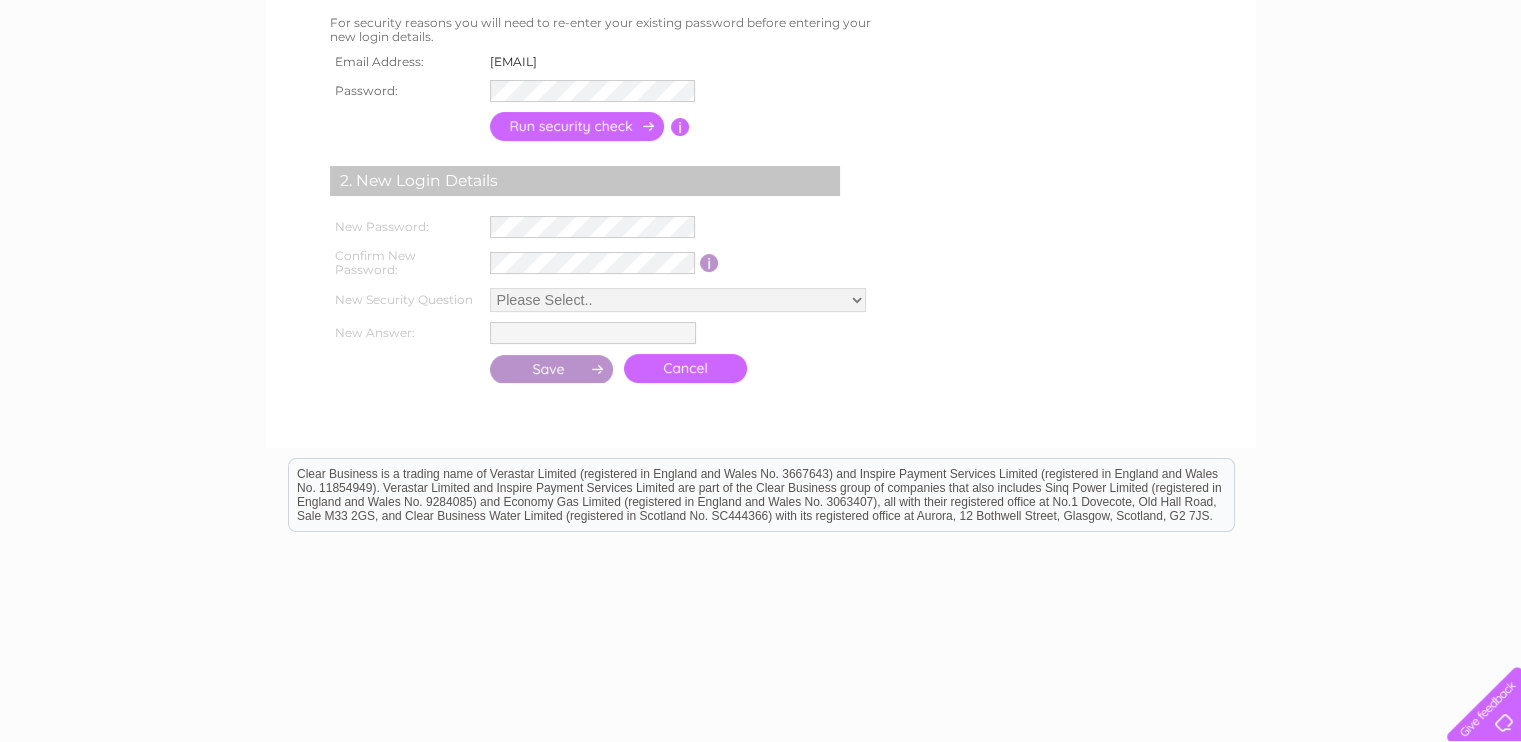 scroll, scrollTop: 0, scrollLeft: 0, axis: both 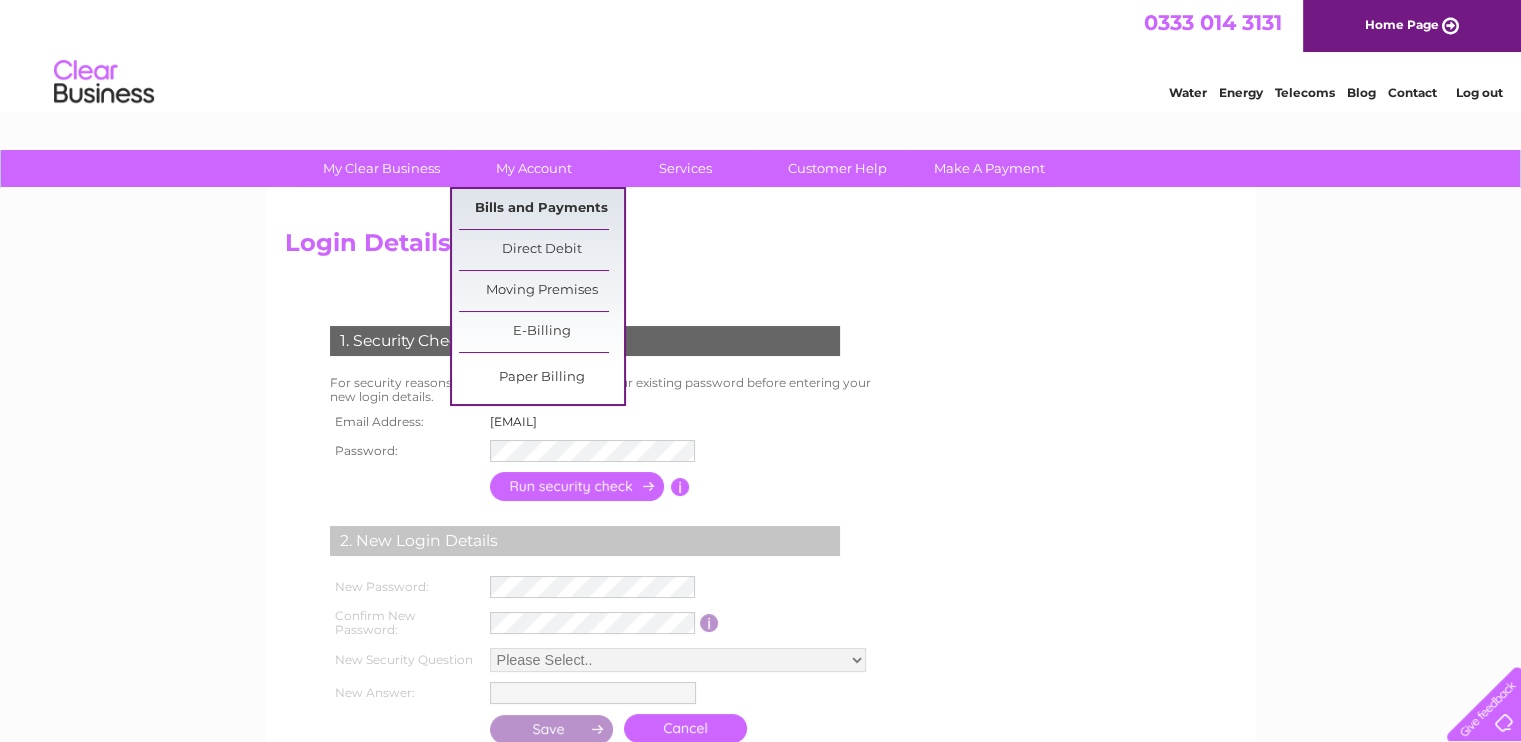 click on "Bills and Payments" at bounding box center [541, 209] 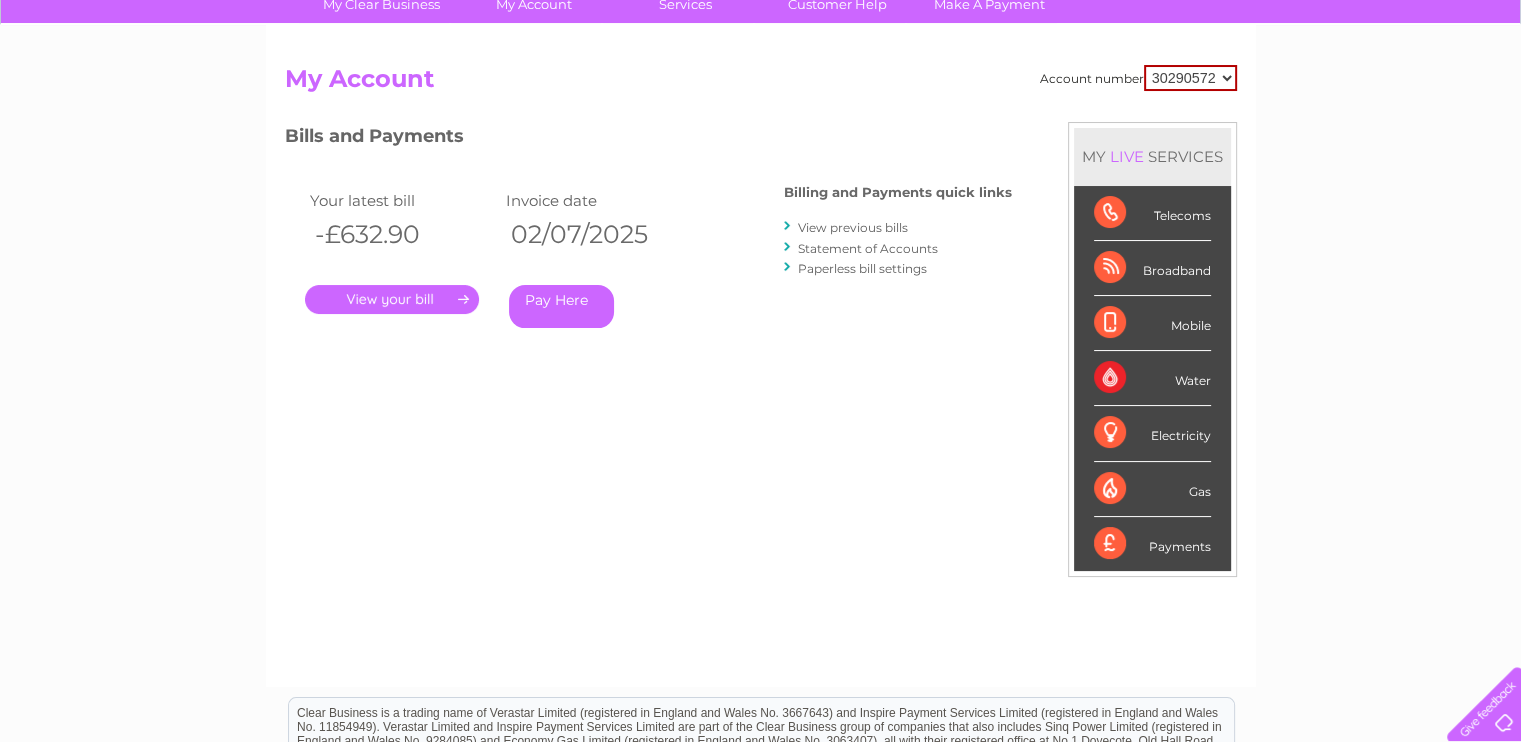 scroll, scrollTop: 0, scrollLeft: 0, axis: both 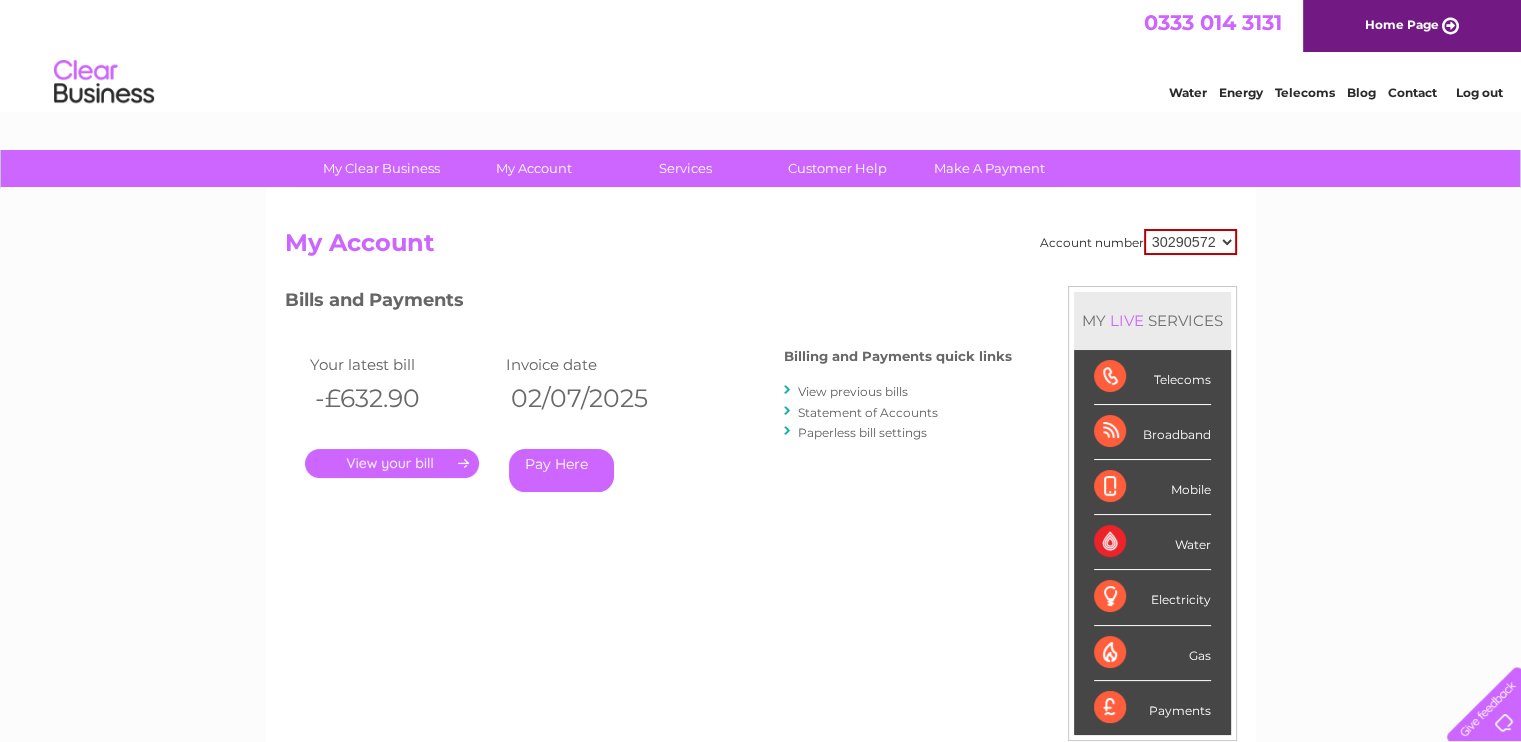 click on "Water" at bounding box center [1188, 92] 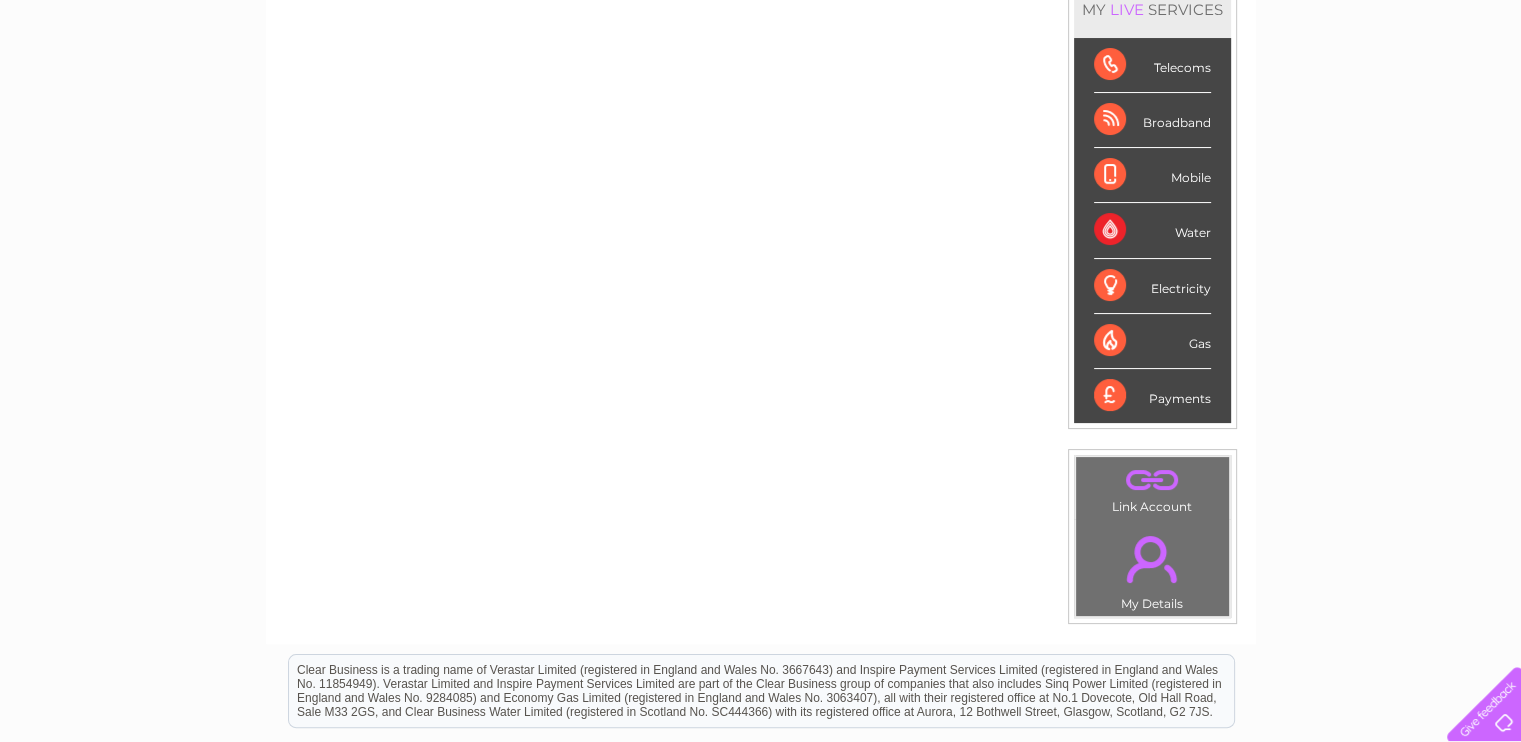 scroll, scrollTop: 0, scrollLeft: 0, axis: both 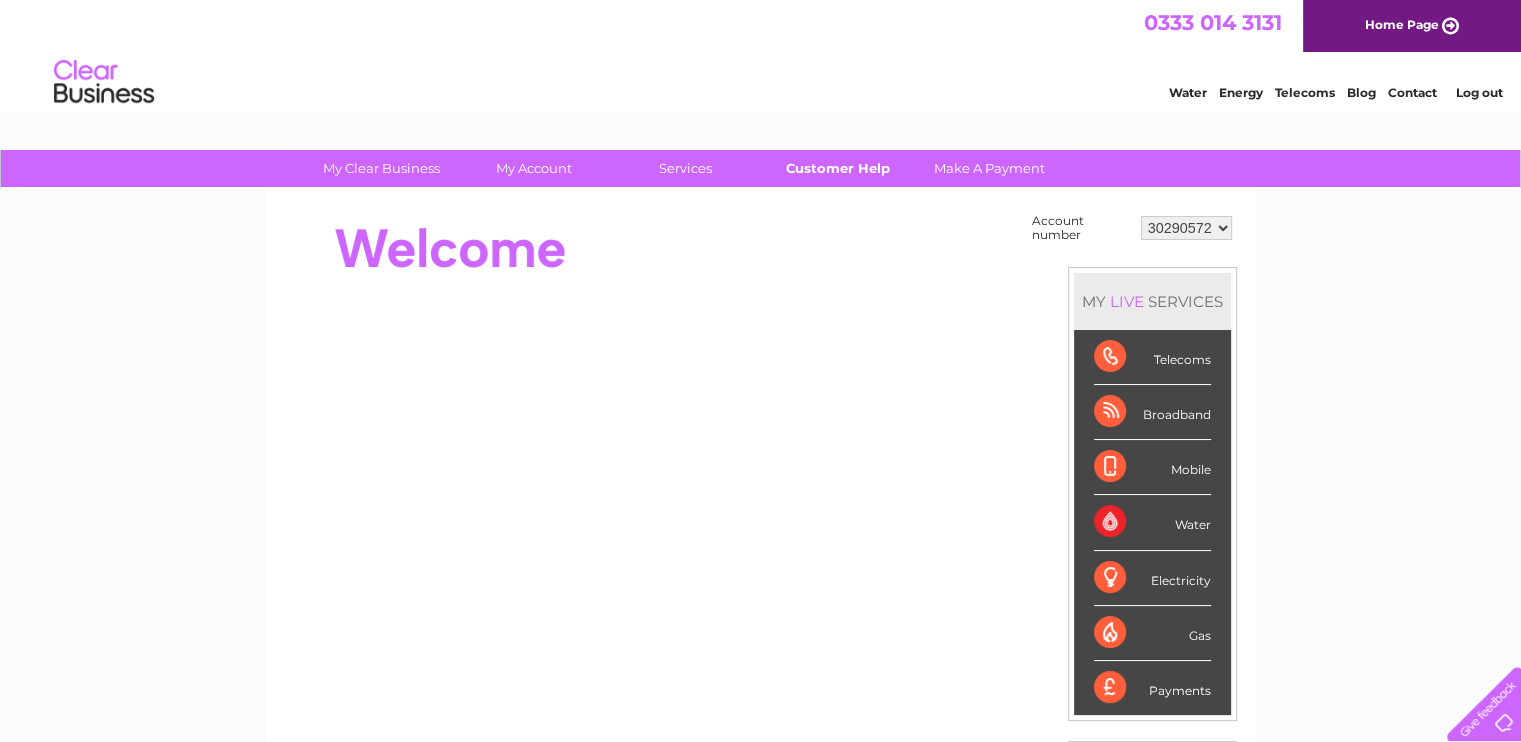 click on "Customer Help" at bounding box center (837, 168) 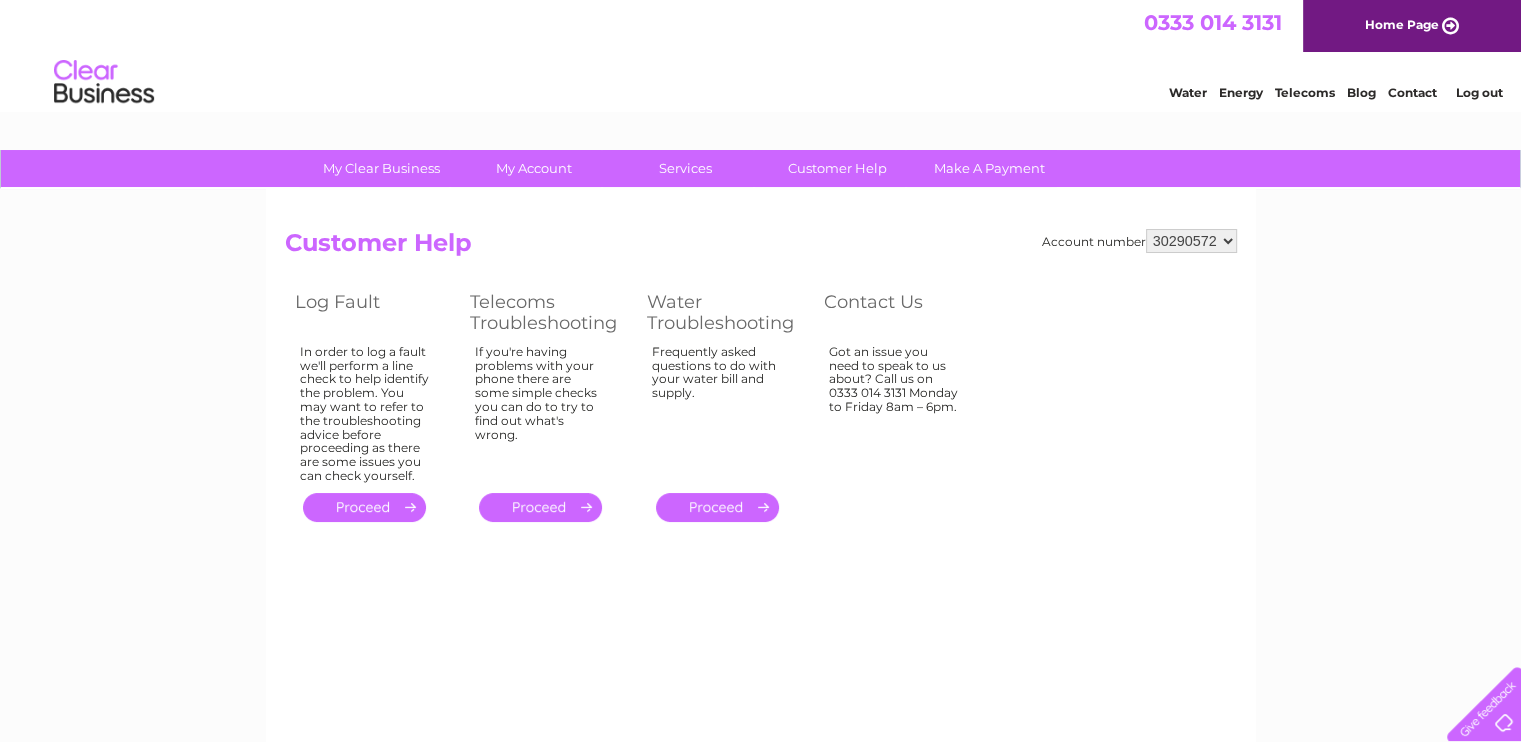 scroll, scrollTop: 0, scrollLeft: 0, axis: both 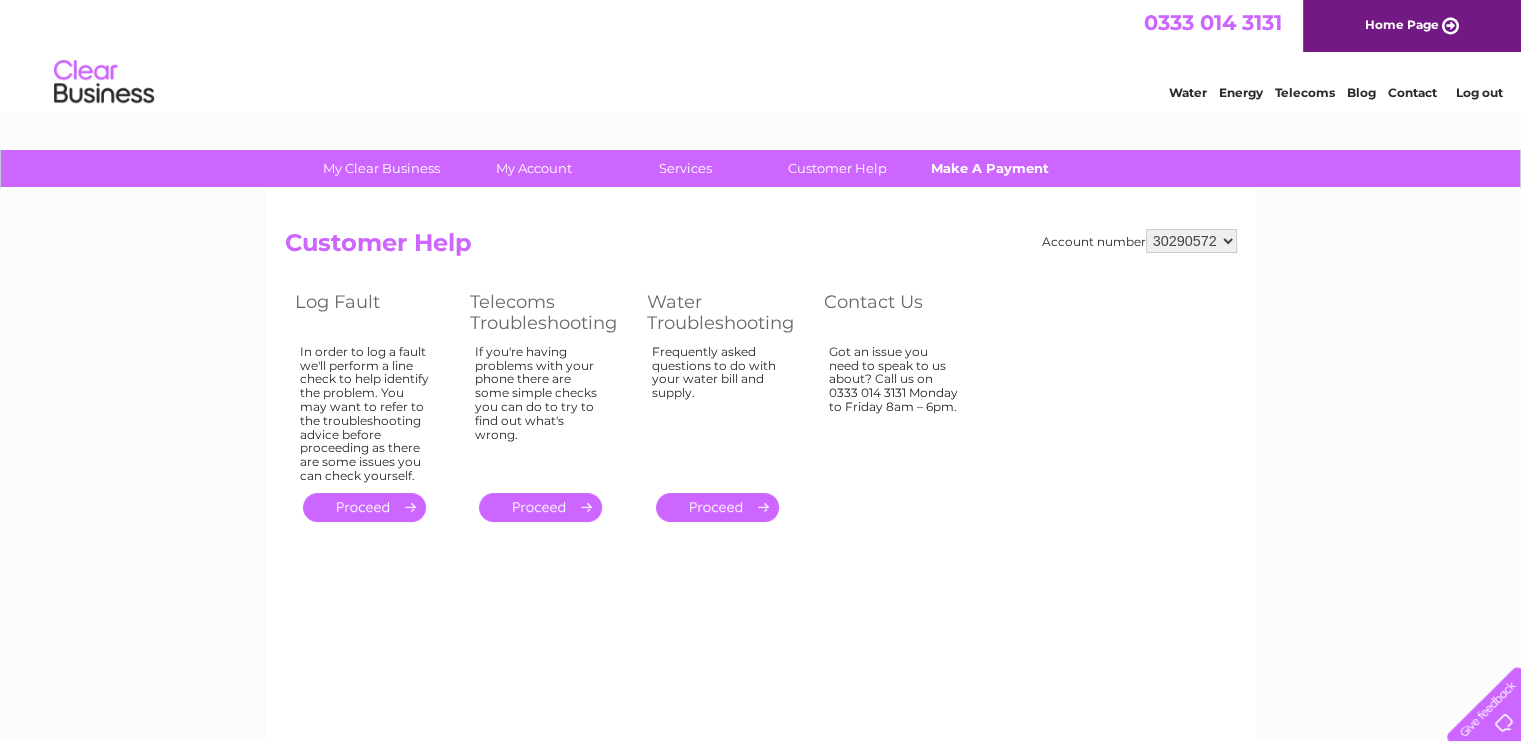 click on "Make A Payment" at bounding box center (989, 168) 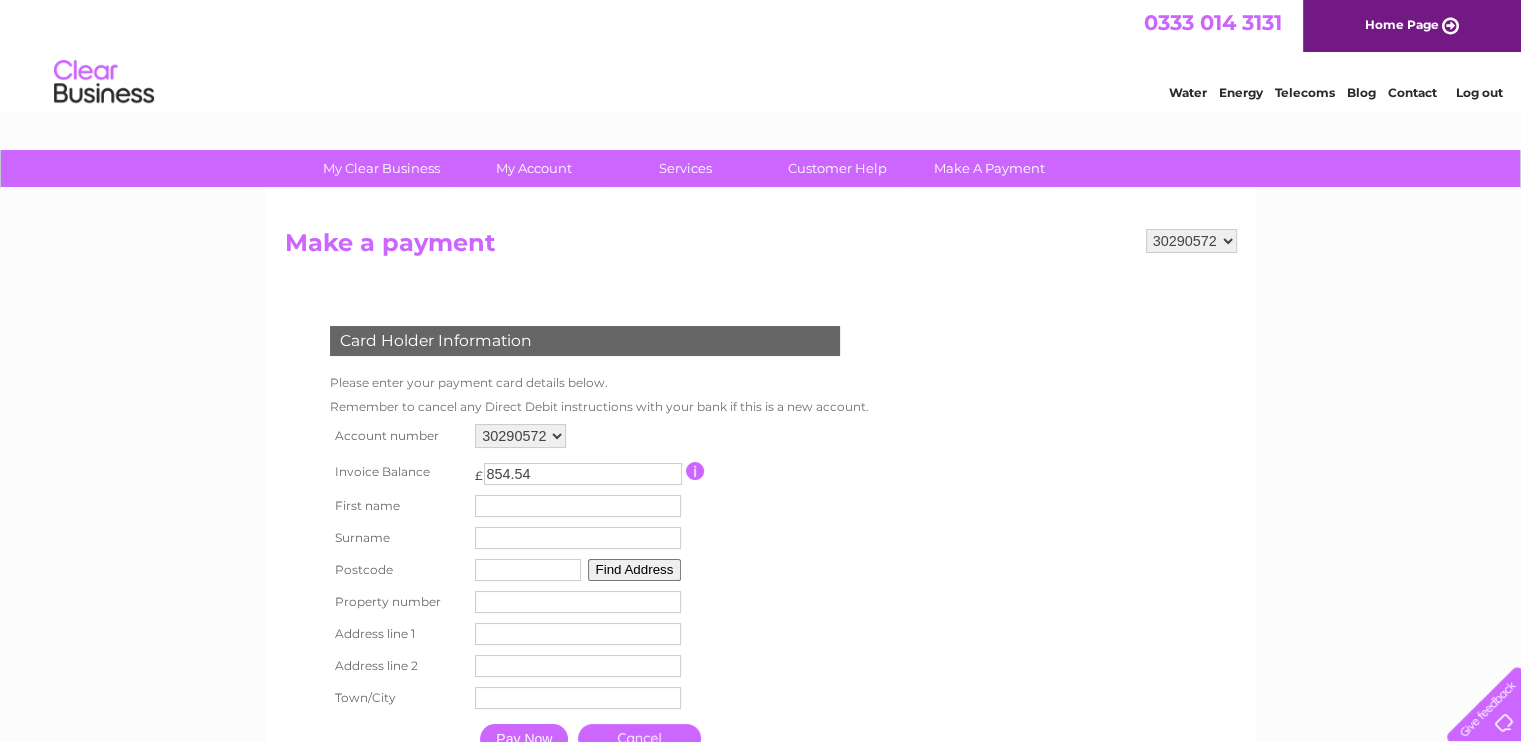 scroll, scrollTop: 0, scrollLeft: 0, axis: both 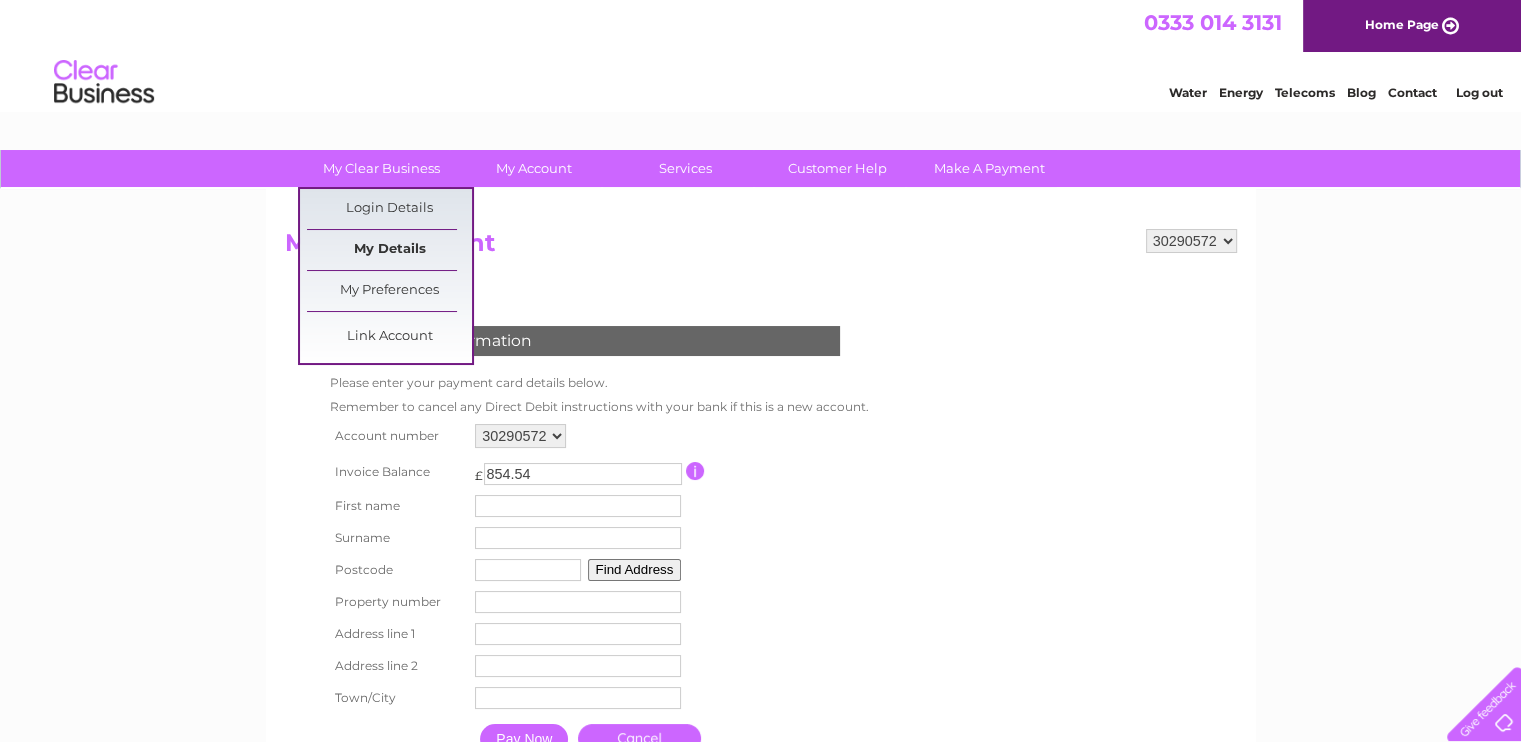 click on "My Details" at bounding box center [389, 250] 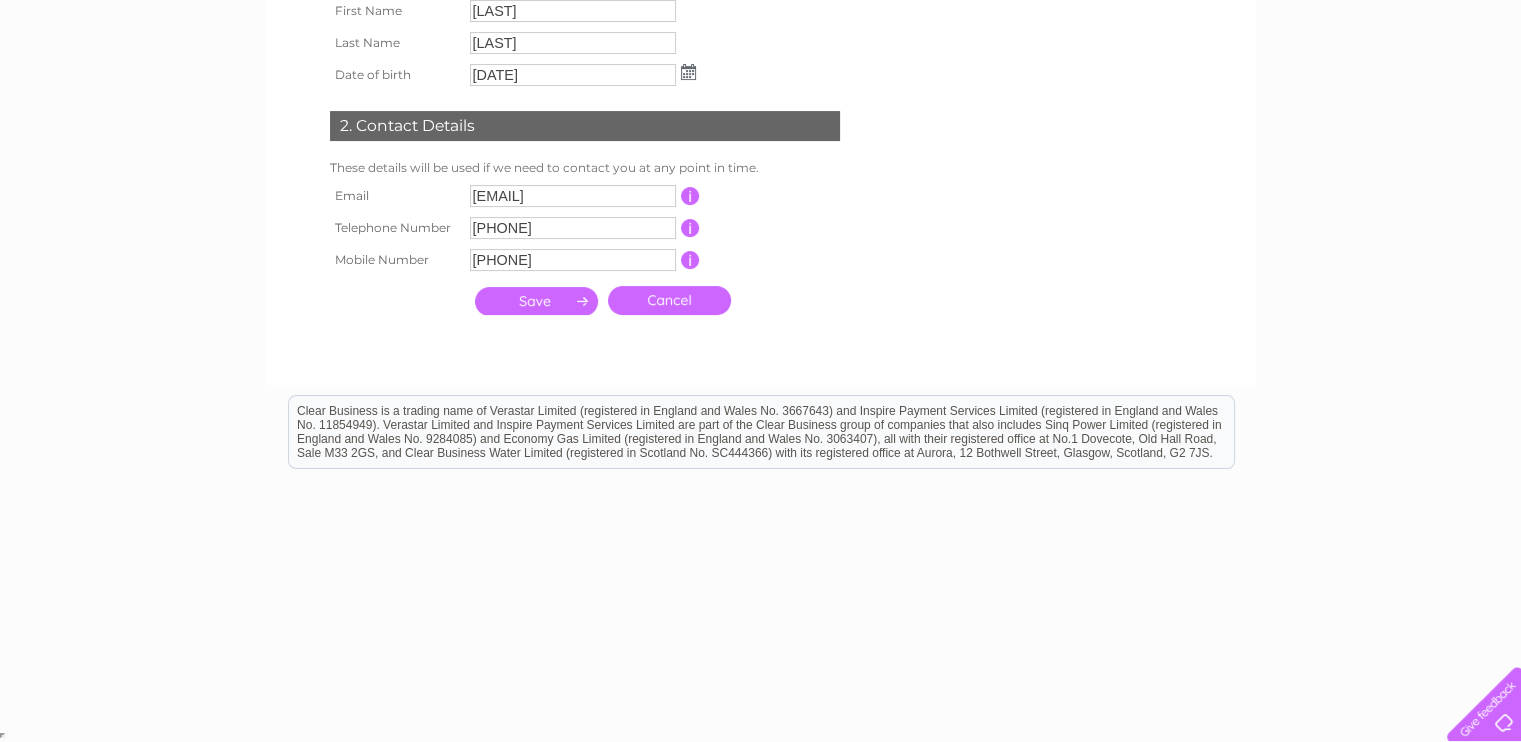 scroll, scrollTop: 0, scrollLeft: 0, axis: both 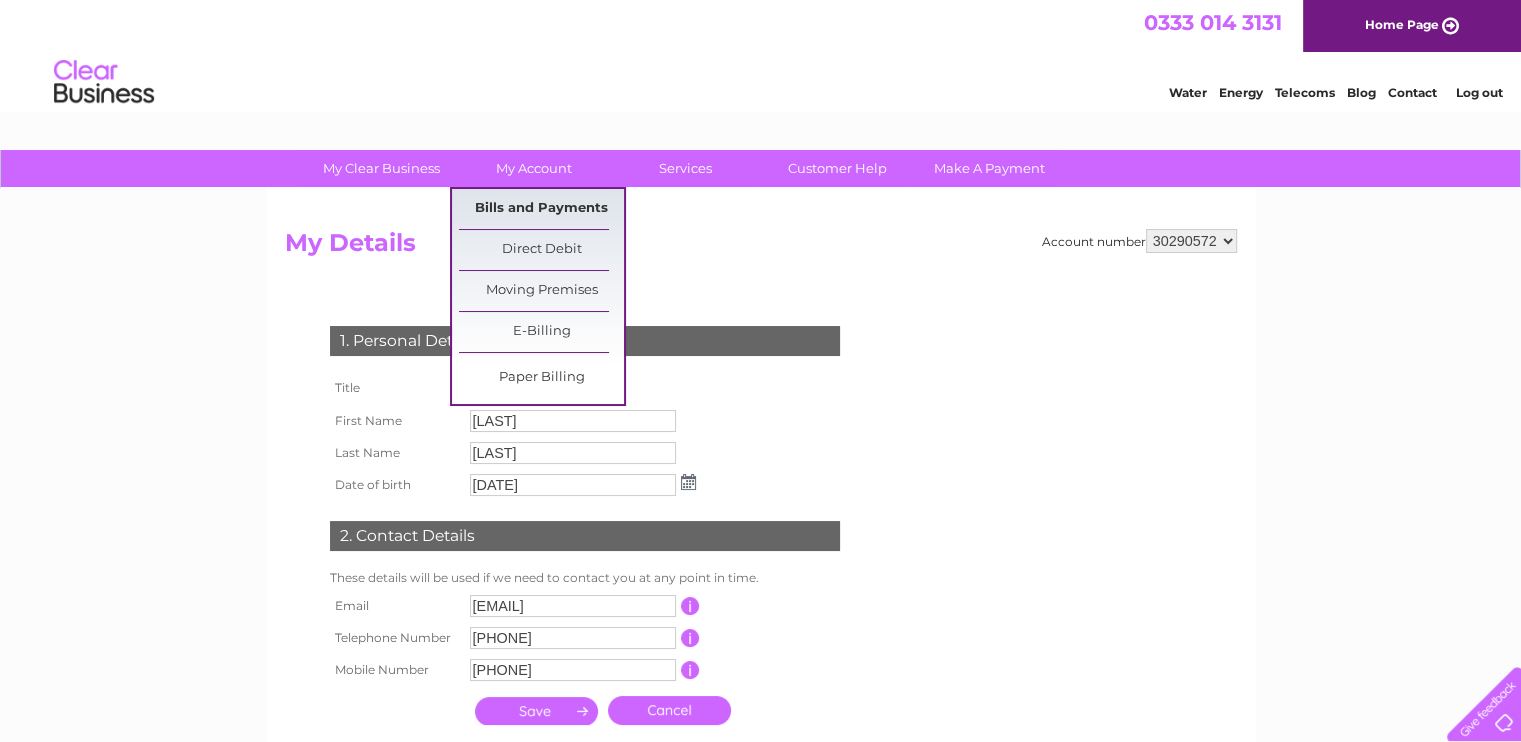 click on "Bills and Payments" at bounding box center [541, 209] 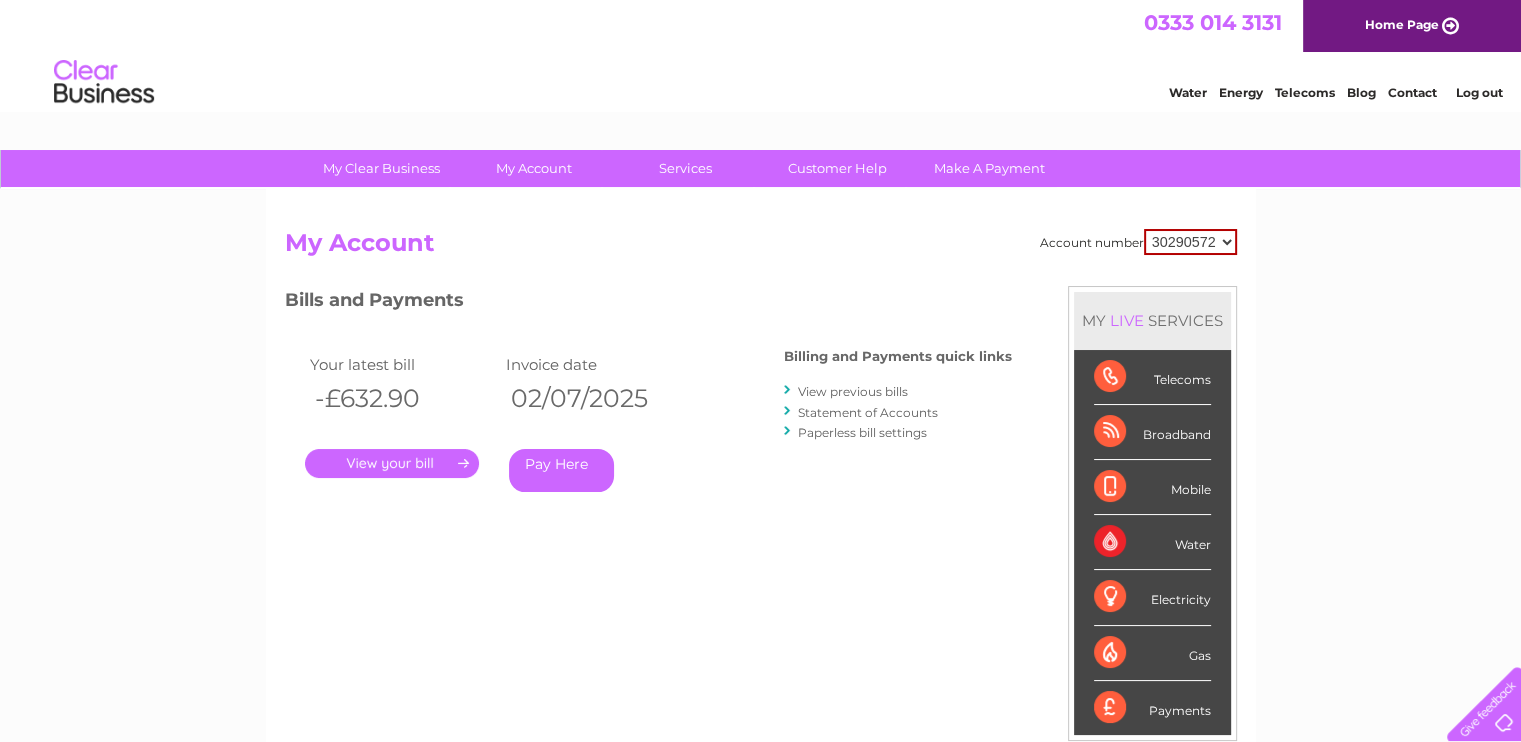 scroll, scrollTop: 0, scrollLeft: 0, axis: both 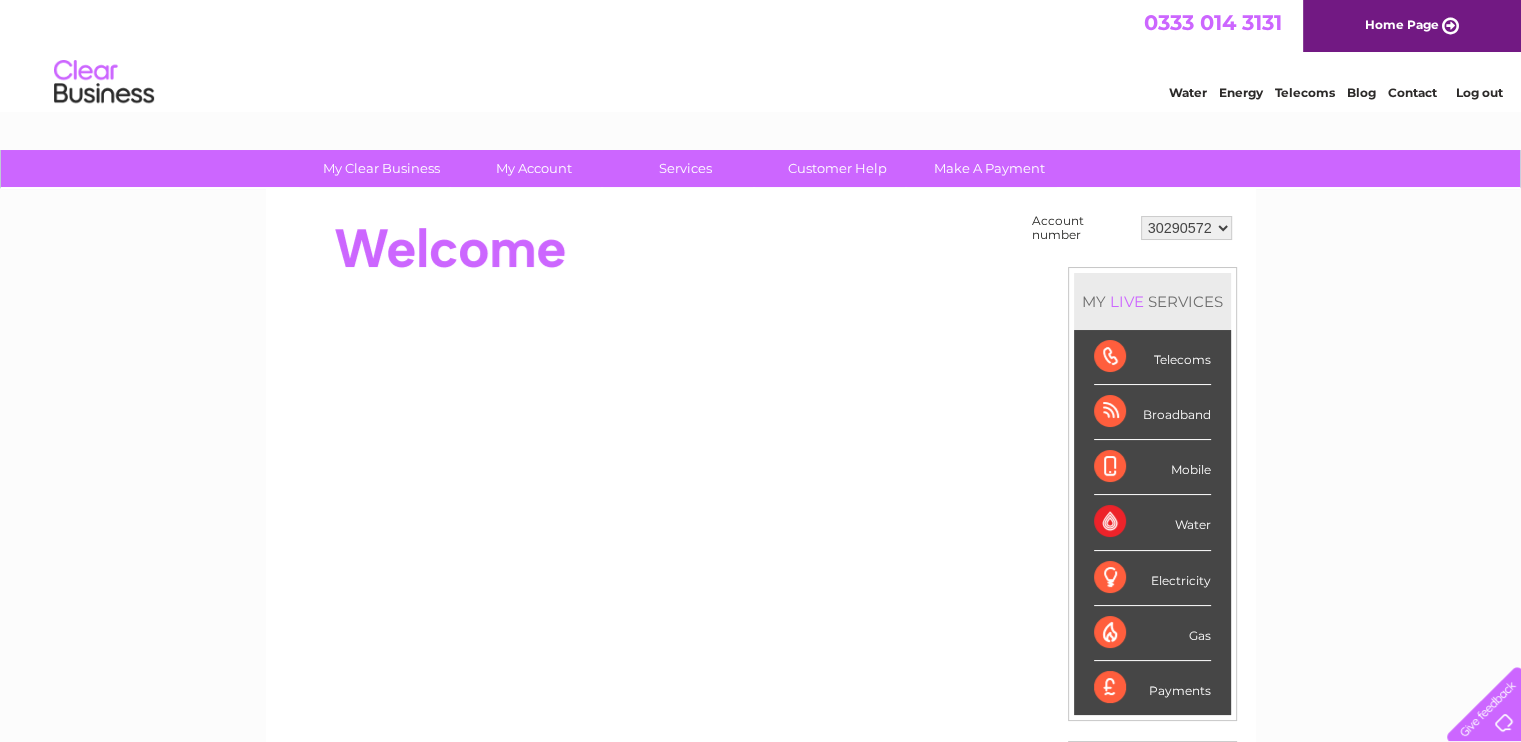 click on "30290572" at bounding box center [1186, 228] 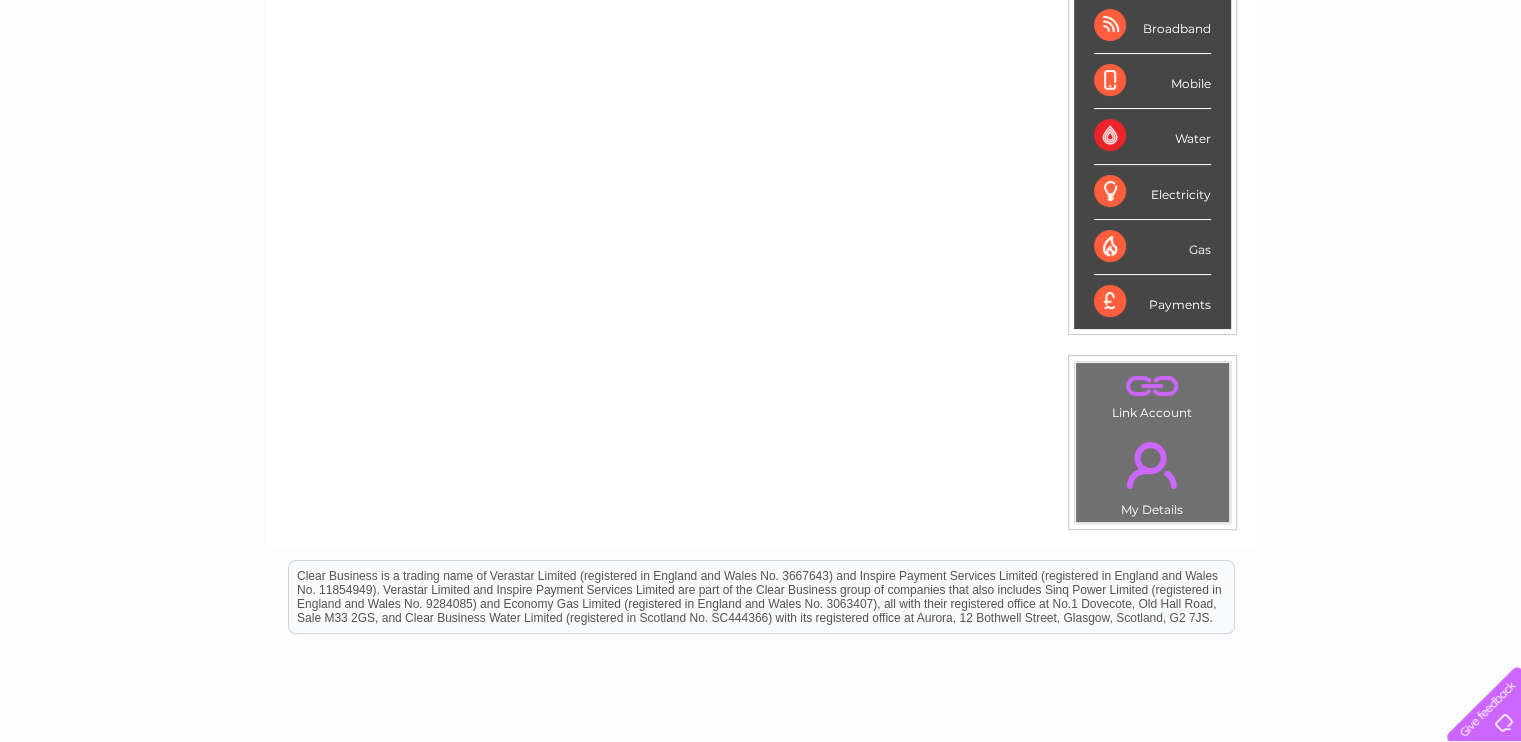 scroll, scrollTop: 388, scrollLeft: 0, axis: vertical 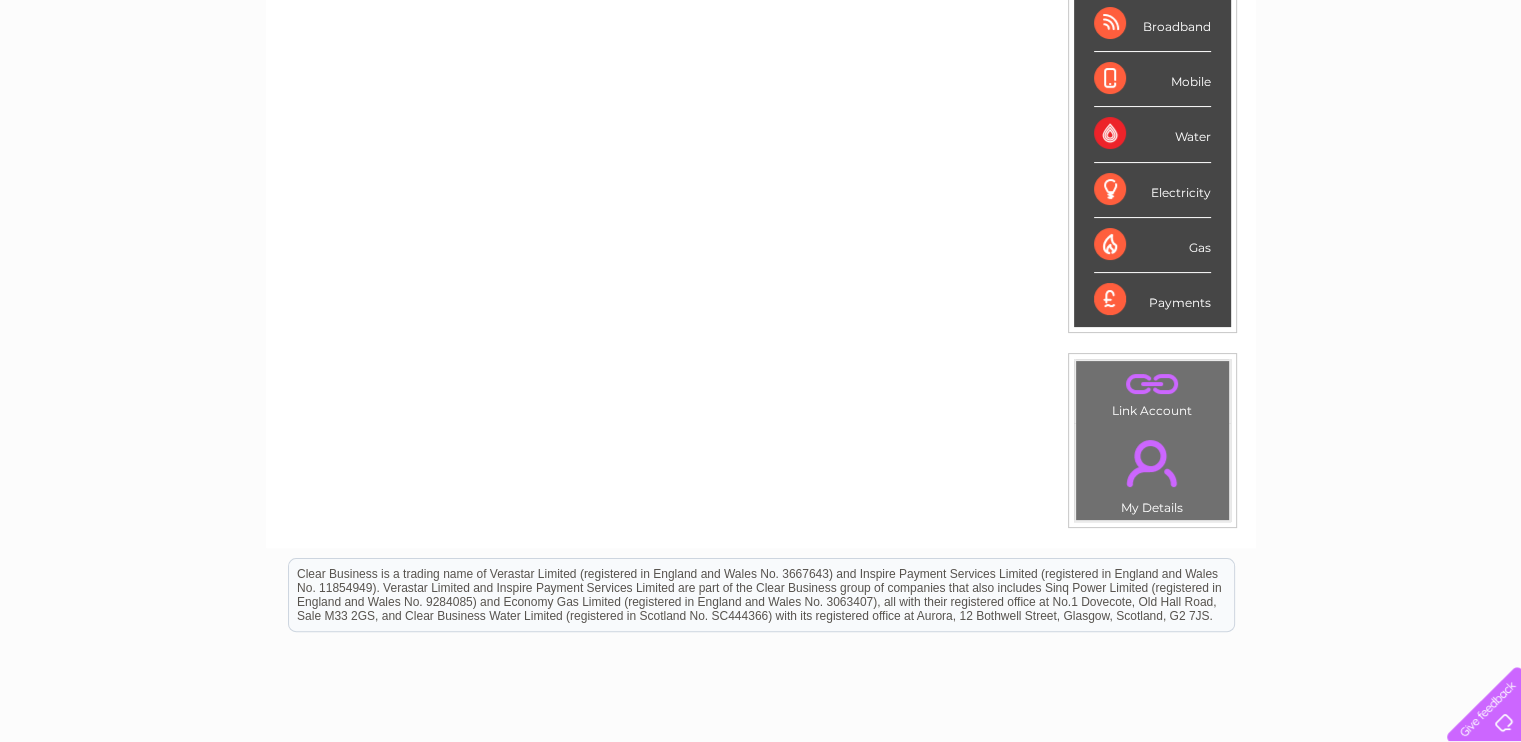 click on "." at bounding box center [1152, 383] 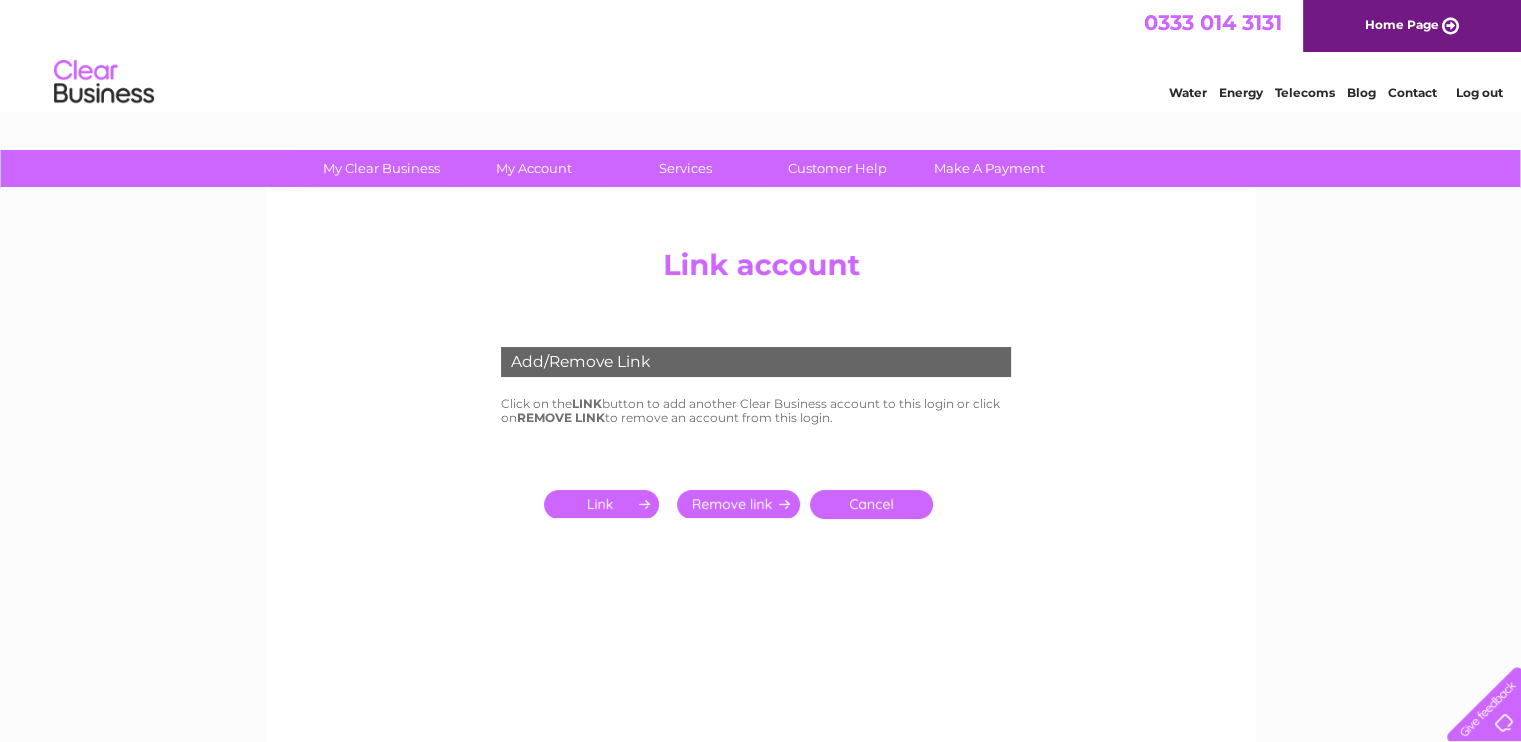 scroll, scrollTop: 0, scrollLeft: 0, axis: both 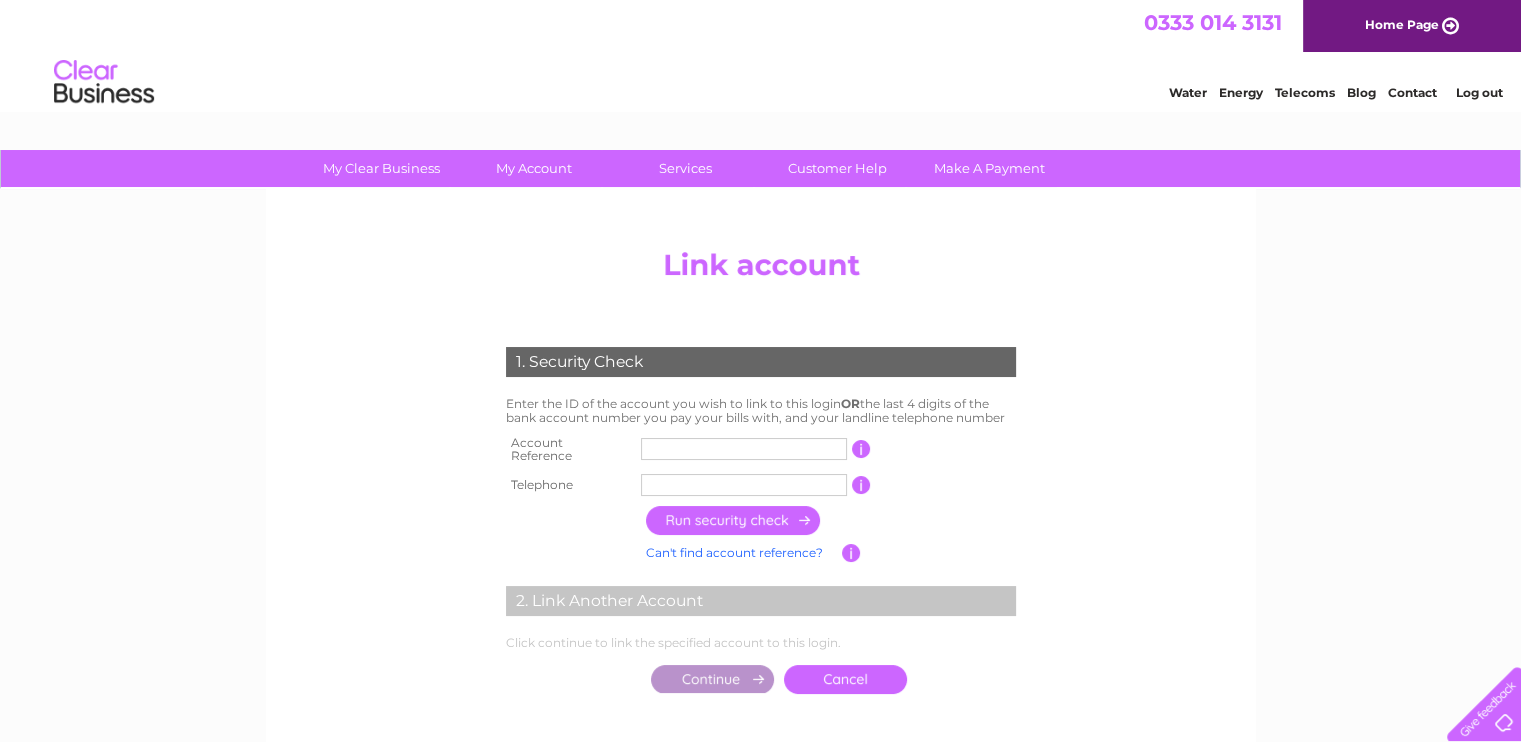click at bounding box center (744, 449) 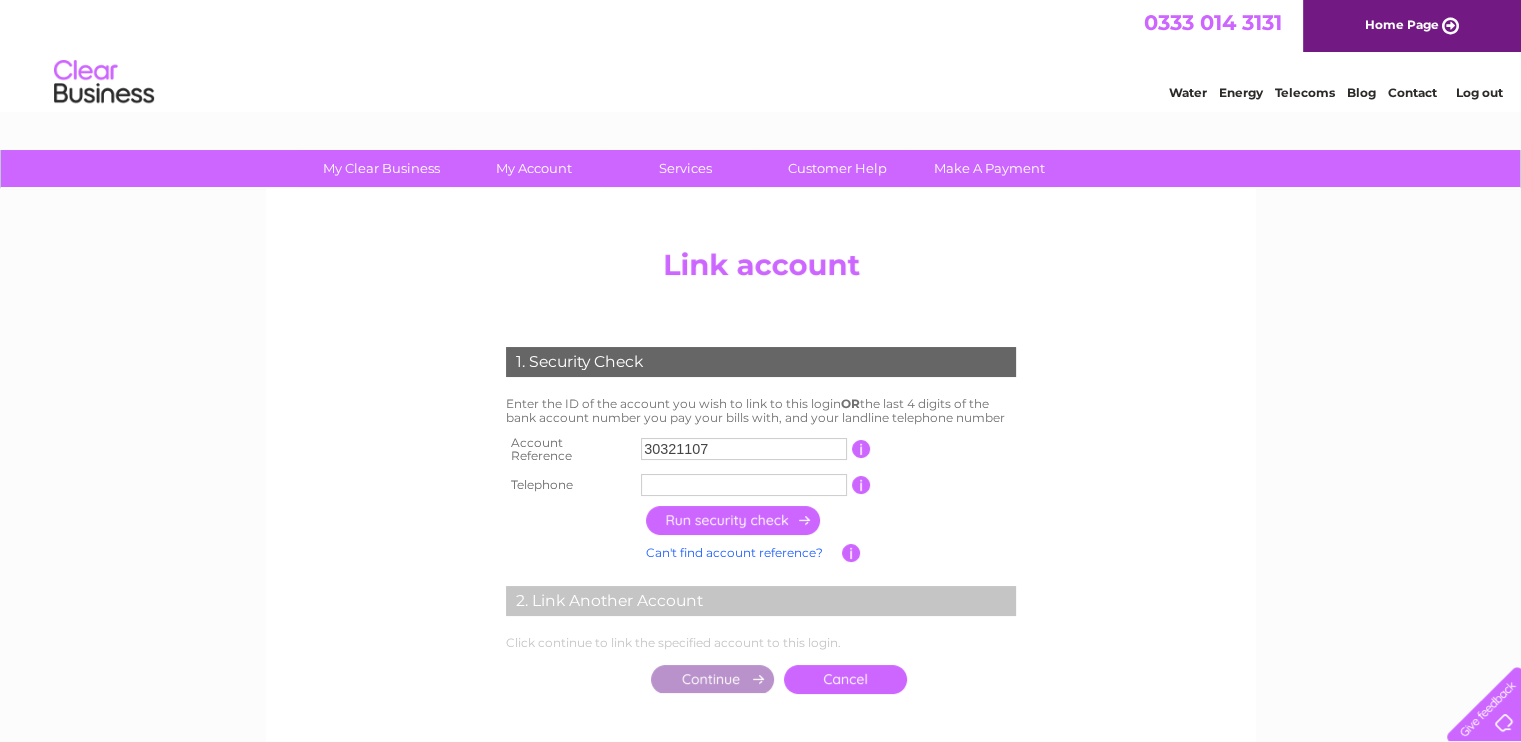 type on "30321107" 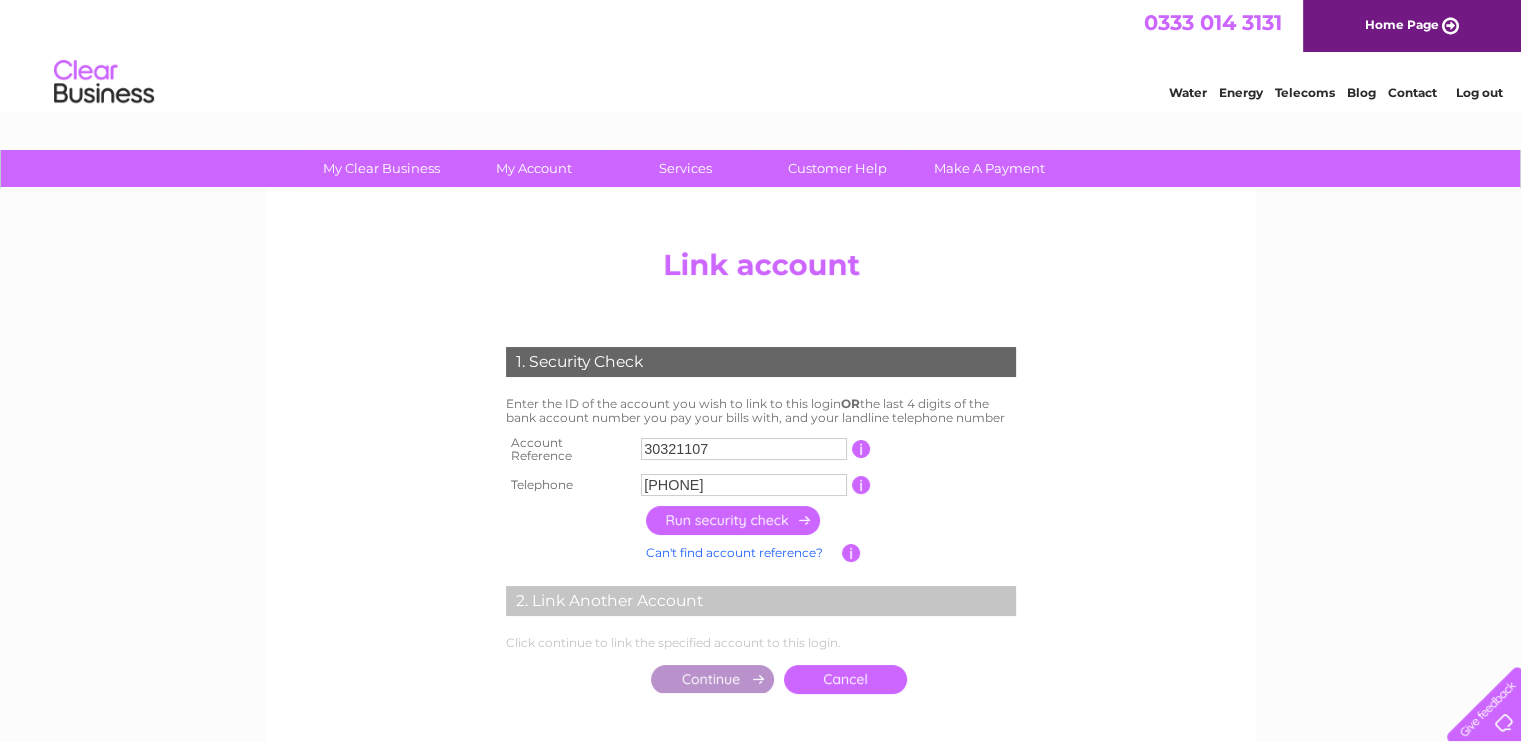 click at bounding box center (734, 520) 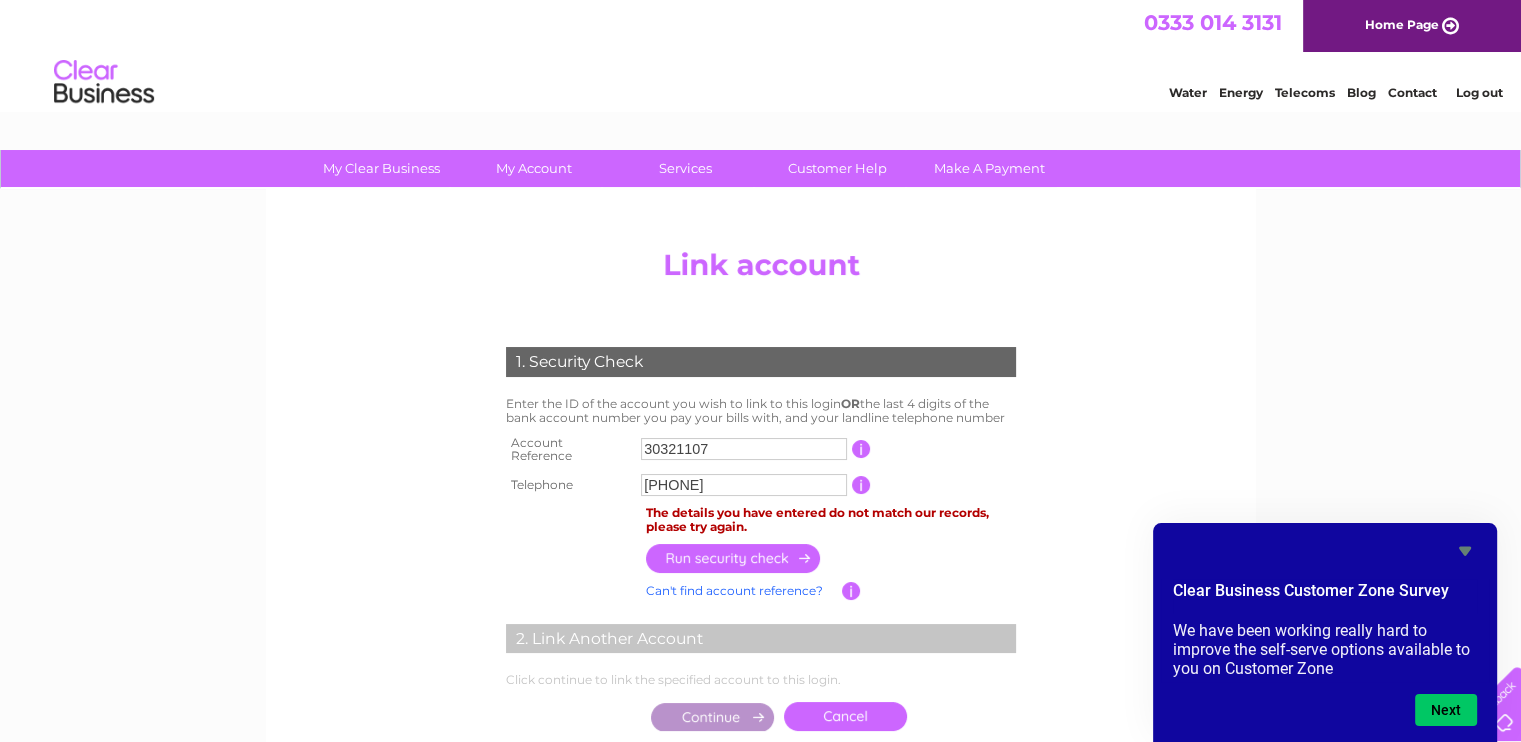 click on "[PHONE]" at bounding box center [744, 485] 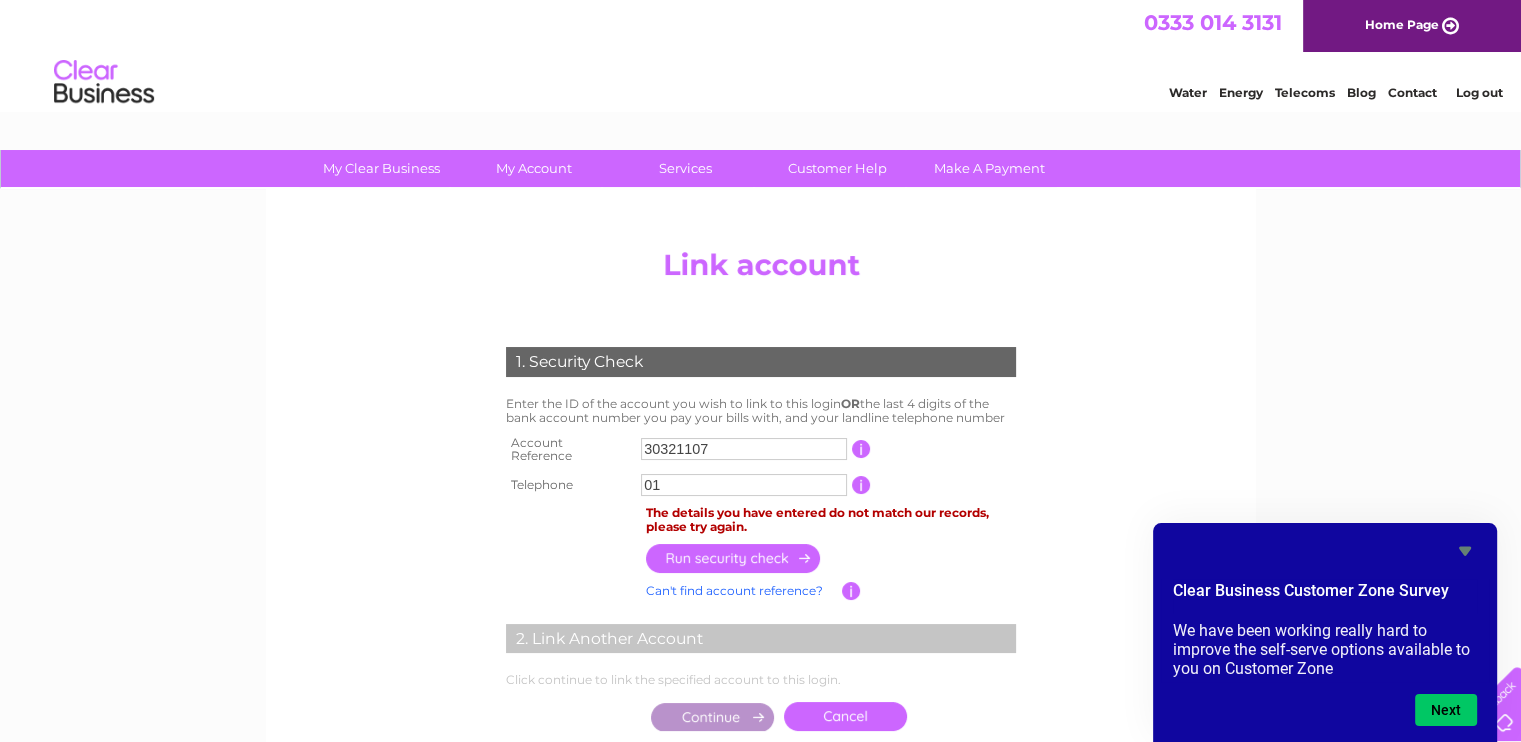 type on "0" 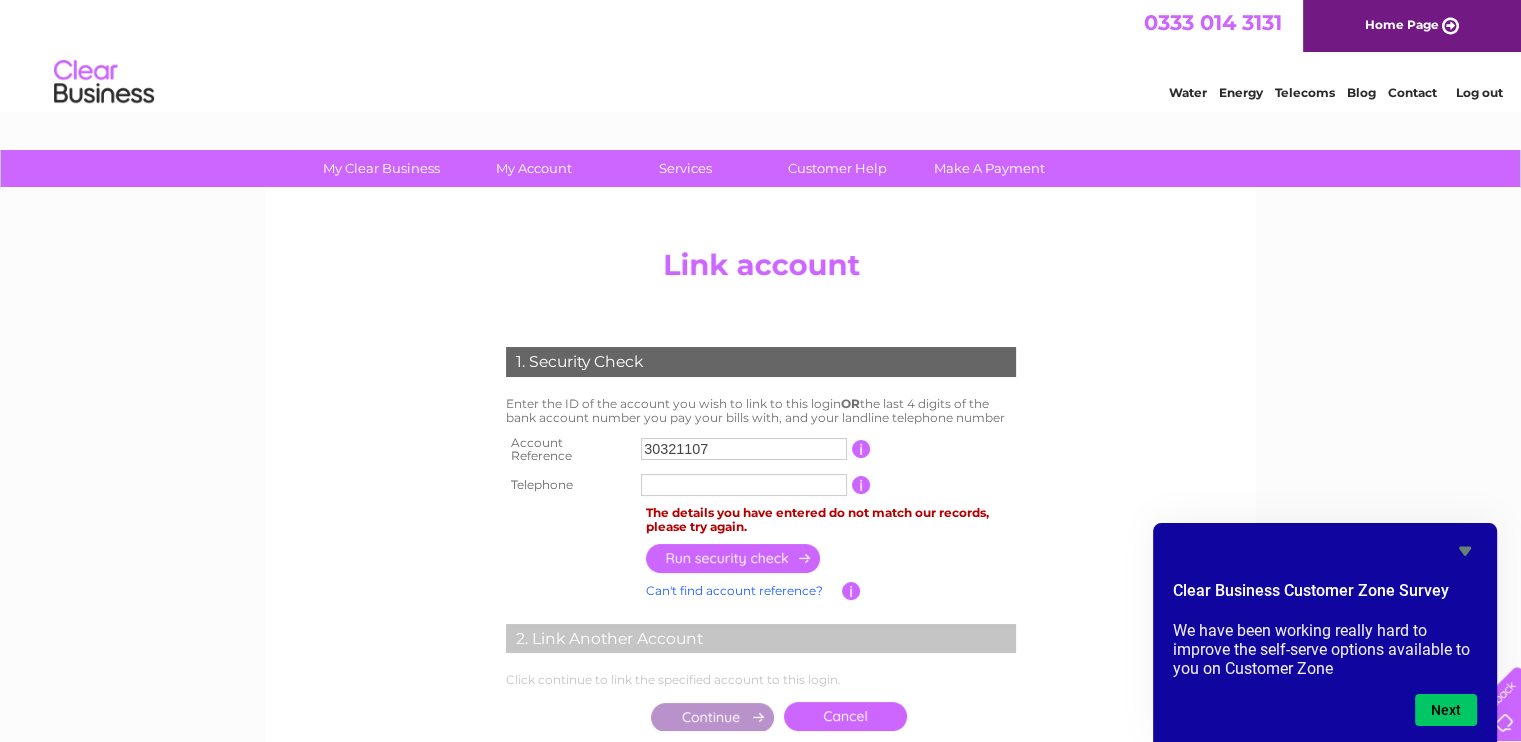 click at bounding box center (744, 485) 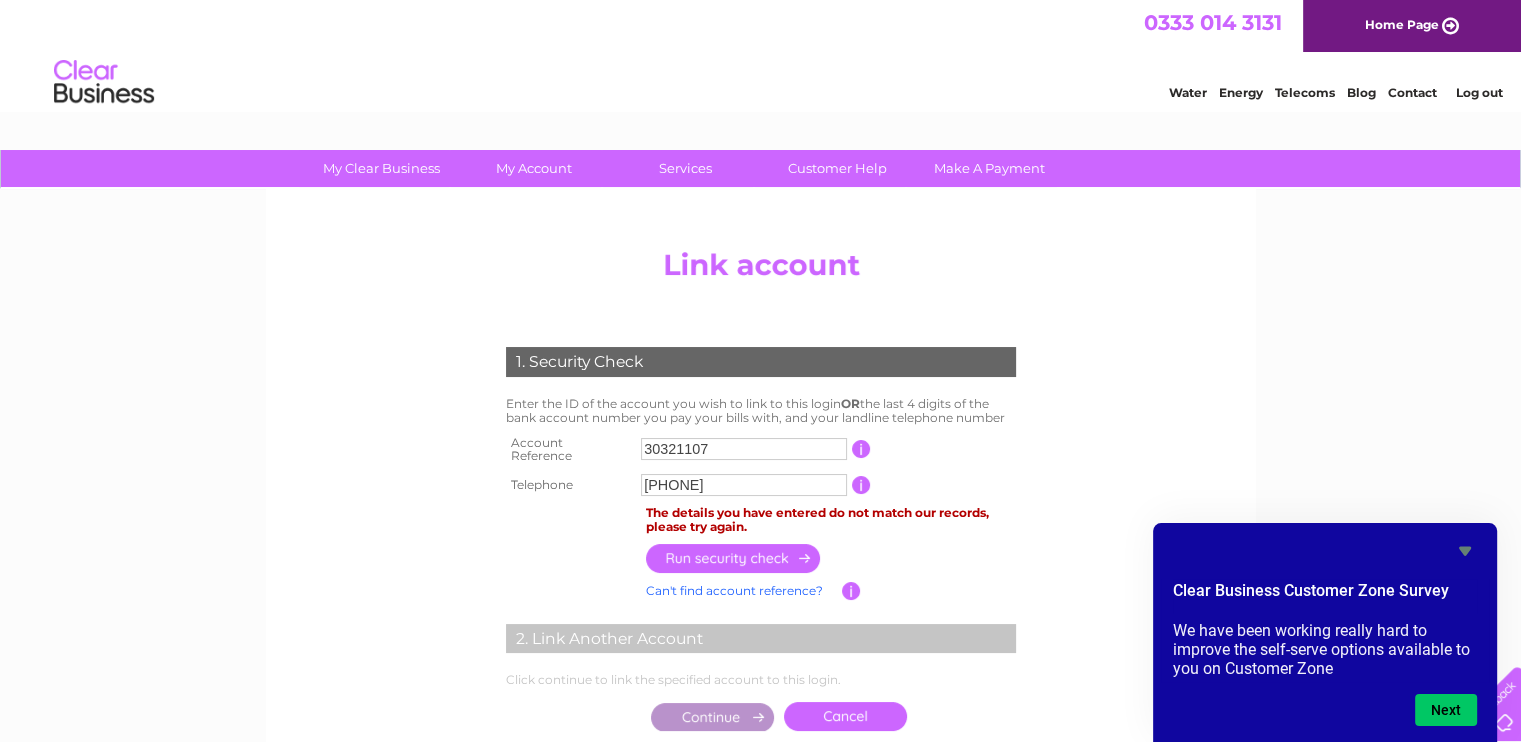 click at bounding box center [734, 558] 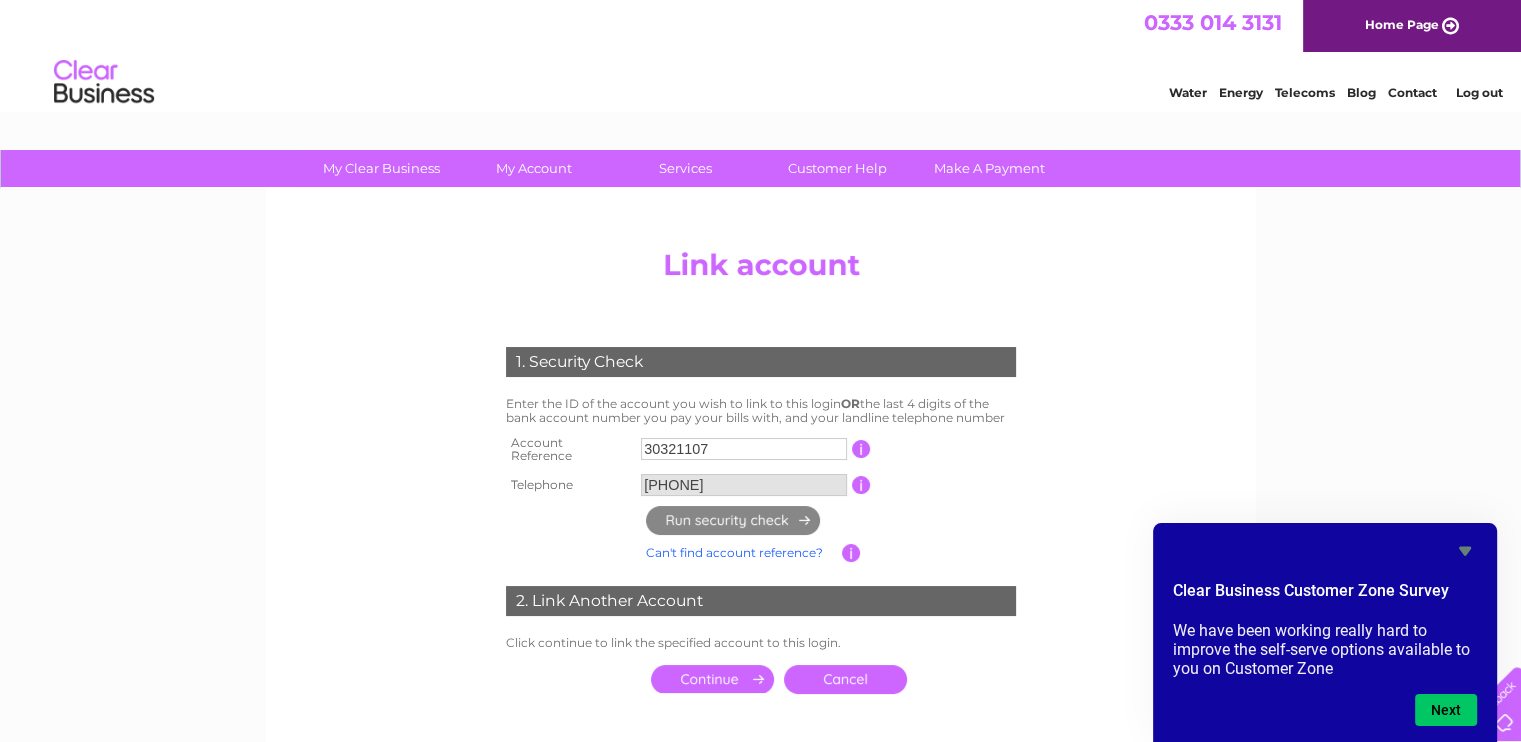 click at bounding box center [831, 520] 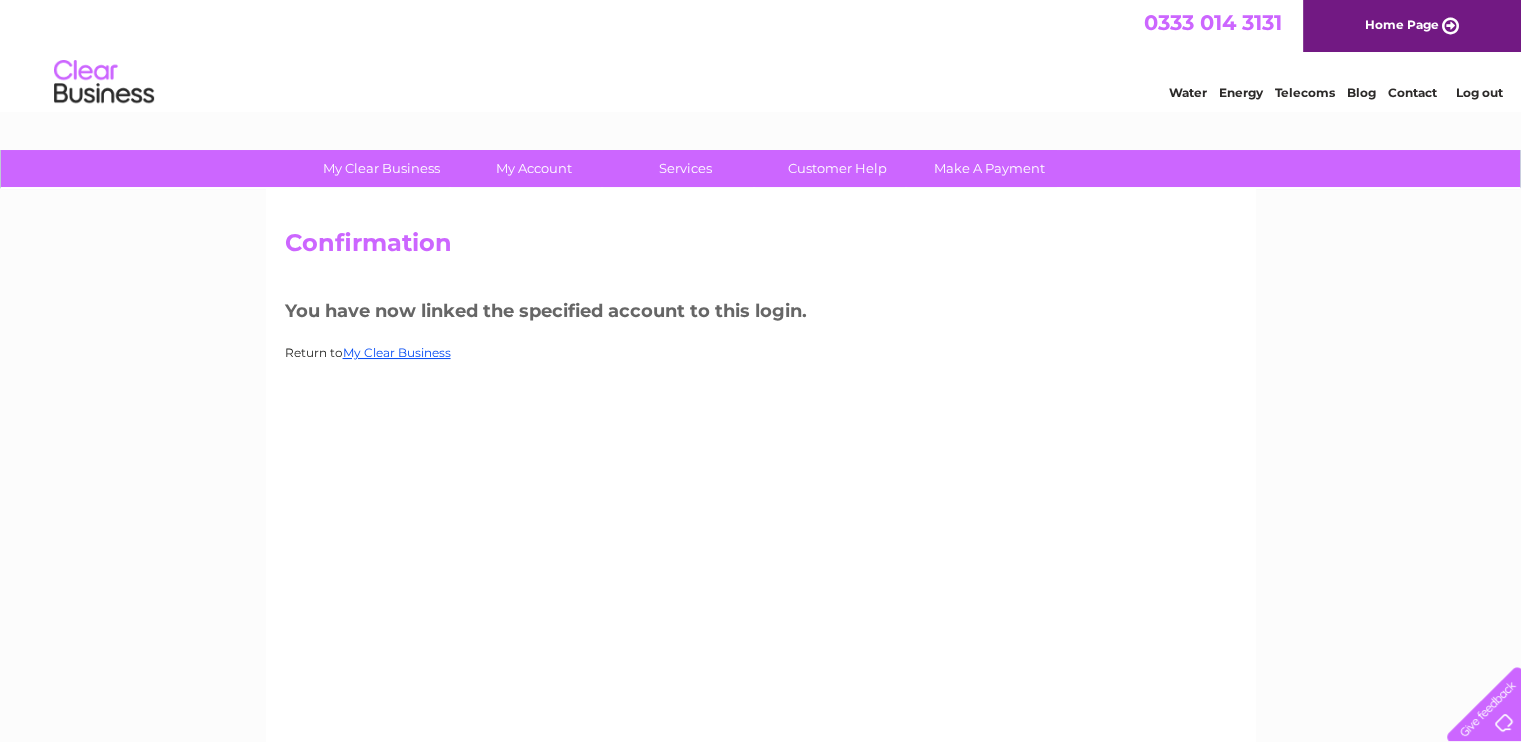 scroll, scrollTop: 0, scrollLeft: 0, axis: both 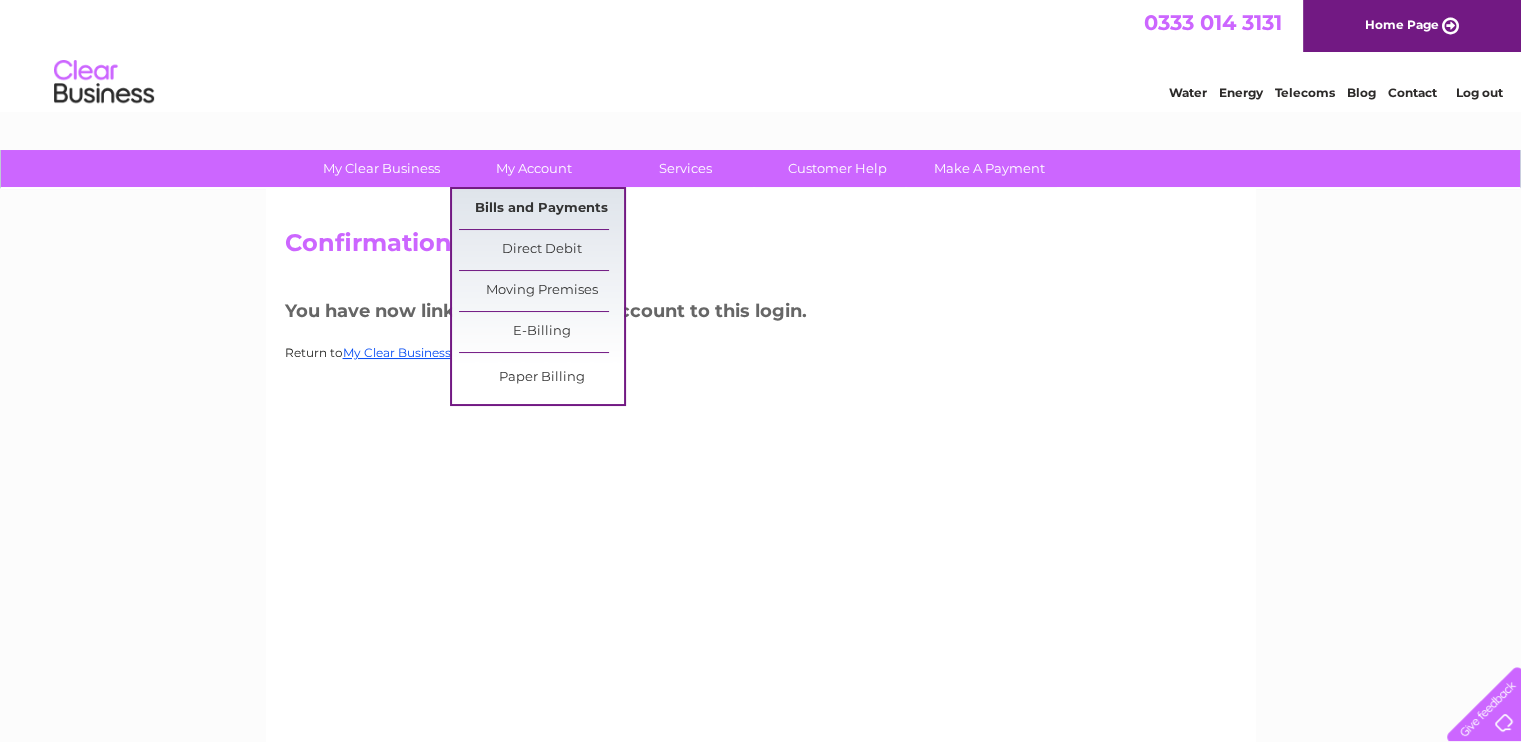 click on "Bills and Payments" at bounding box center [541, 209] 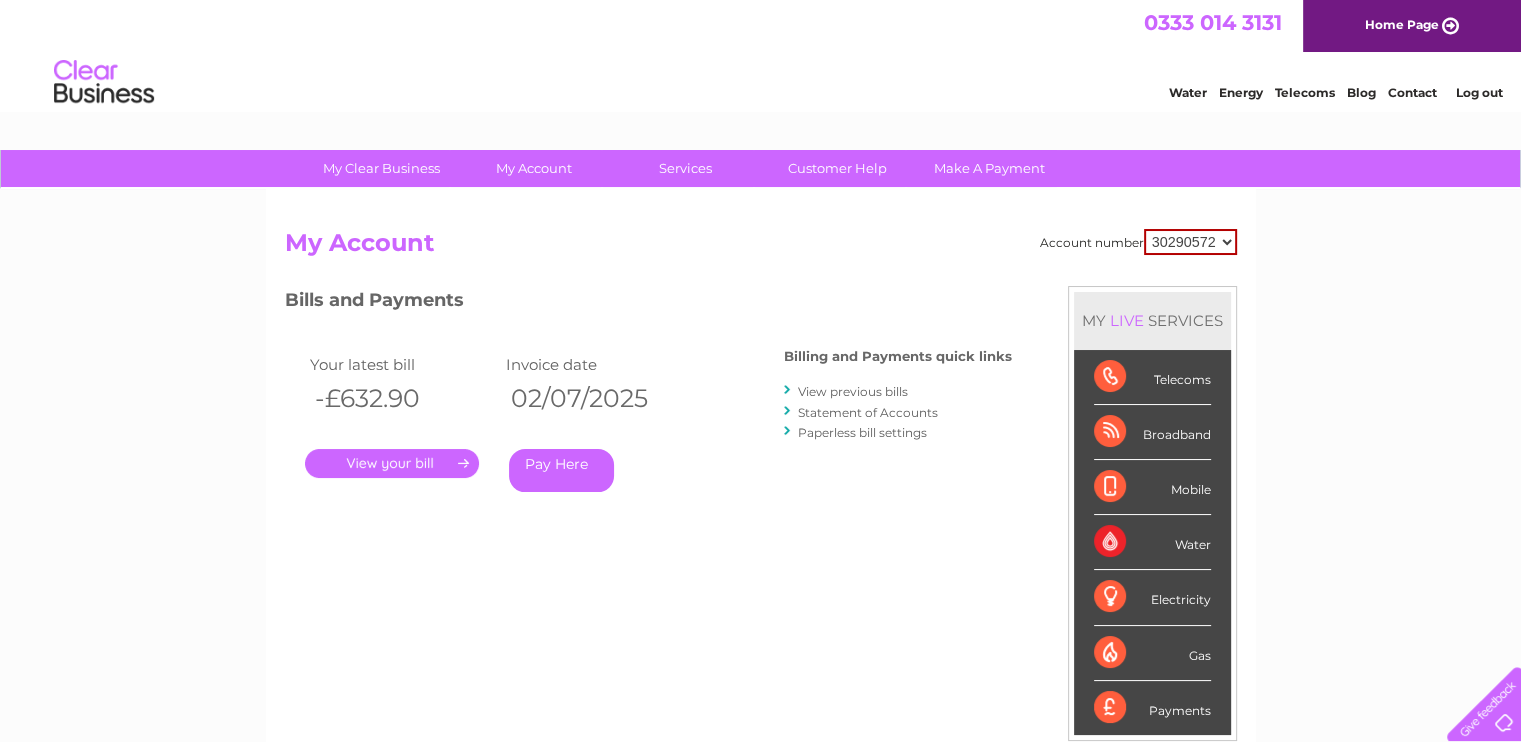 scroll, scrollTop: 0, scrollLeft: 0, axis: both 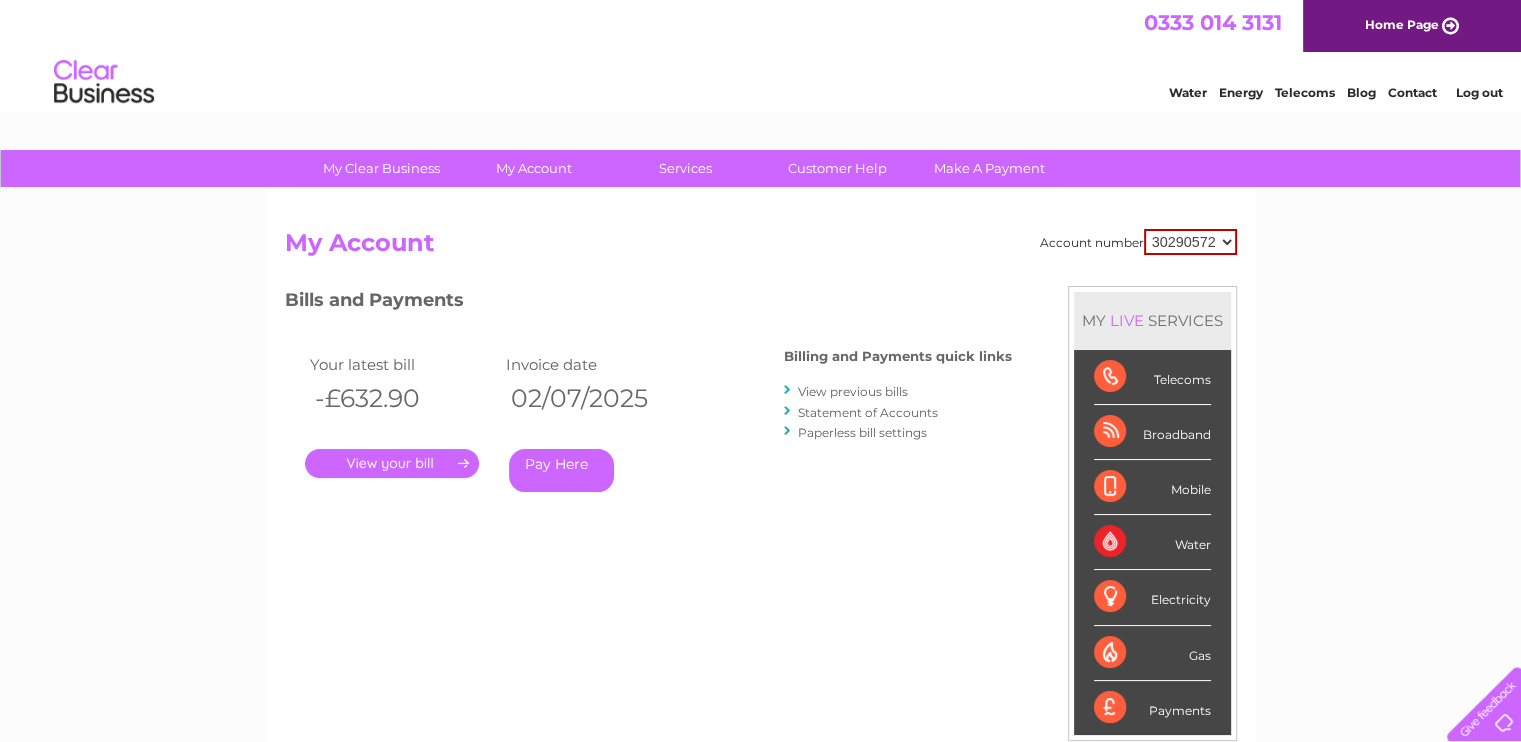 click on "30290572
30321107" at bounding box center (1190, 242) 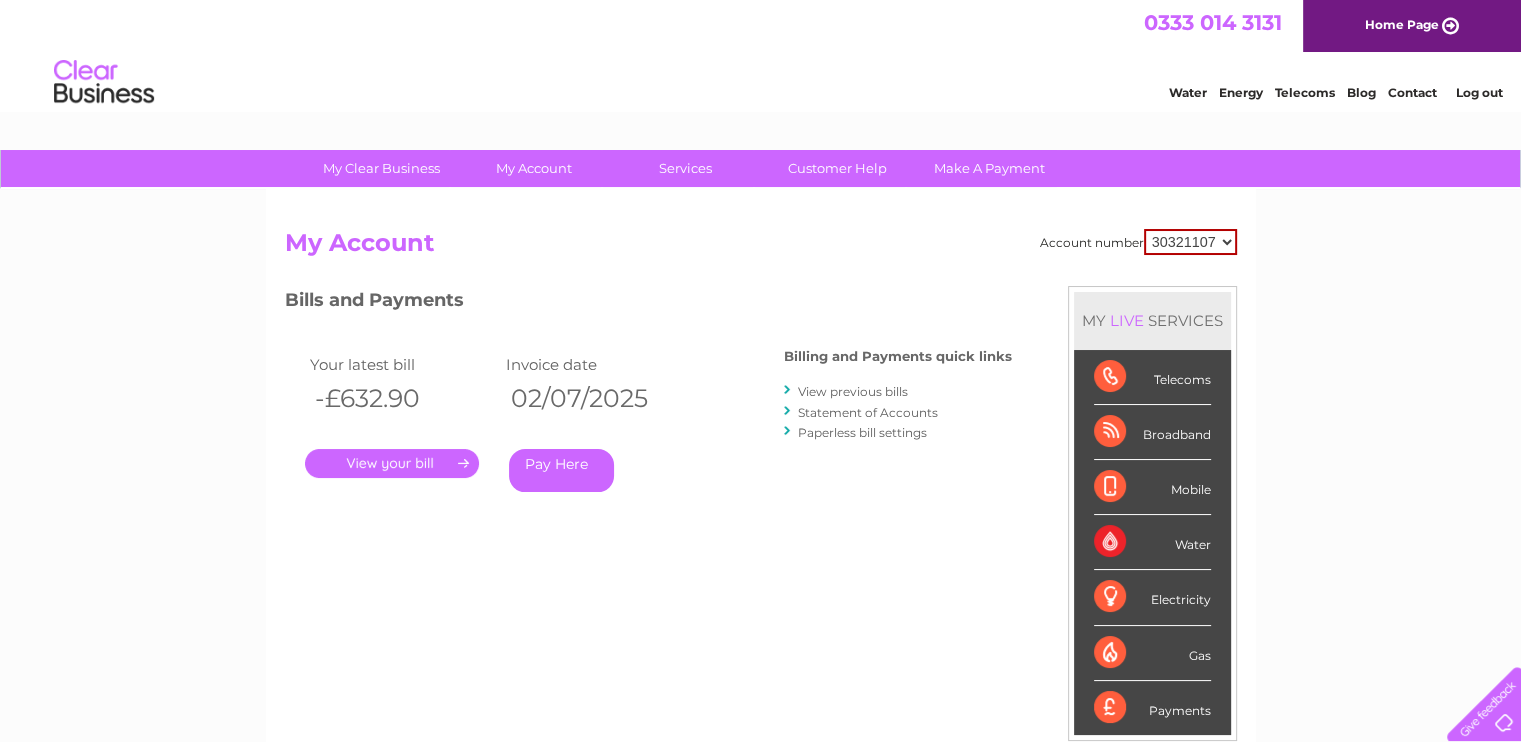 click on "30290572
30321107" at bounding box center (1190, 242) 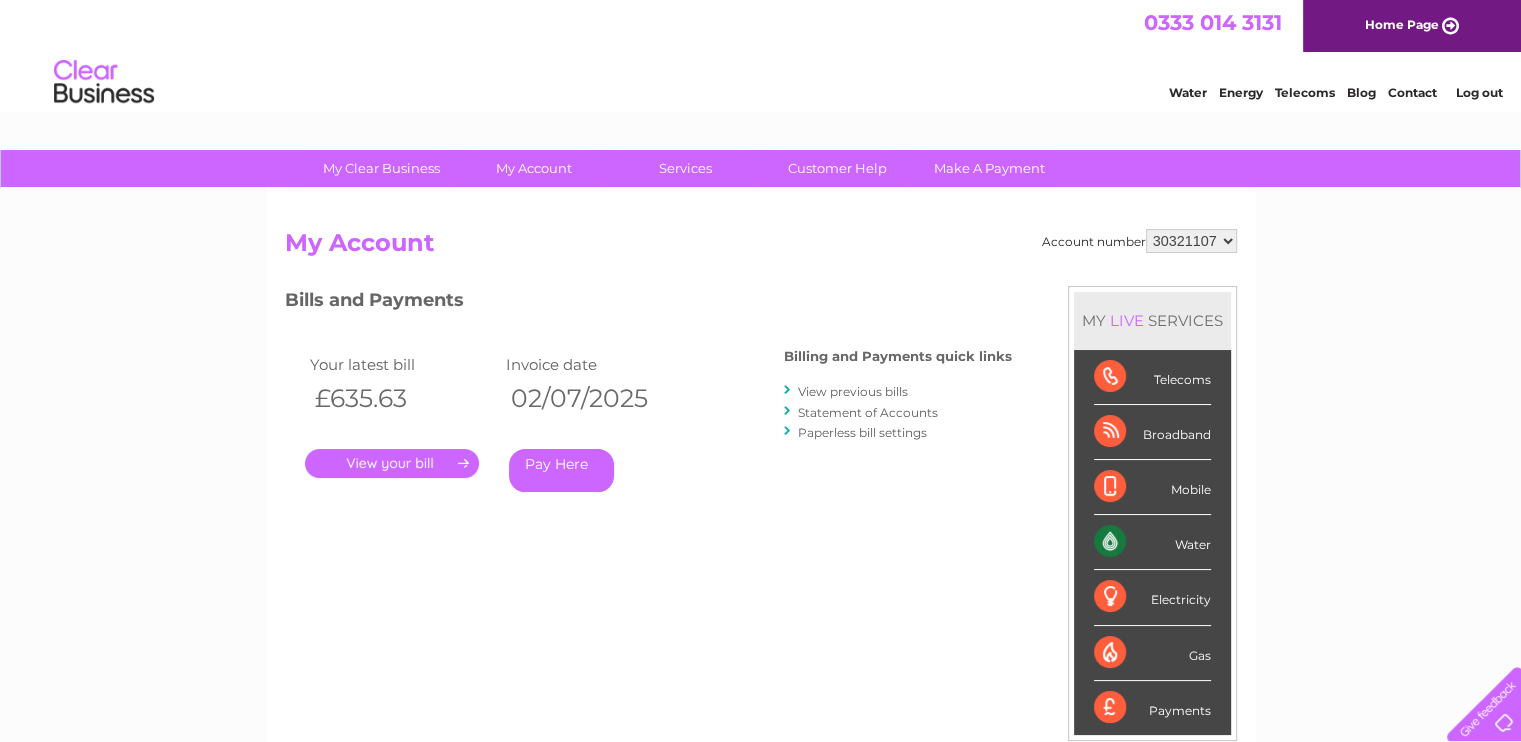scroll, scrollTop: 0, scrollLeft: 0, axis: both 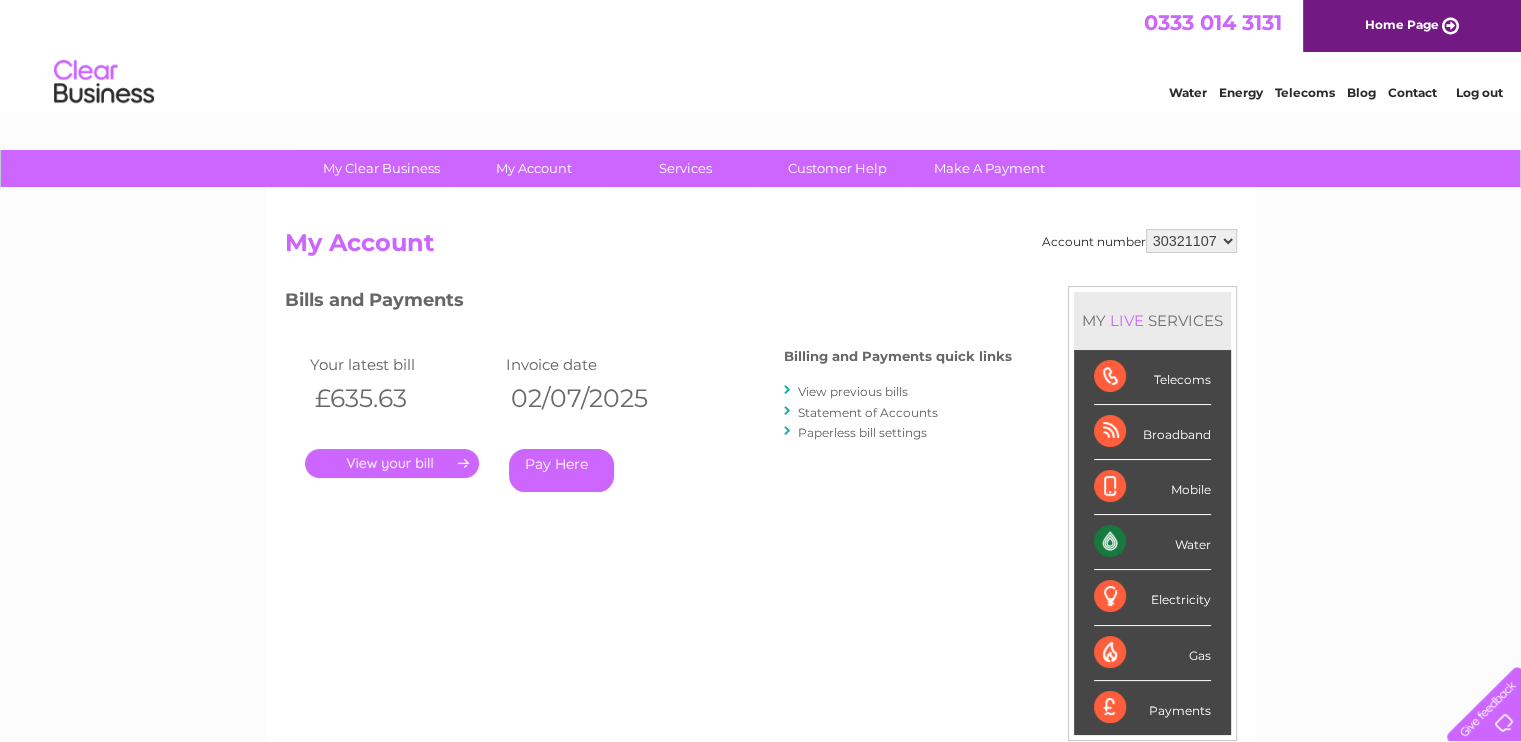 click on "Water" at bounding box center [1152, 542] 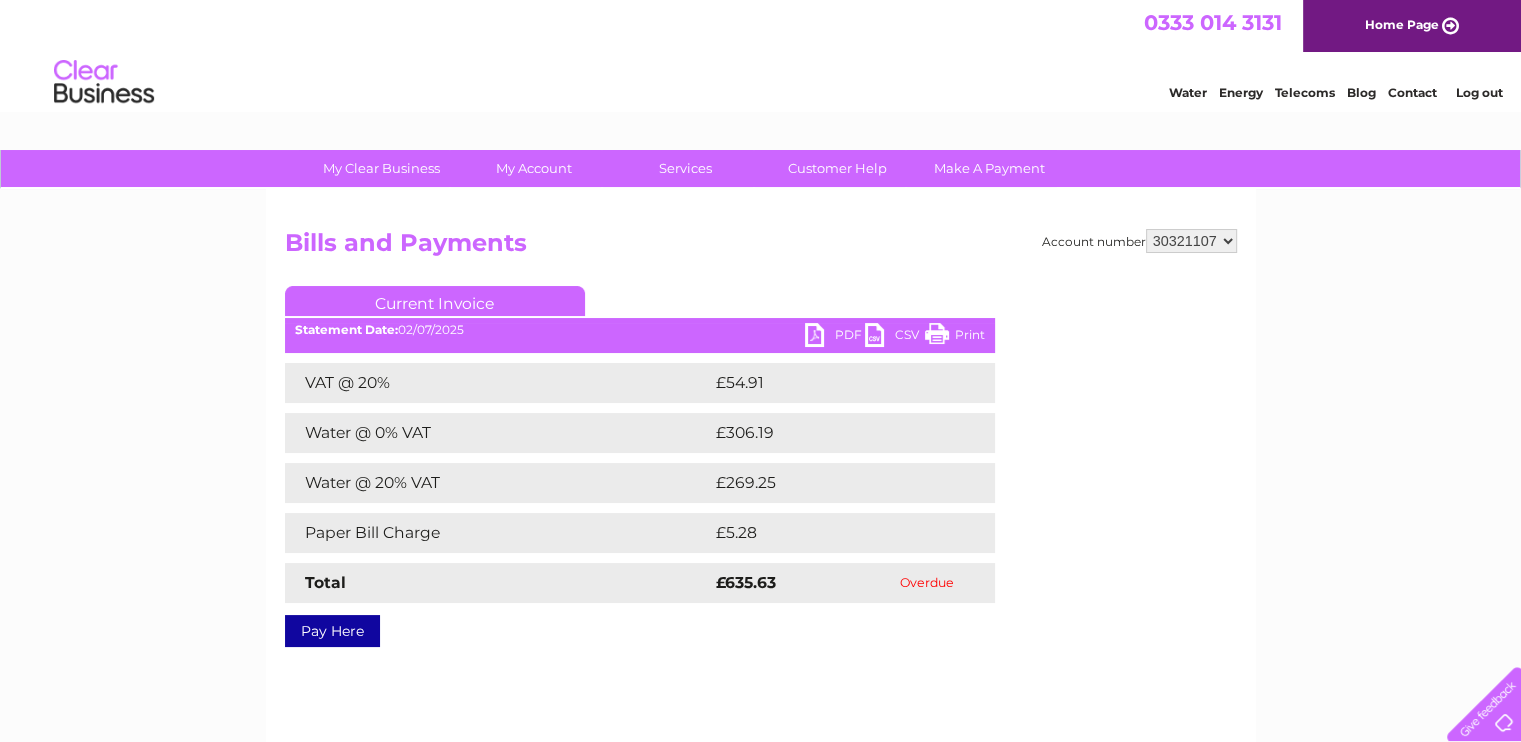 scroll, scrollTop: 0, scrollLeft: 0, axis: both 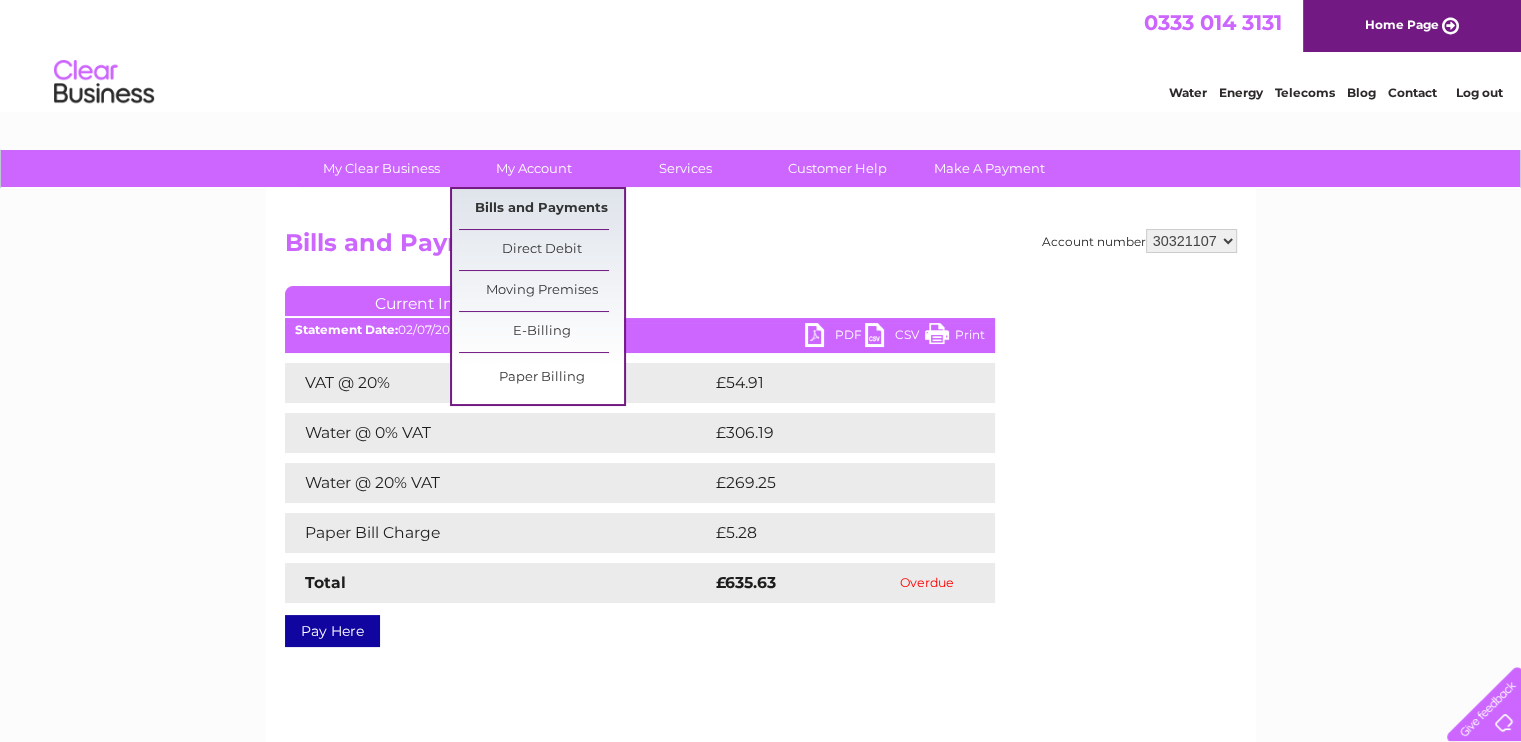 click on "Bills and Payments" at bounding box center [541, 209] 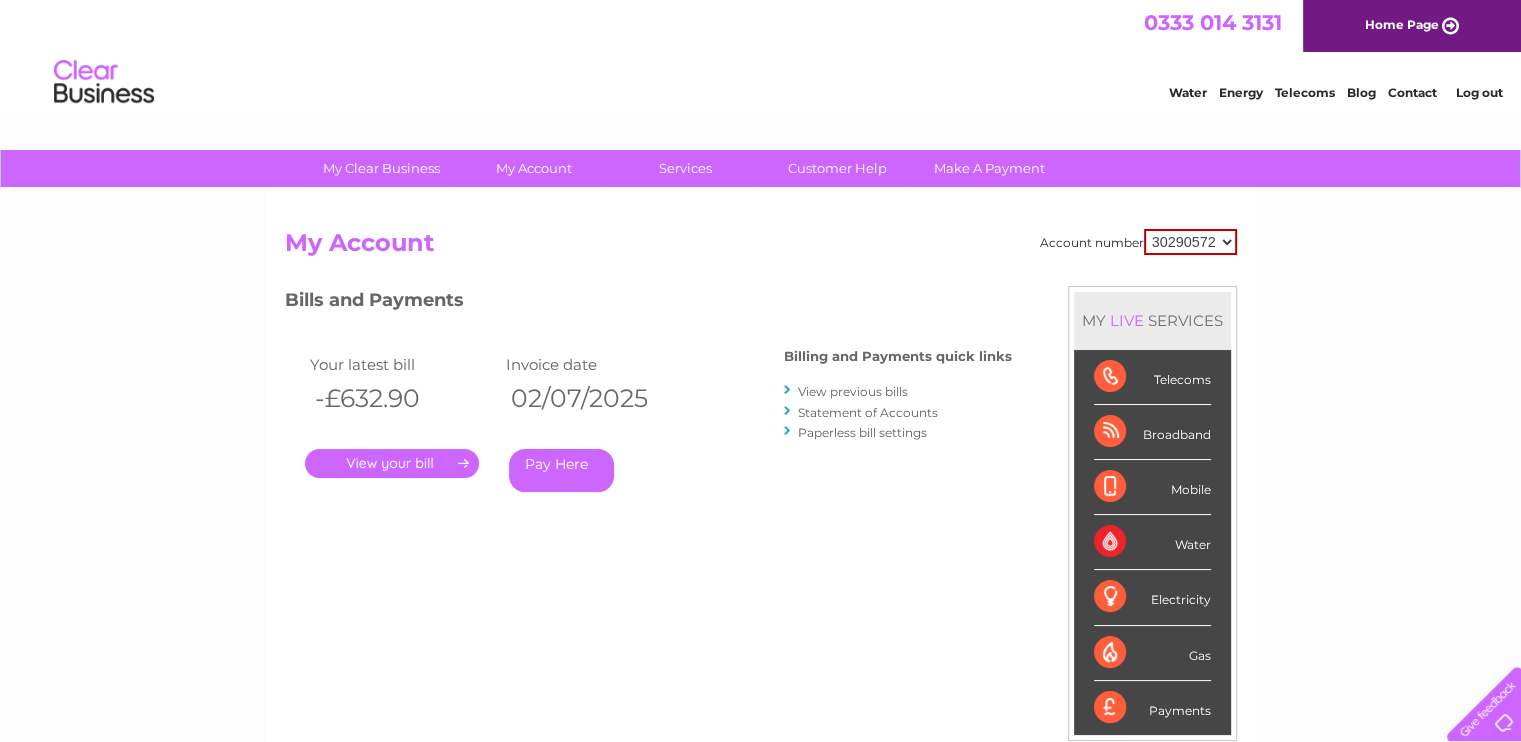 scroll, scrollTop: 0, scrollLeft: 0, axis: both 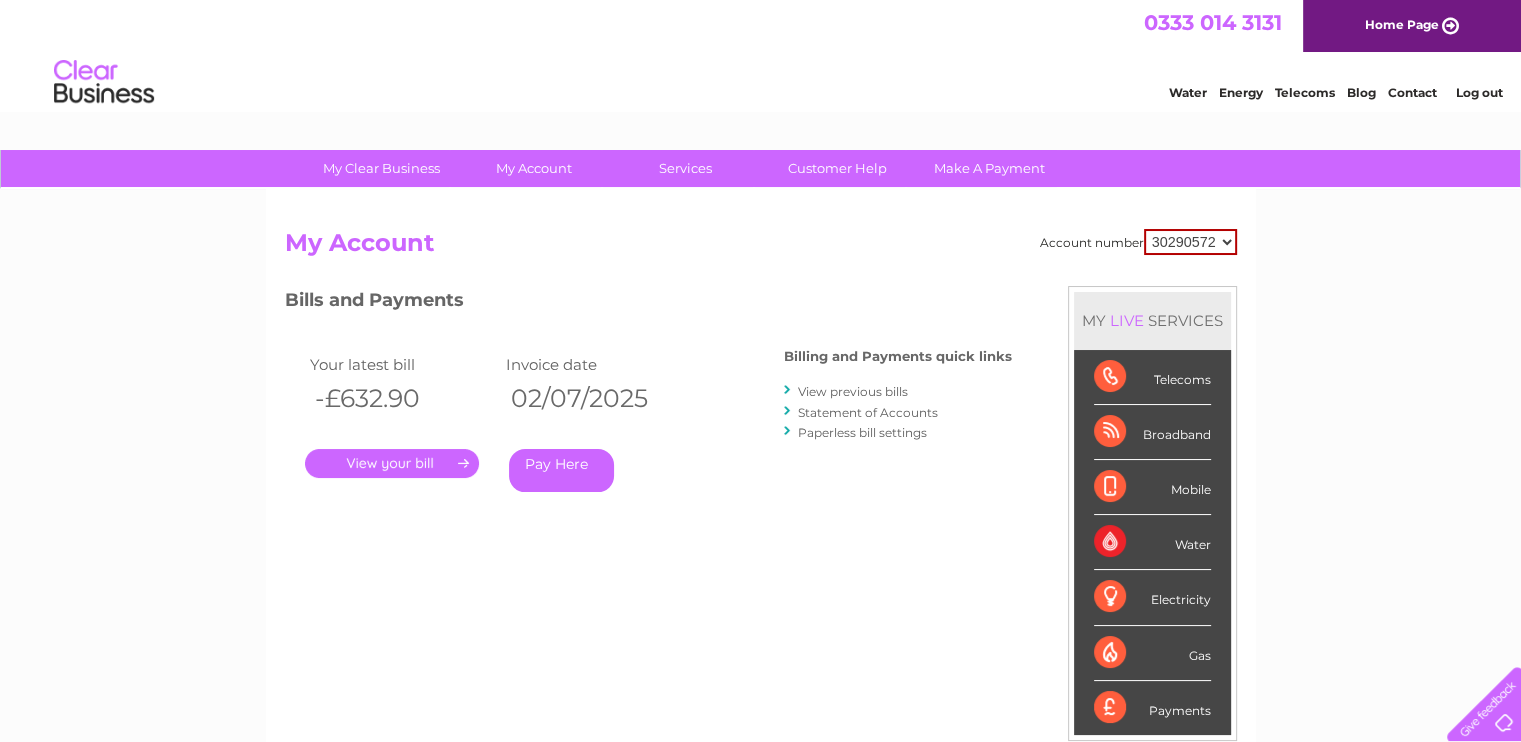 click on "30290572
30321107" at bounding box center (1190, 242) 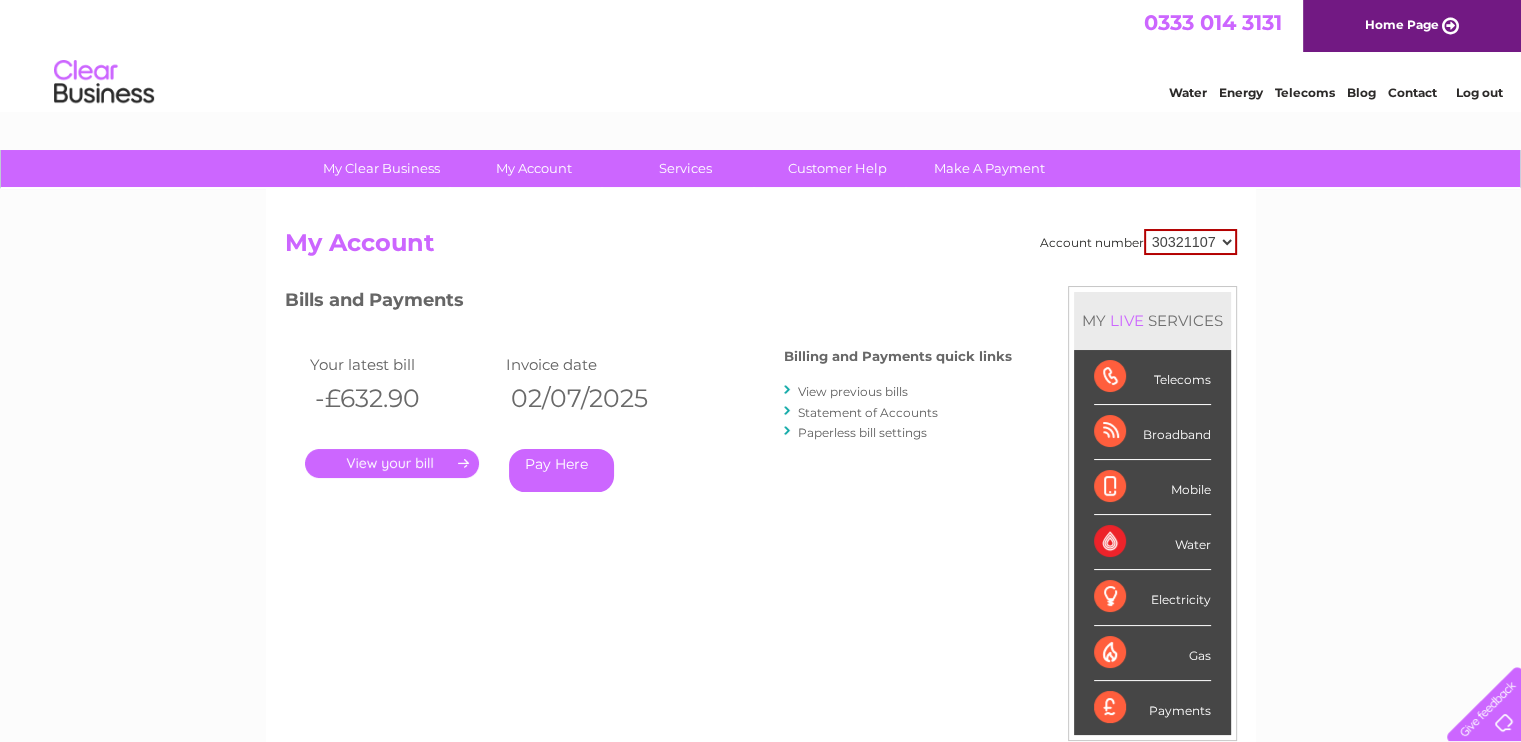 click on "30290572
30321107" at bounding box center (1190, 242) 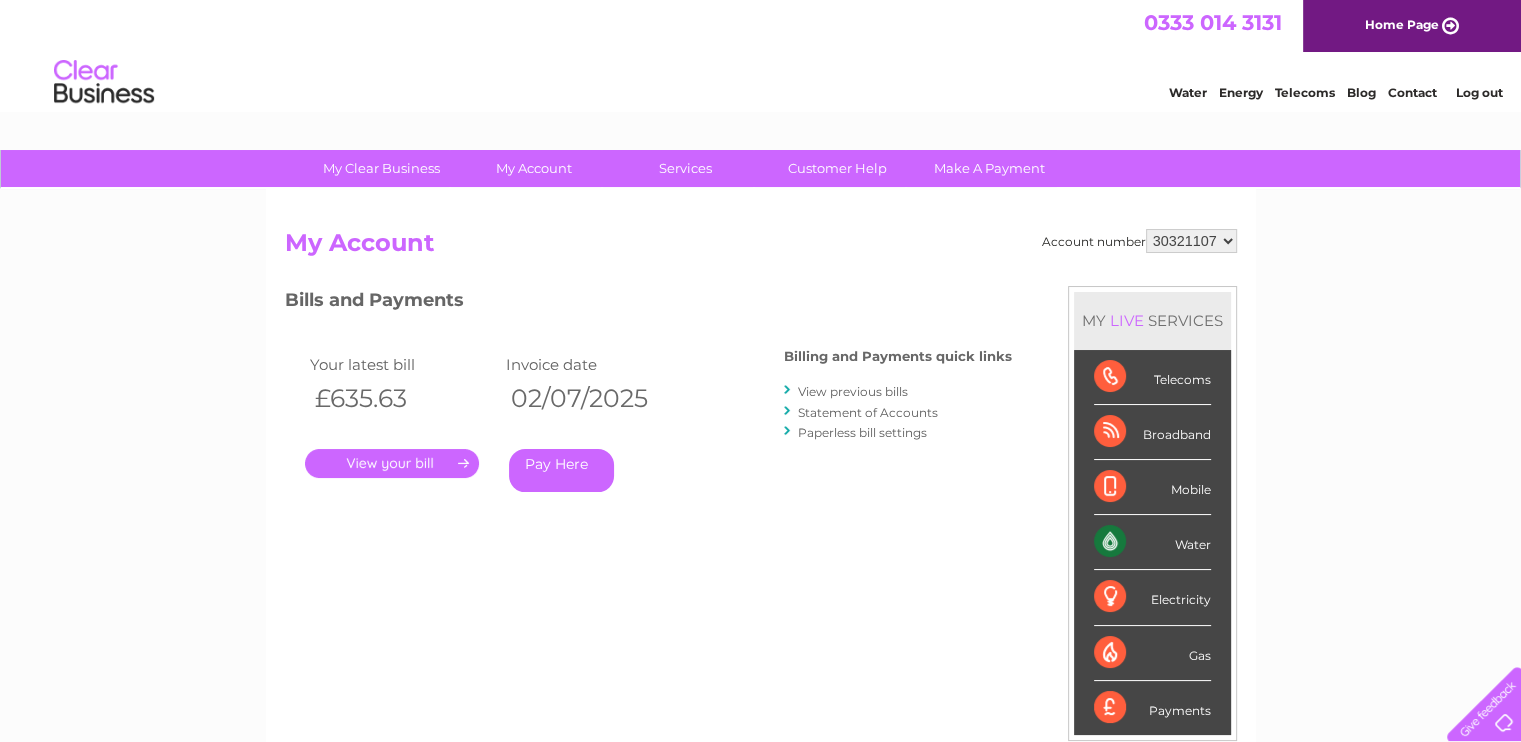 scroll, scrollTop: 0, scrollLeft: 0, axis: both 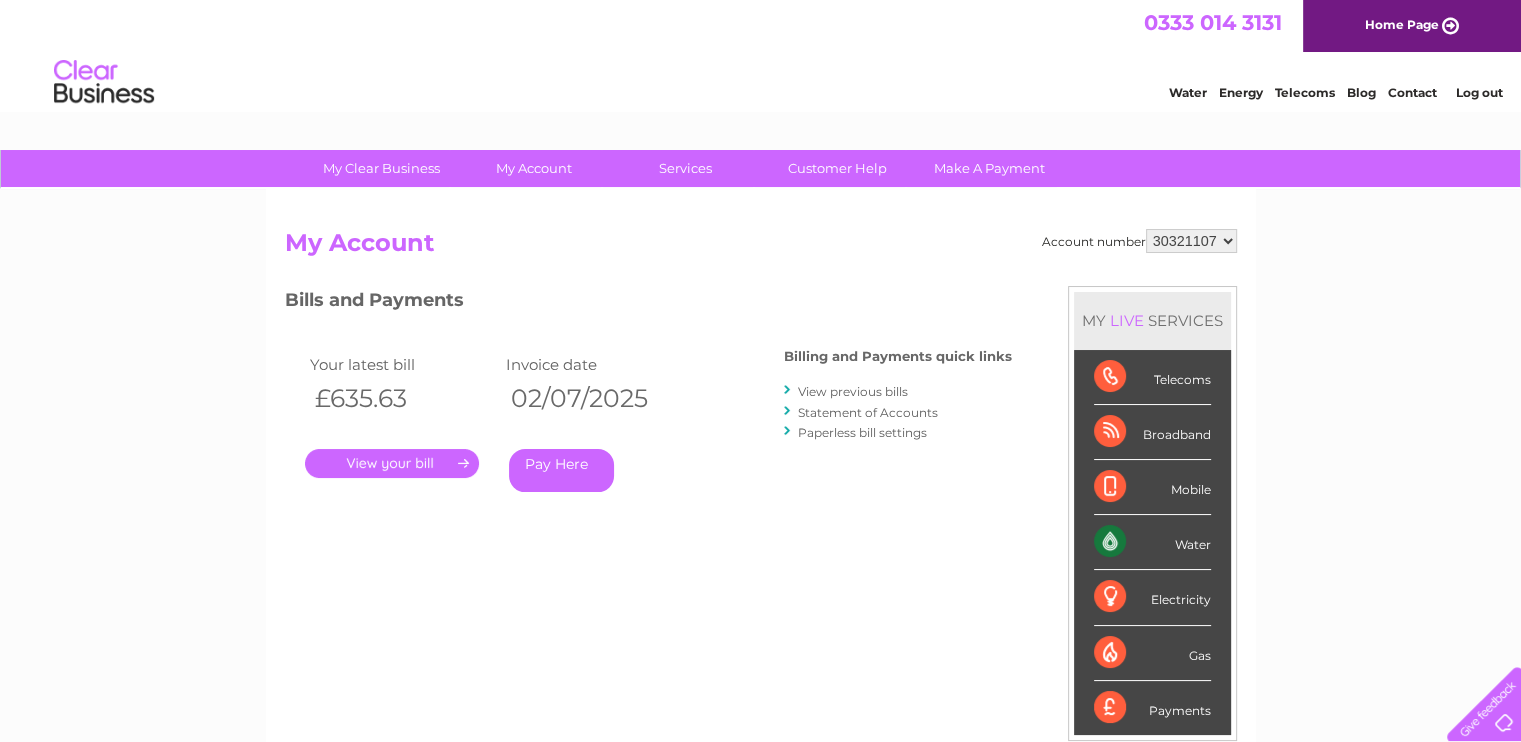 click on "View previous bills" at bounding box center (853, 391) 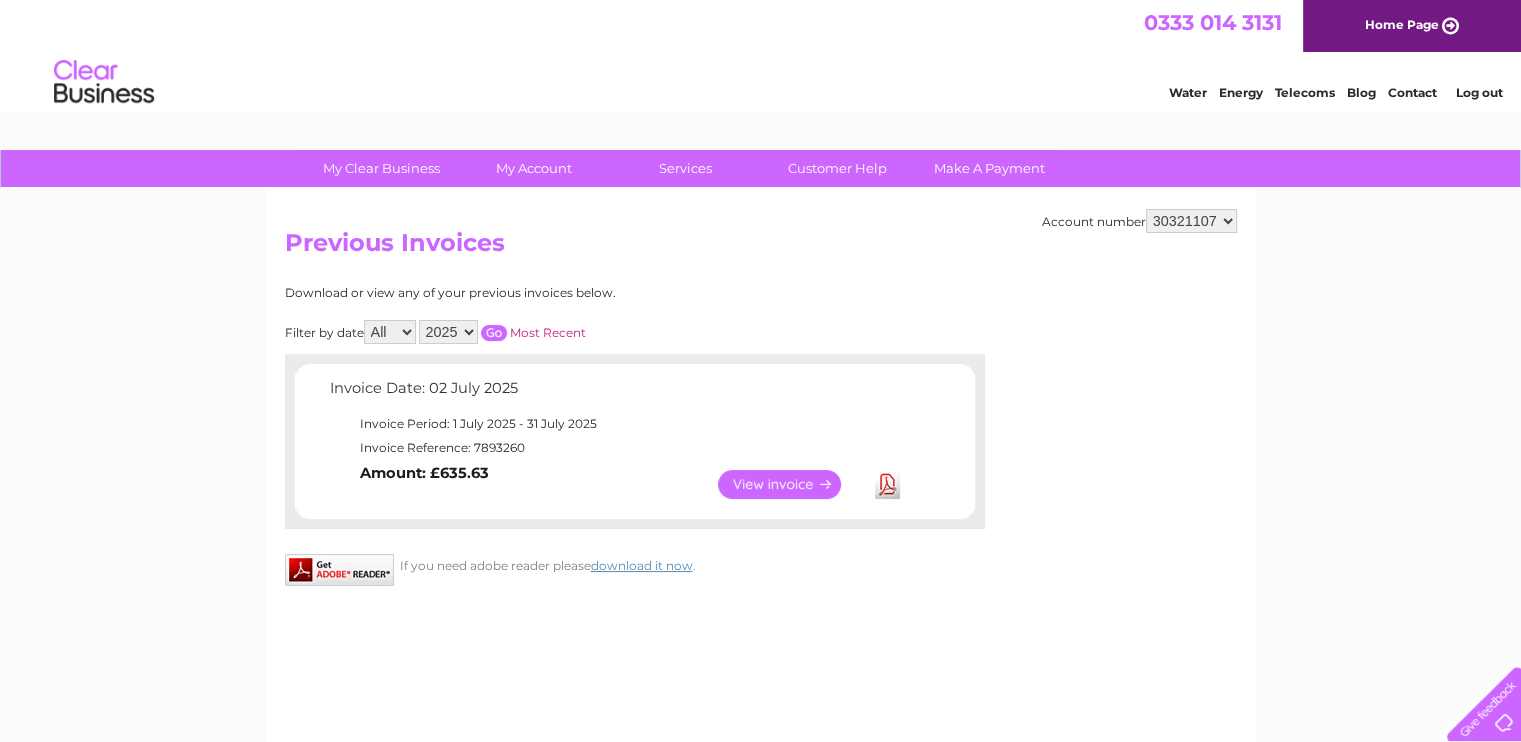 scroll, scrollTop: 0, scrollLeft: 0, axis: both 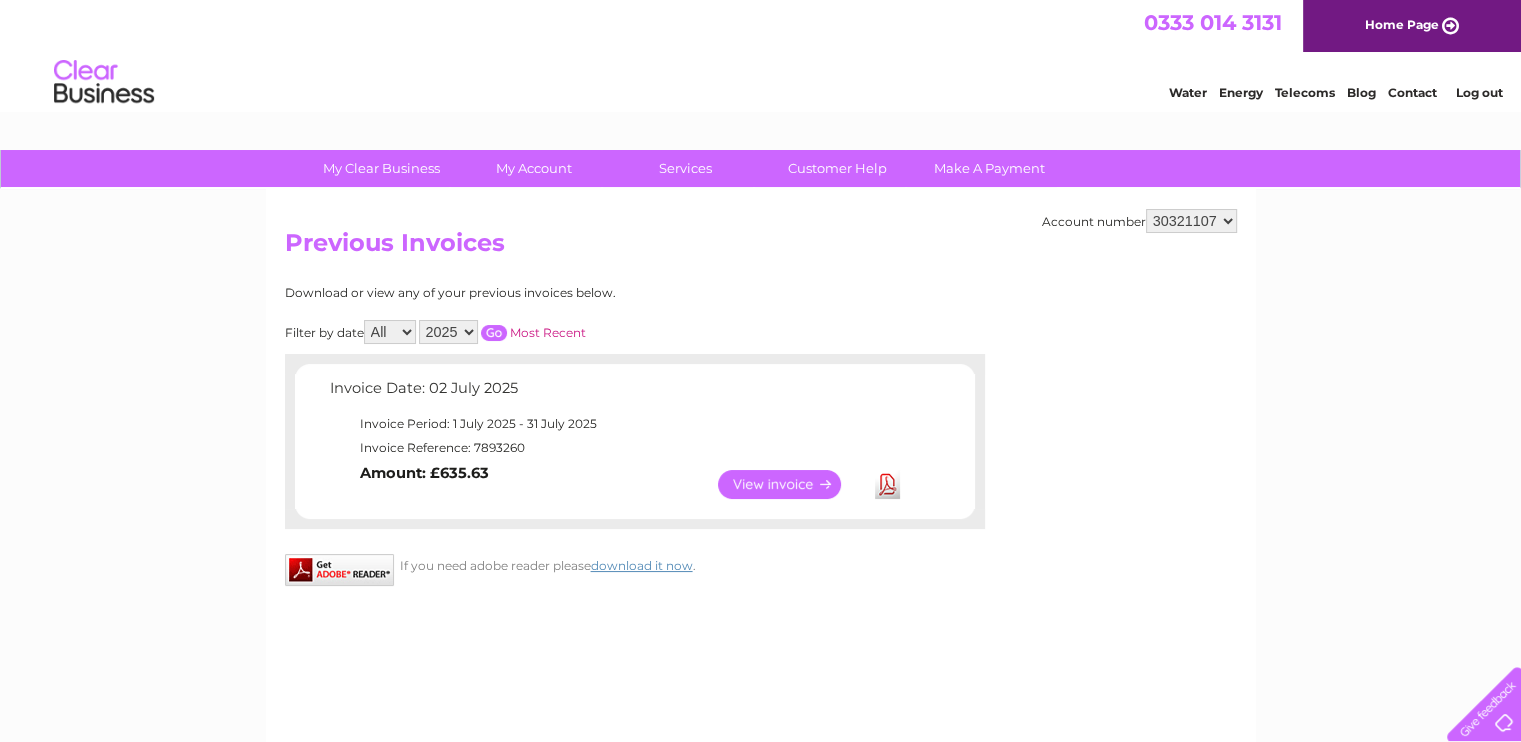 click on "View" at bounding box center (791, 484) 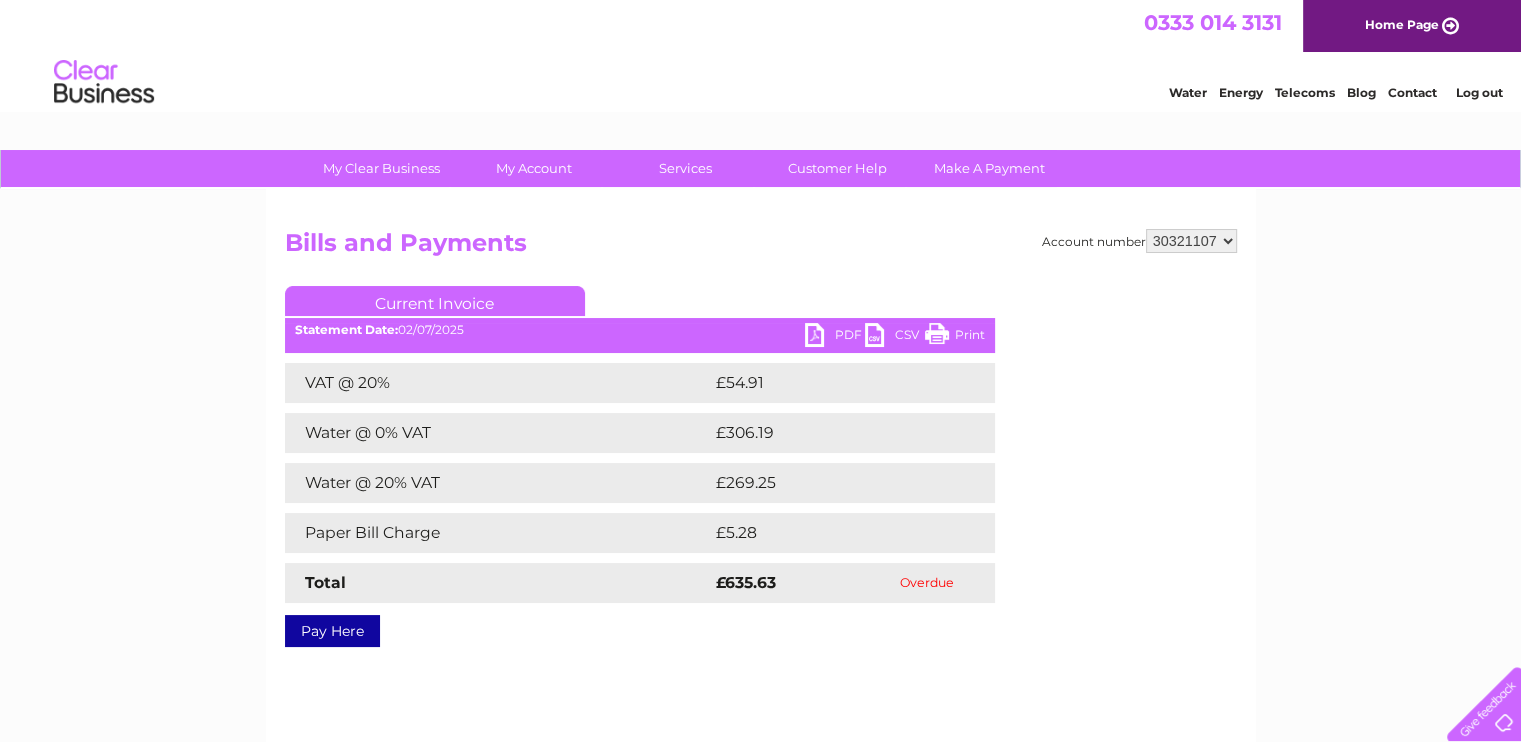 scroll, scrollTop: 0, scrollLeft: 0, axis: both 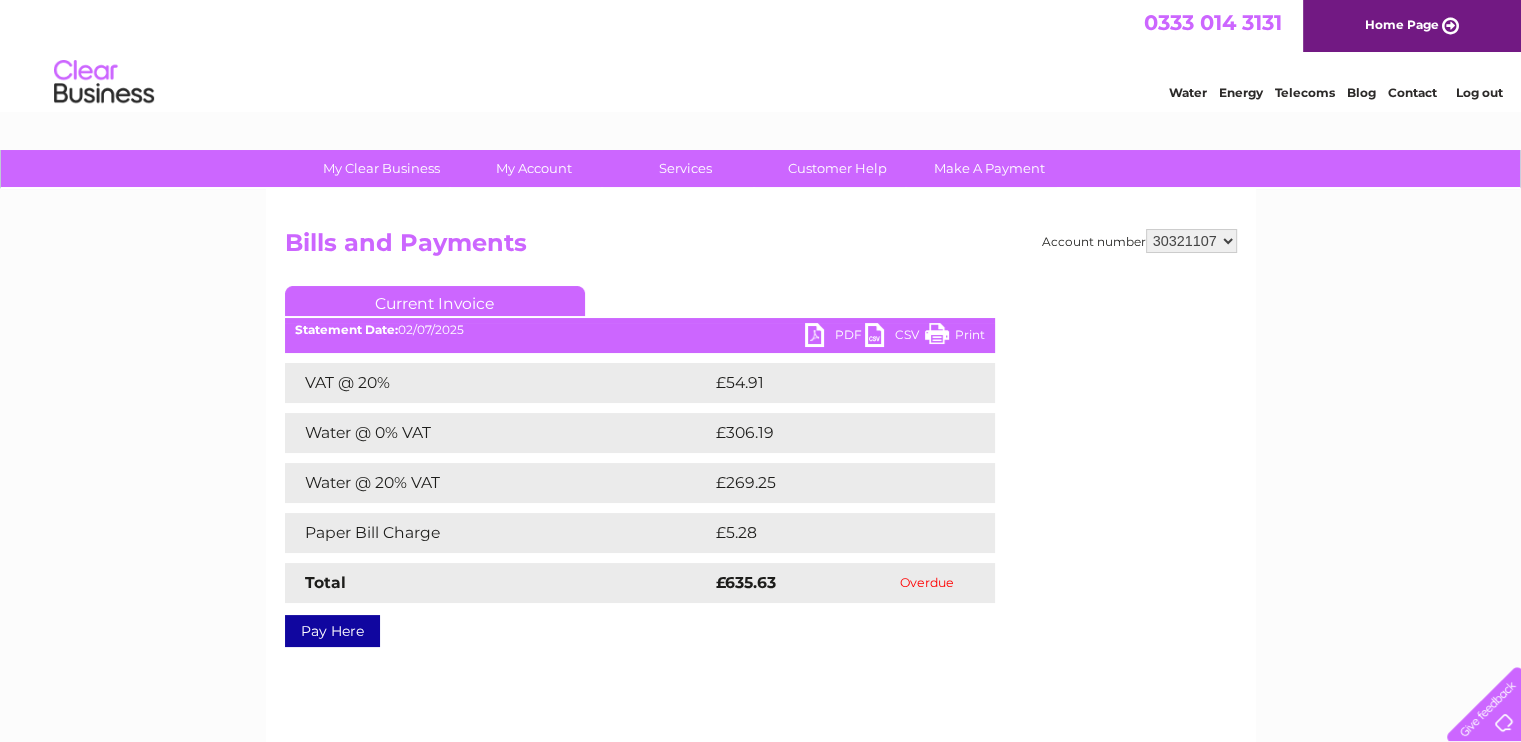 click on "Account number    30290572
30321107
Bills and Payments
Current Invoice
PDF
CSV
Print" at bounding box center [761, 469] 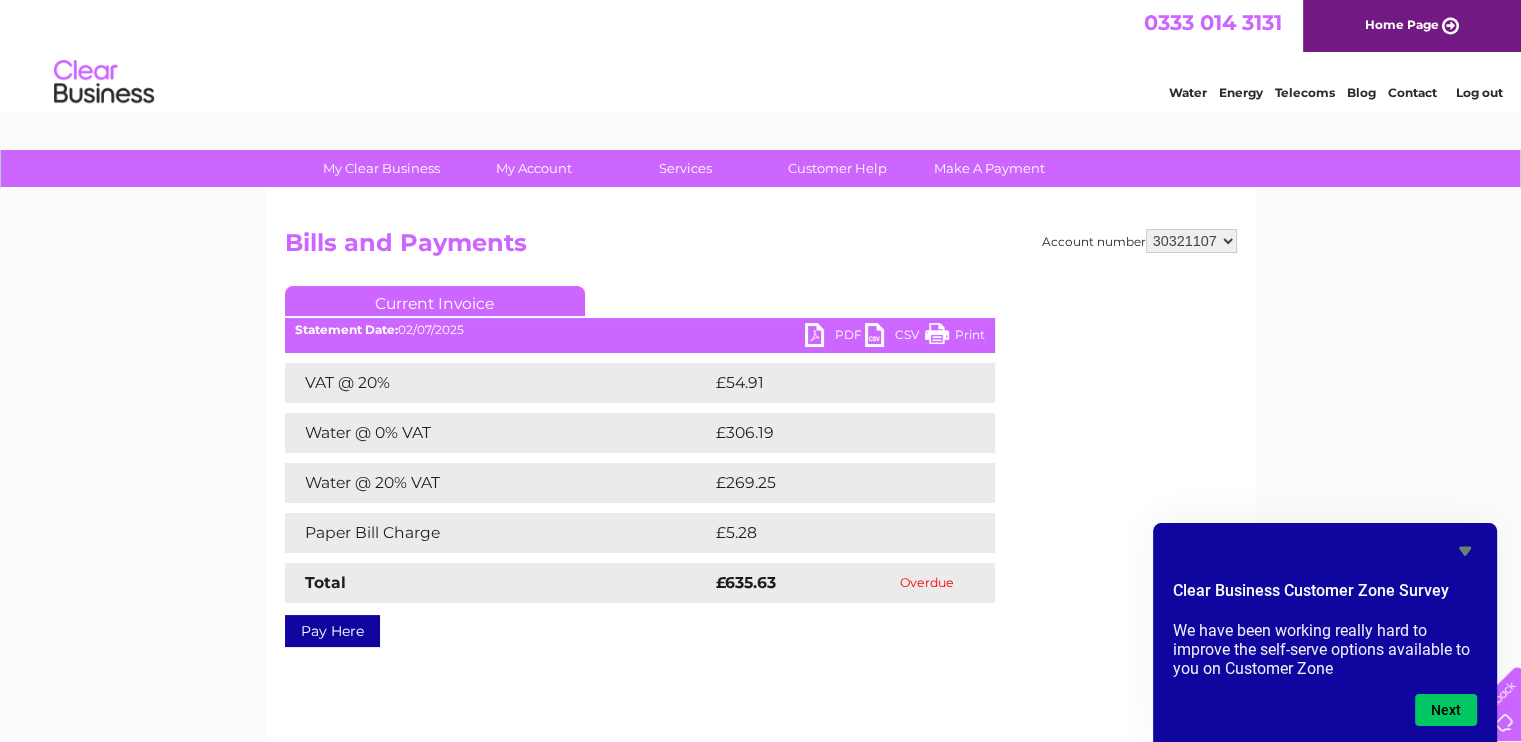 click on "PDF" at bounding box center [835, 337] 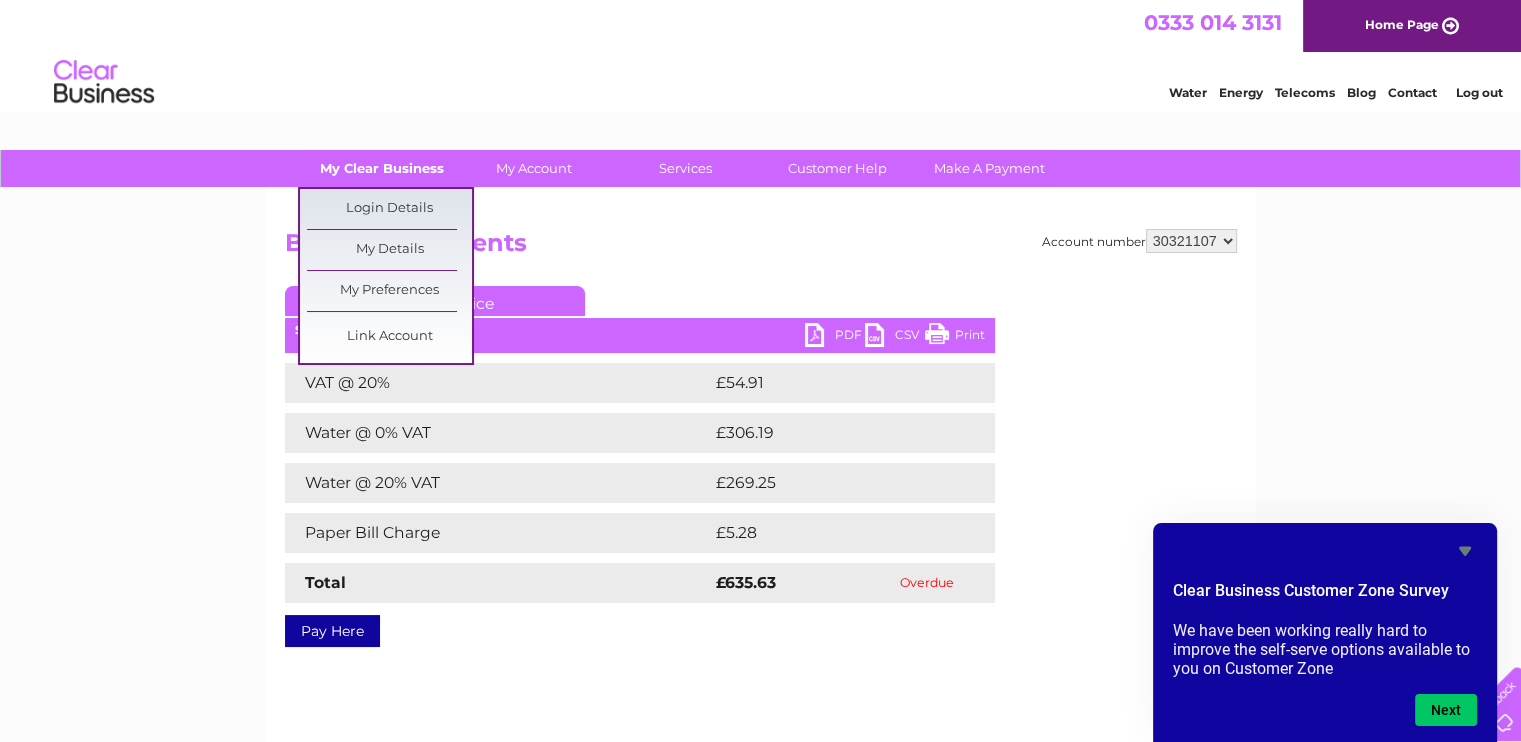 click on "My Clear Business" at bounding box center [381, 168] 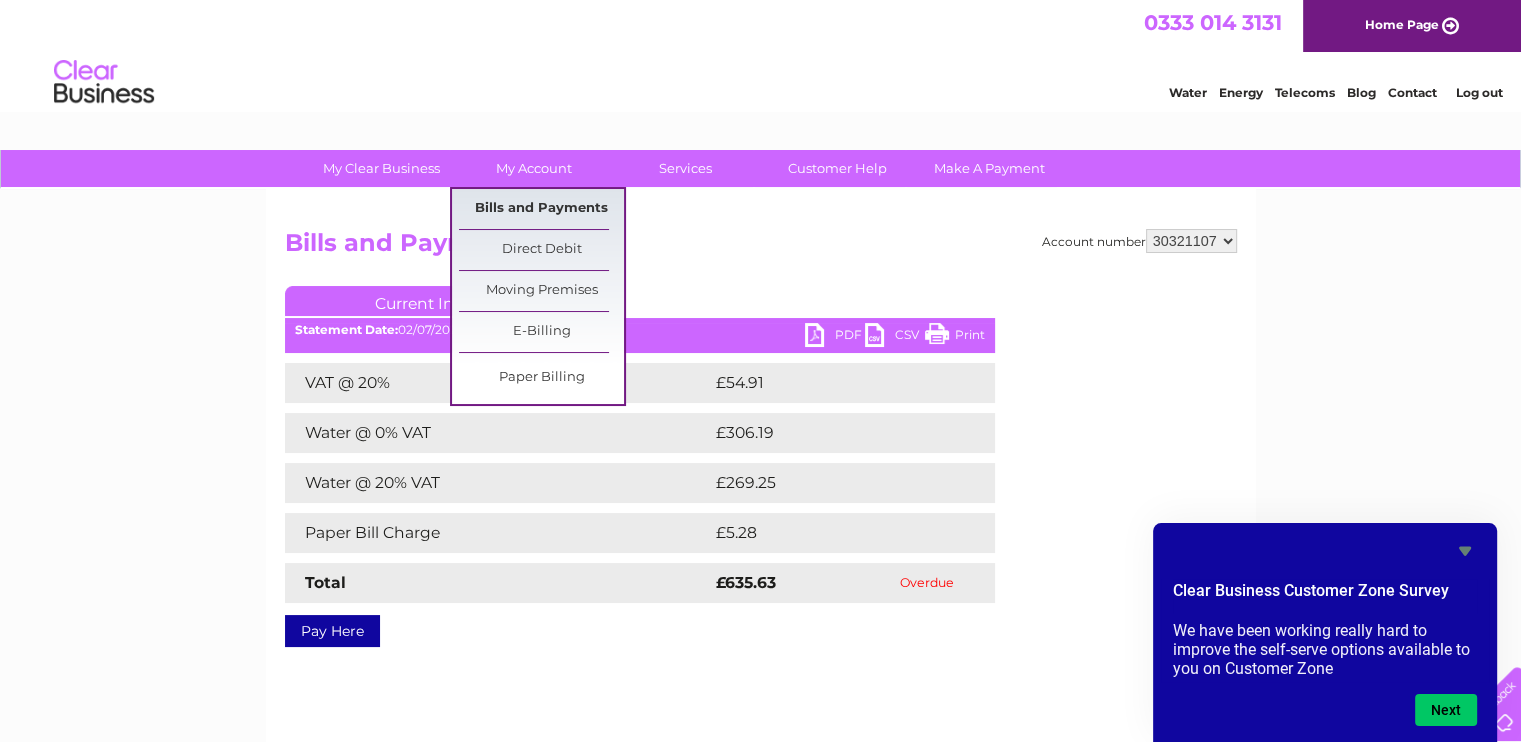 click on "Bills and Payments" at bounding box center [541, 209] 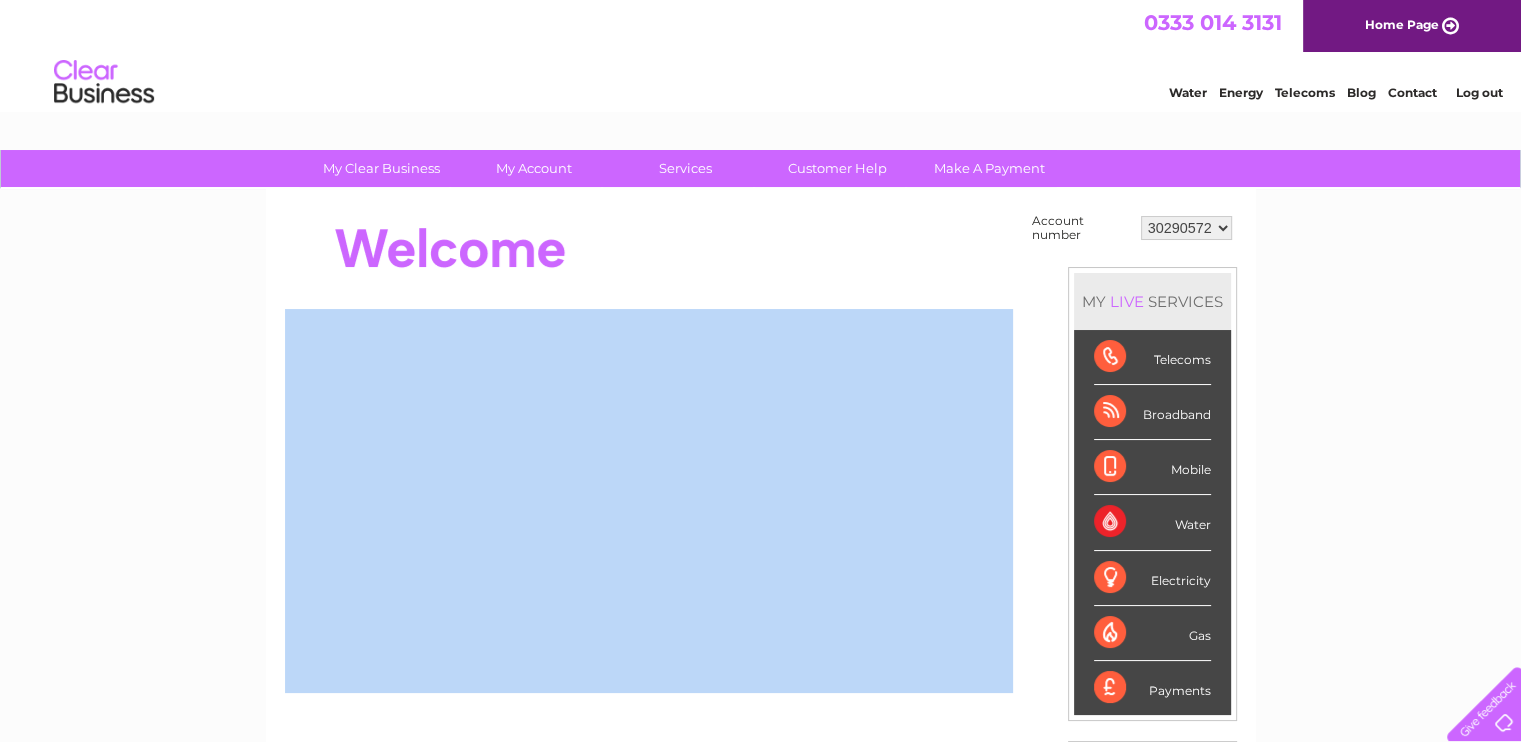 scroll, scrollTop: 0, scrollLeft: 0, axis: both 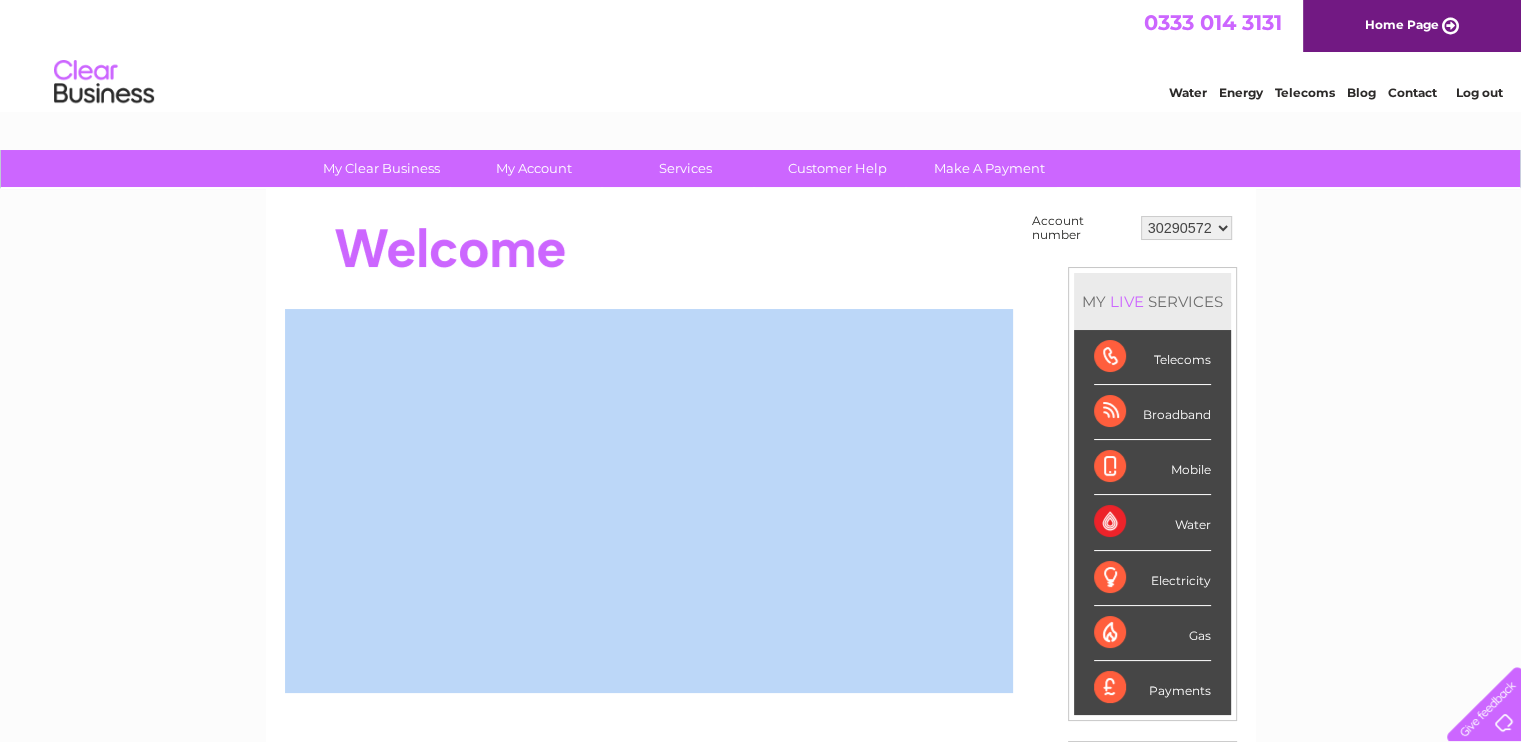 click on "30290572
30321107" at bounding box center (1186, 228) 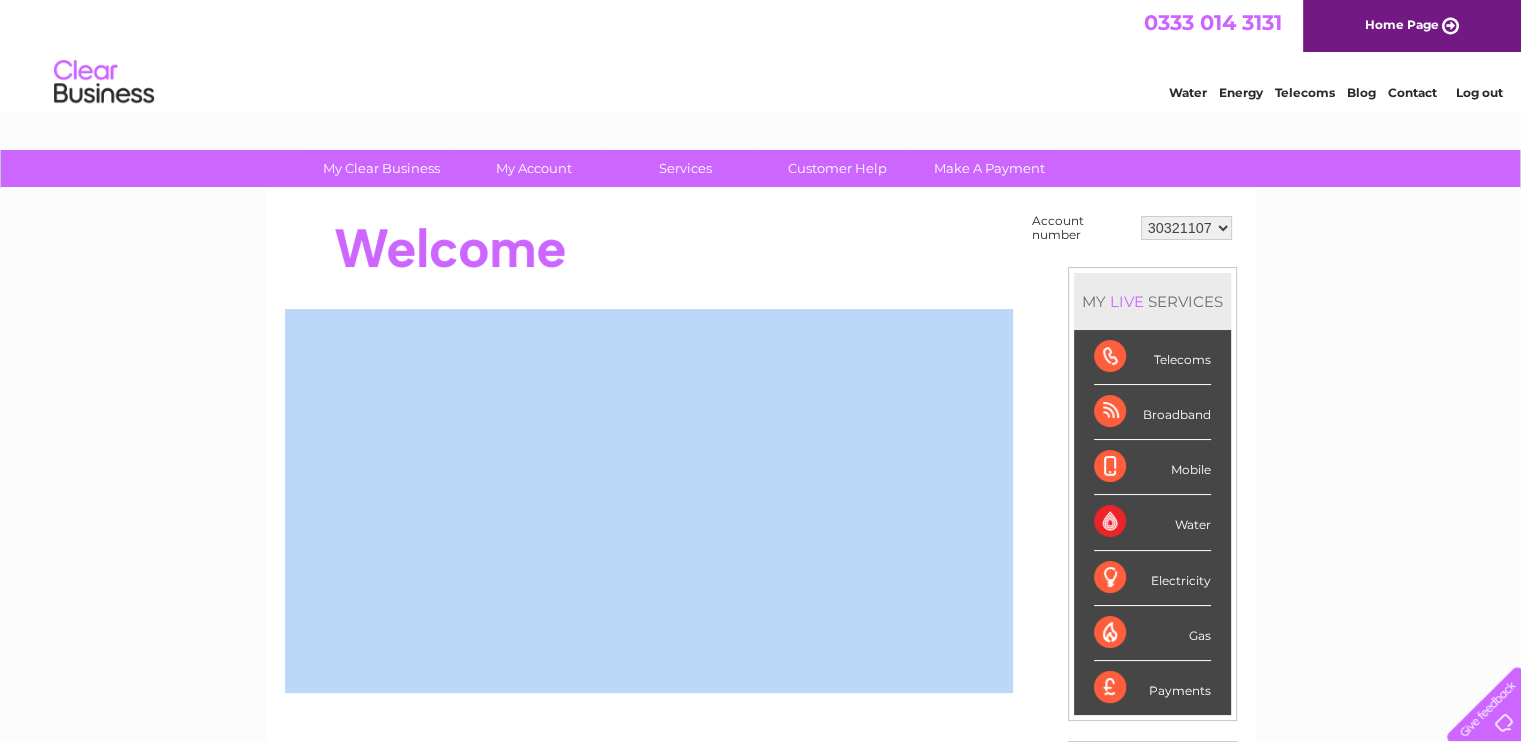 click on "30290572
30321107" at bounding box center [1186, 228] 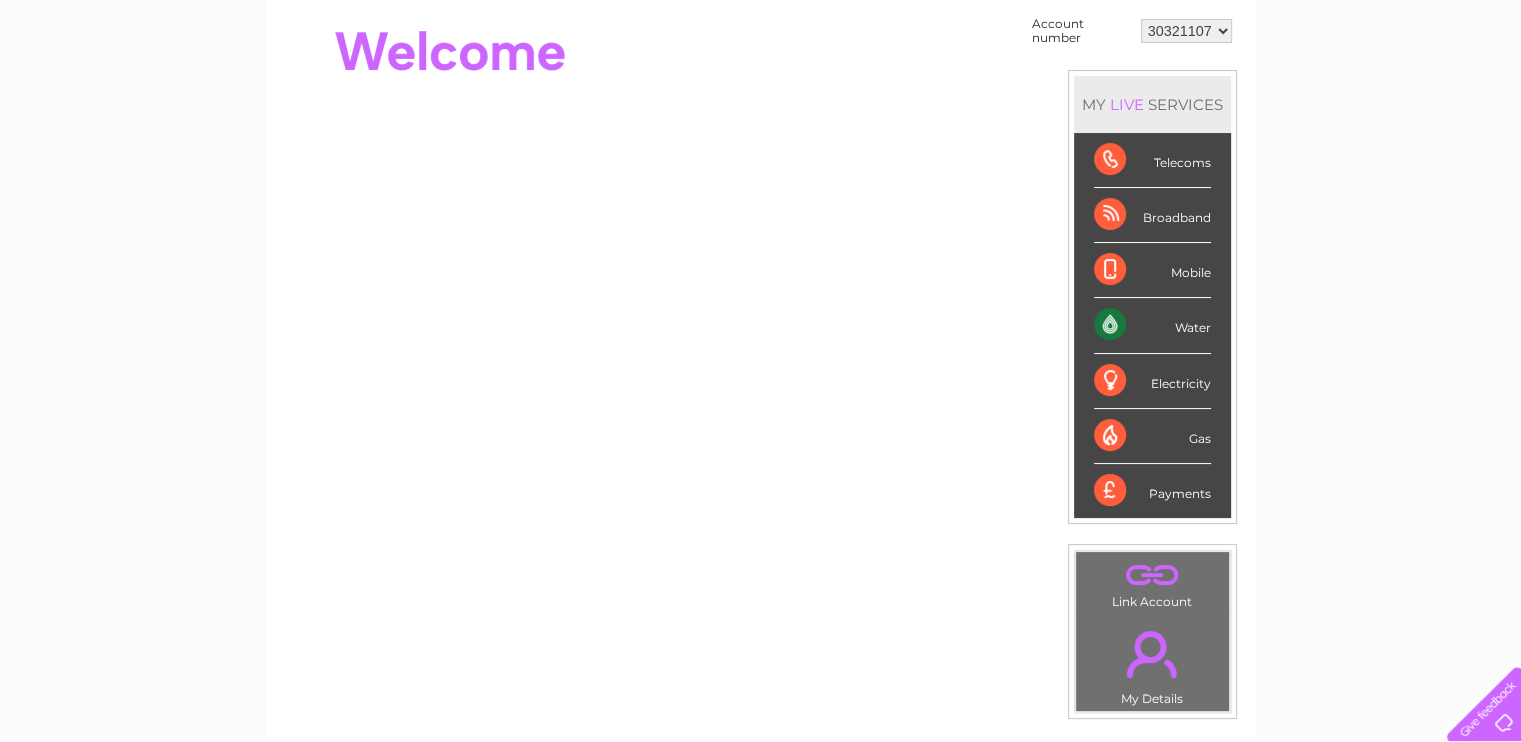 scroll, scrollTop: 0, scrollLeft: 0, axis: both 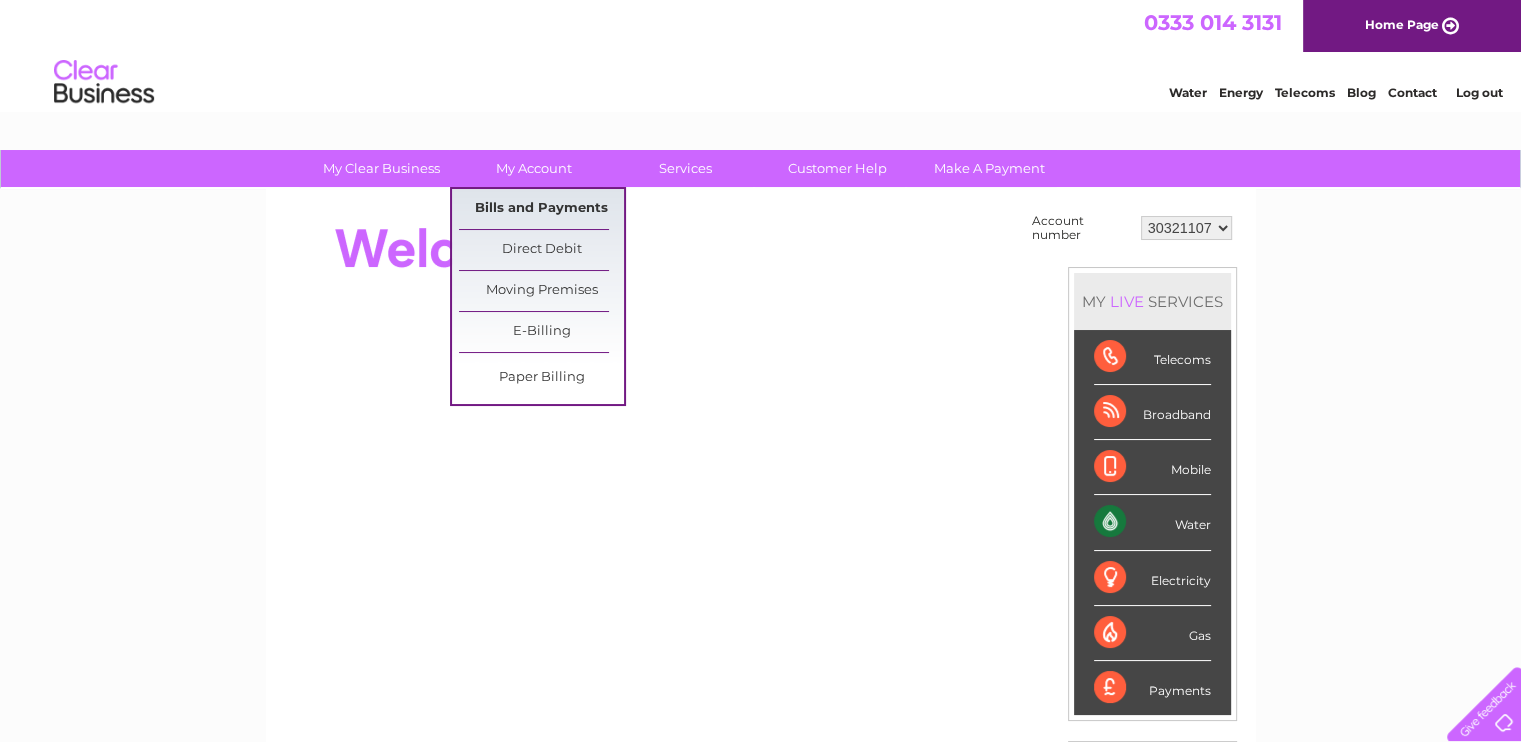click on "Bills and Payments" at bounding box center (541, 209) 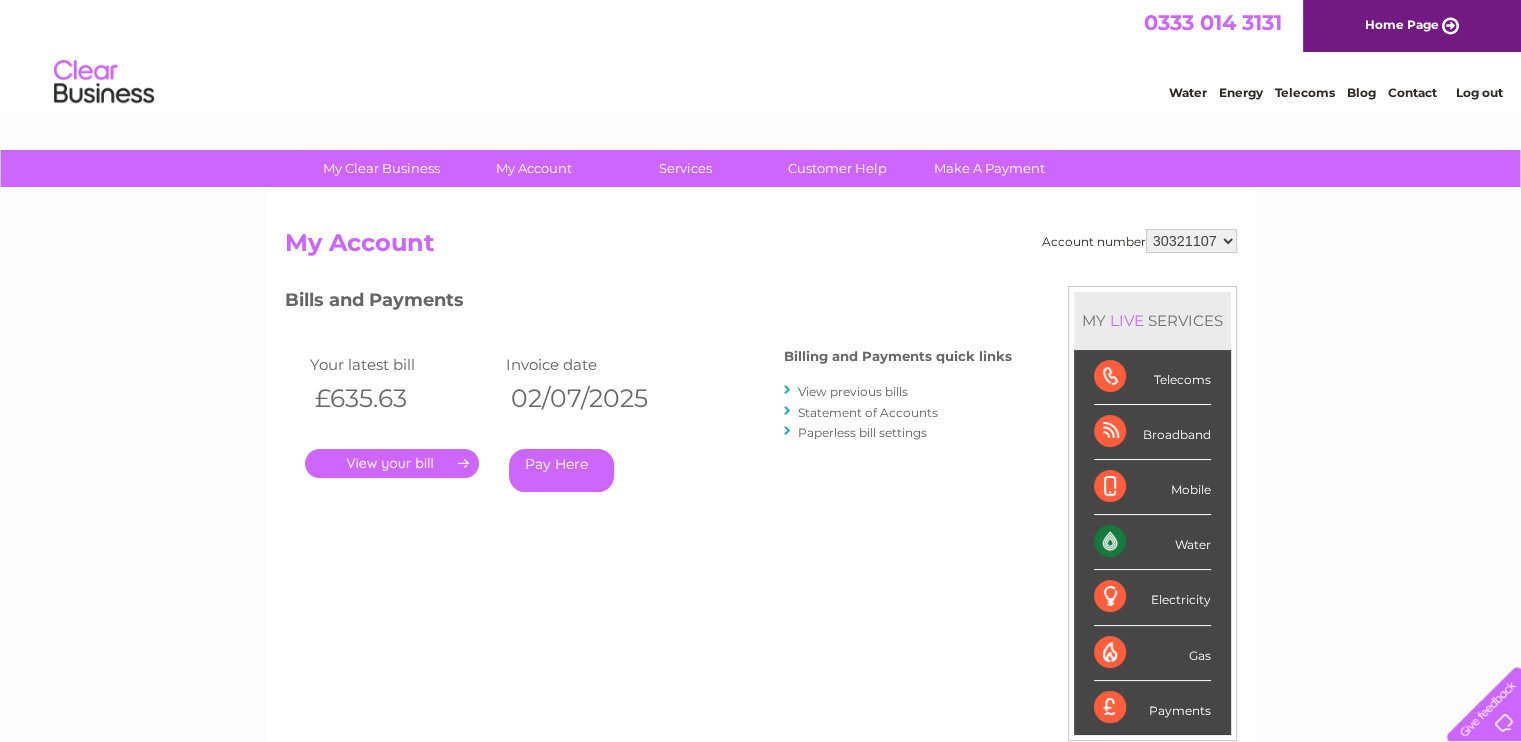 scroll, scrollTop: 0, scrollLeft: 0, axis: both 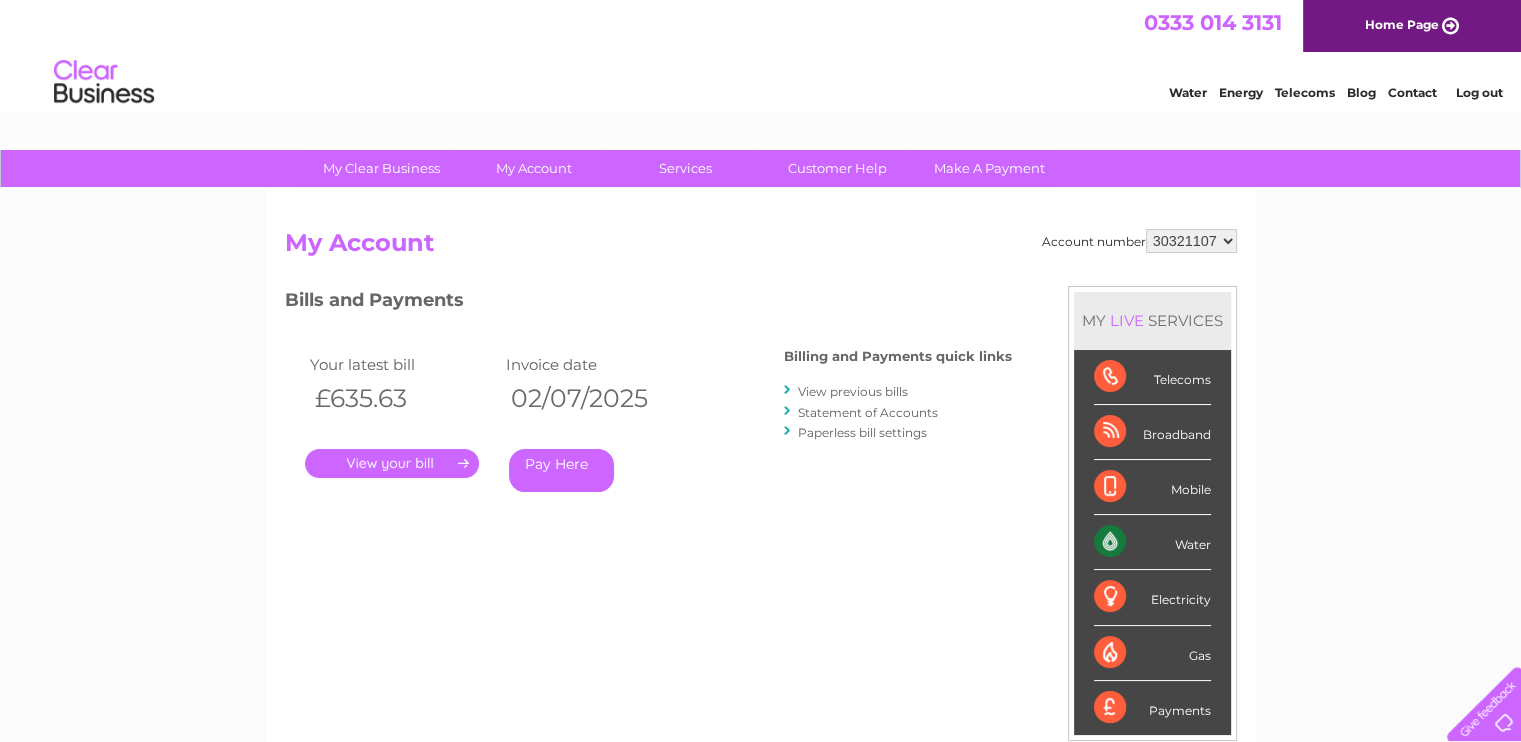 click on "View previous bills" at bounding box center (853, 391) 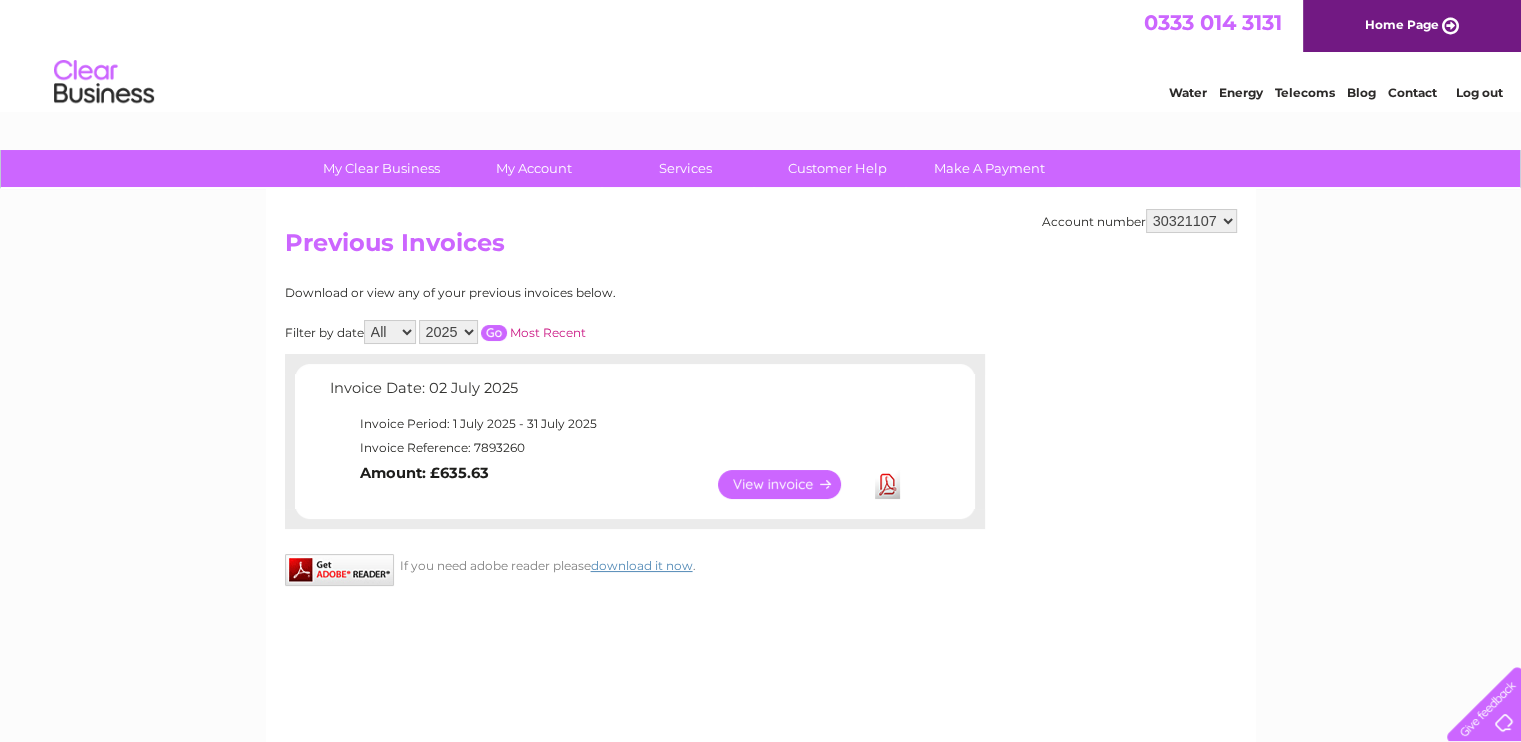 scroll, scrollTop: 0, scrollLeft: 0, axis: both 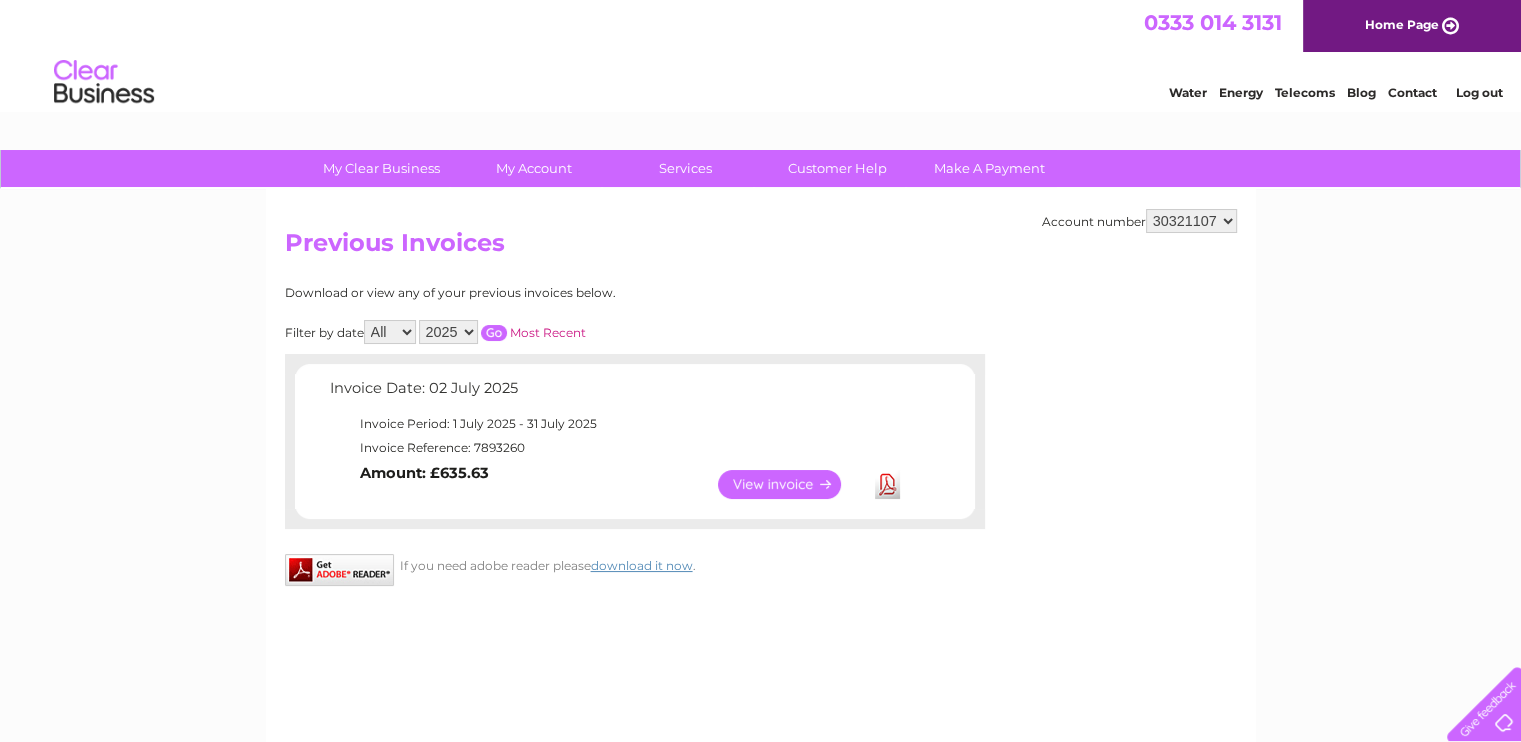 click on "Invoice Date: 02 July 2025" at bounding box center [617, 393] 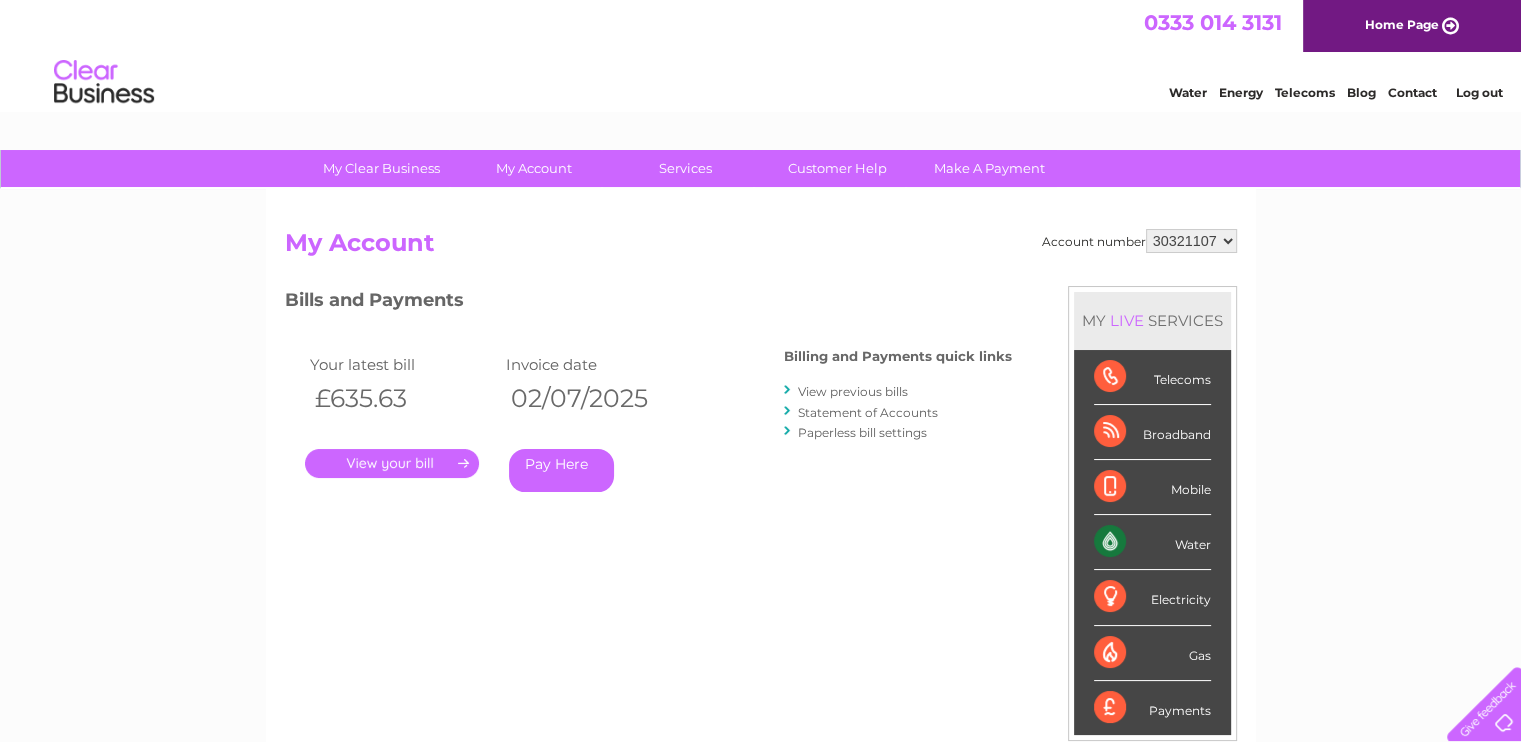 scroll, scrollTop: 0, scrollLeft: 0, axis: both 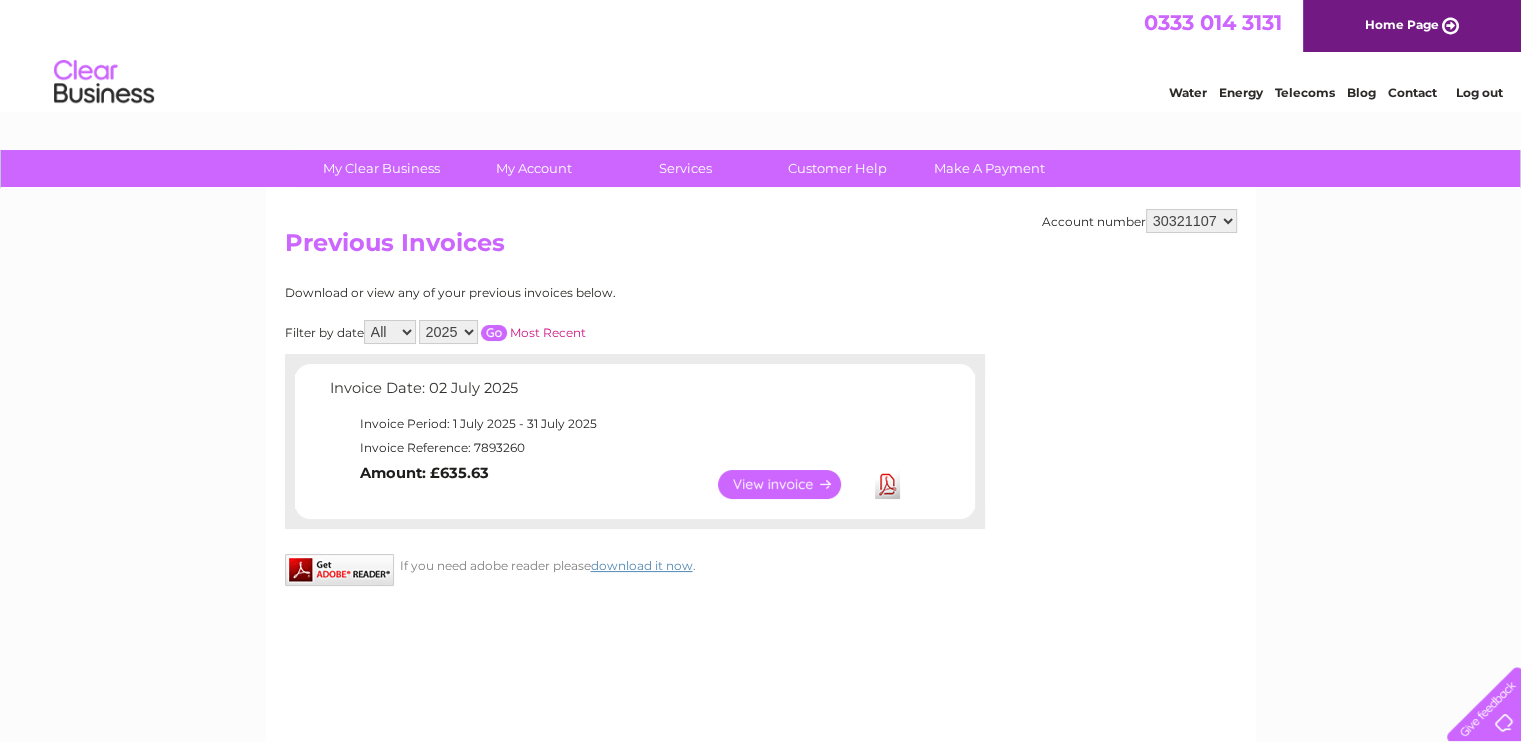 click on "View" at bounding box center [791, 484] 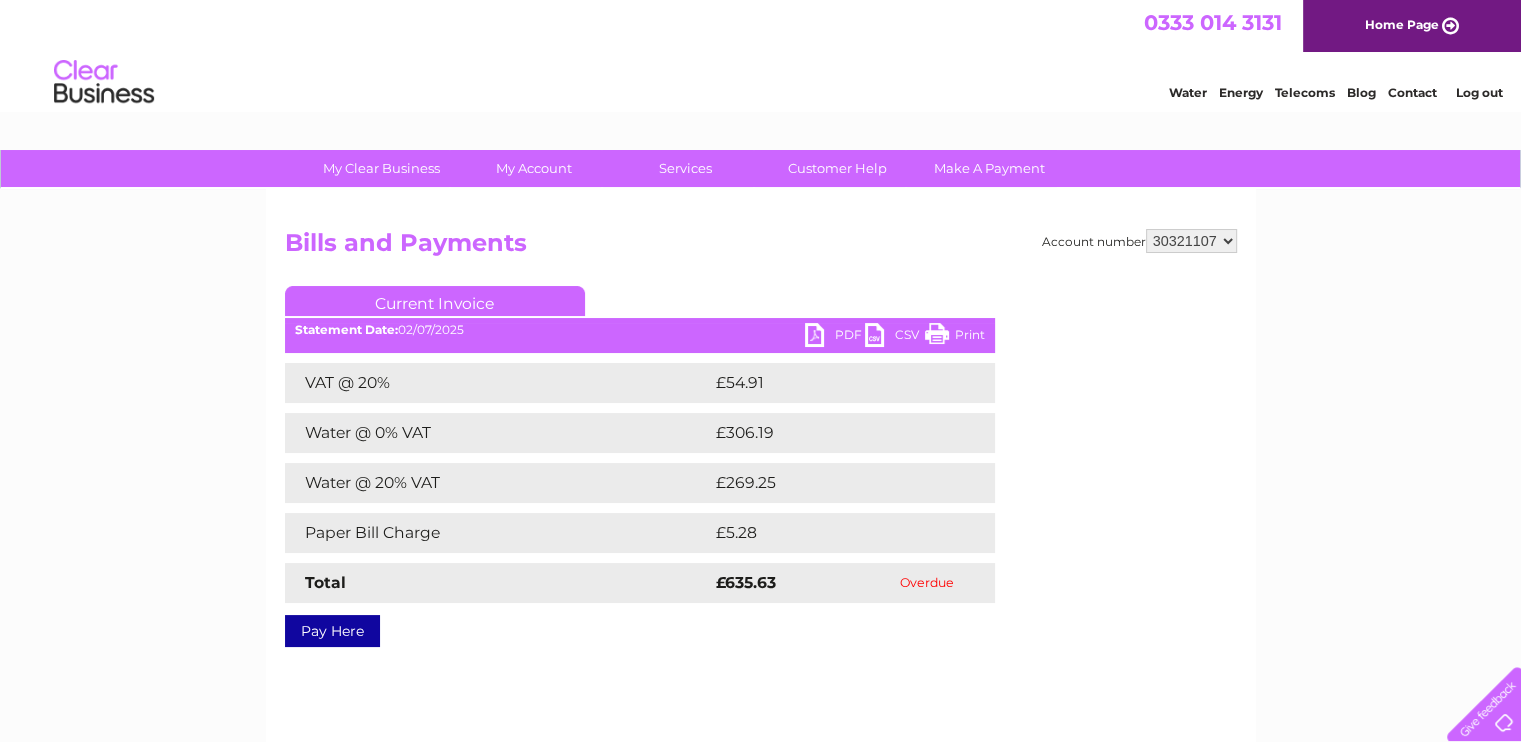 scroll, scrollTop: 0, scrollLeft: 0, axis: both 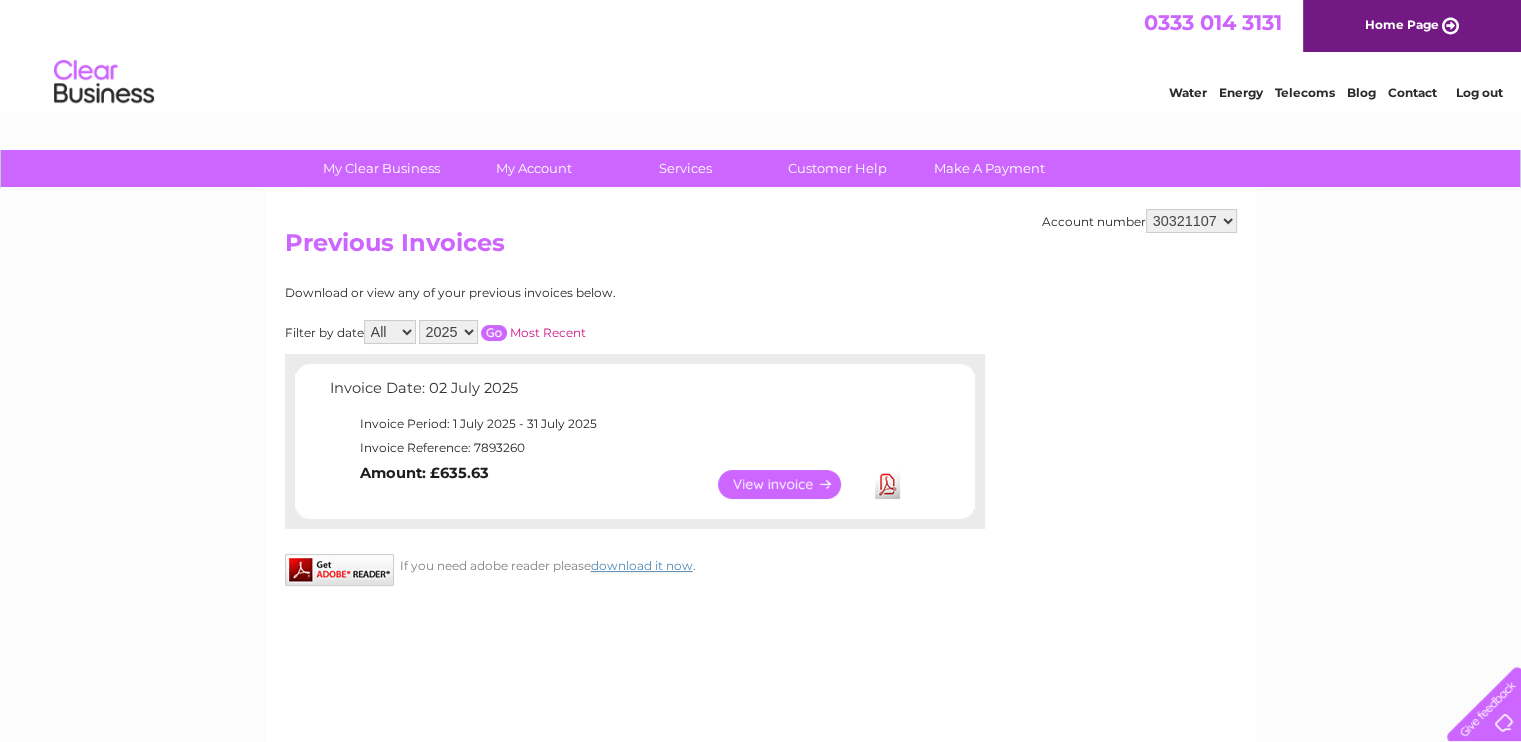 click on "All
July" at bounding box center (390, 332) 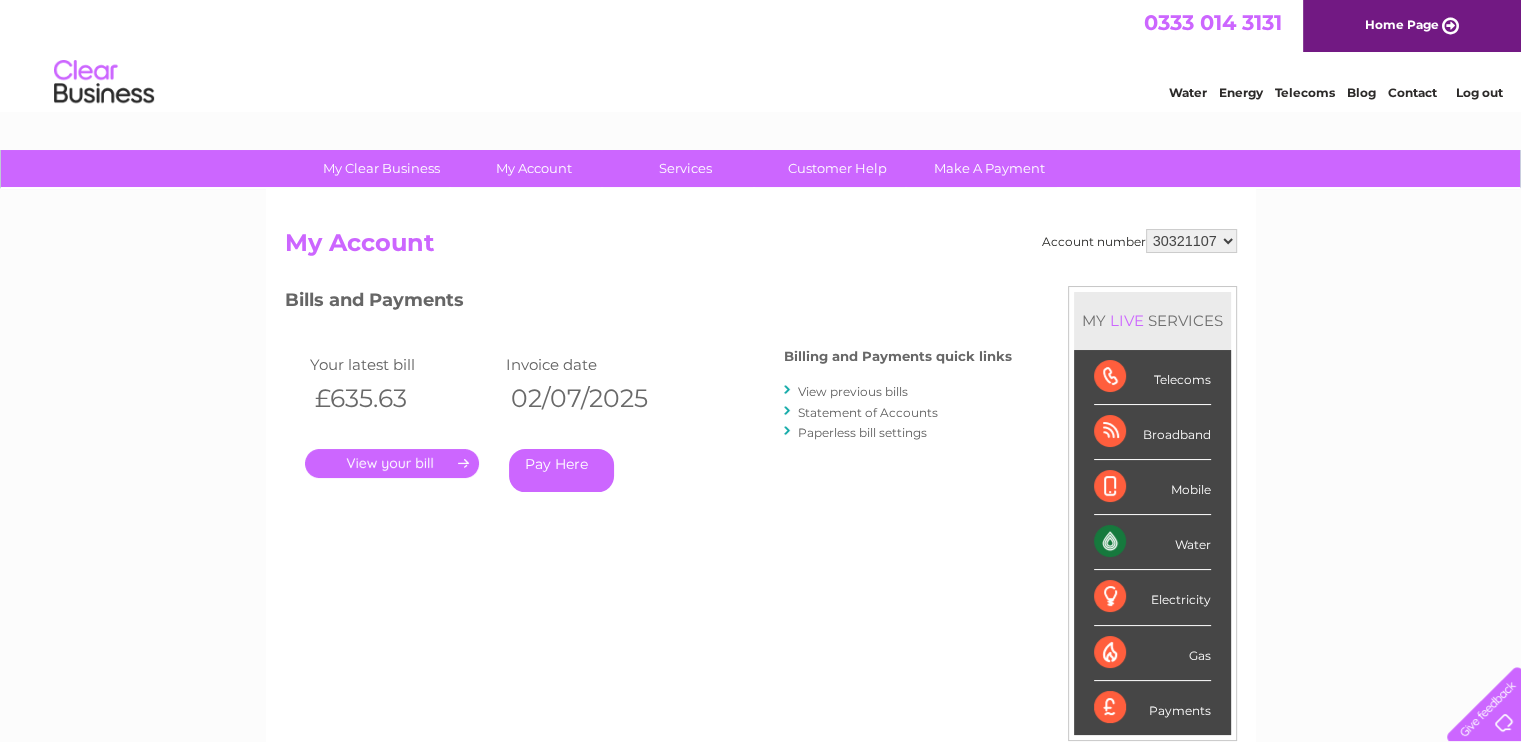scroll, scrollTop: 0, scrollLeft: 0, axis: both 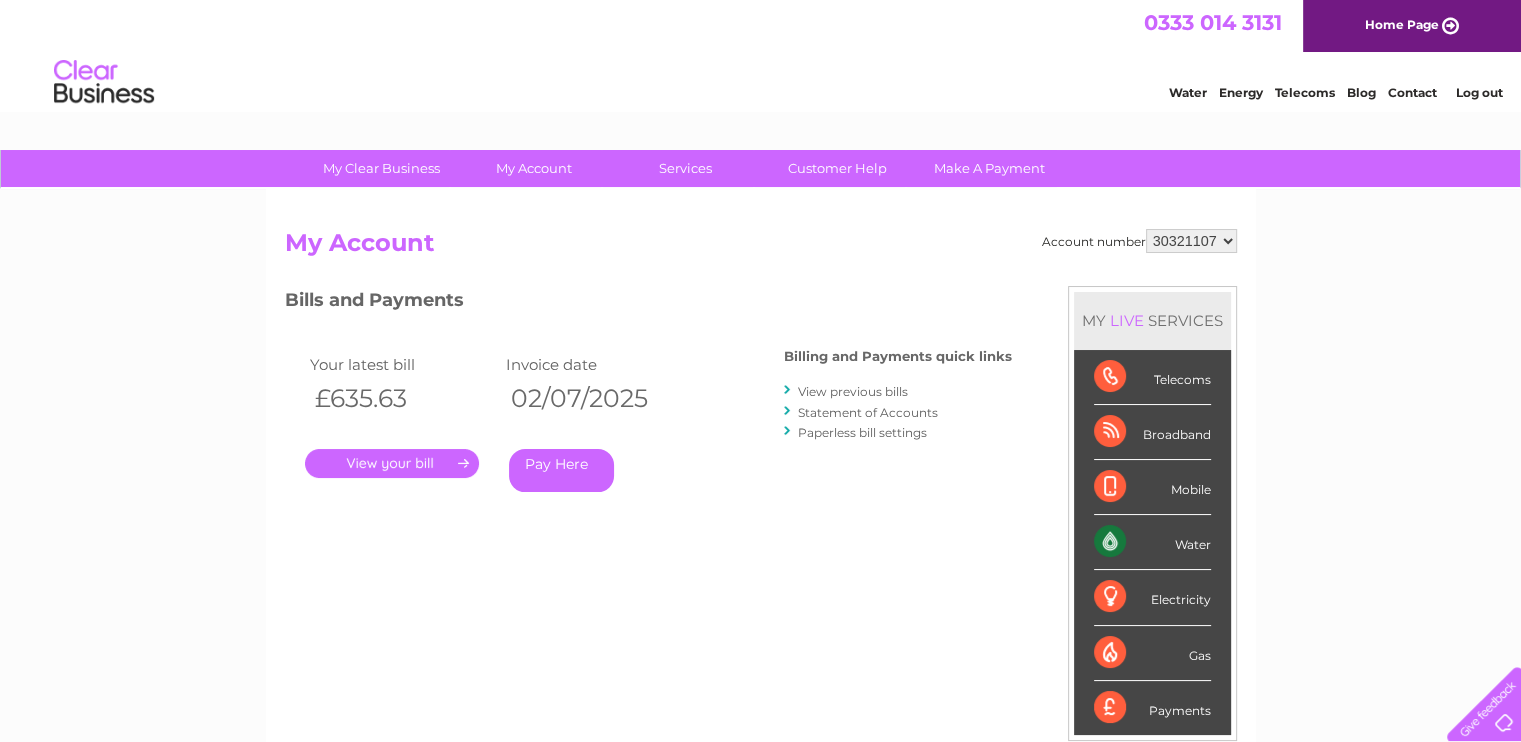click on "Statement of Accounts" at bounding box center [868, 412] 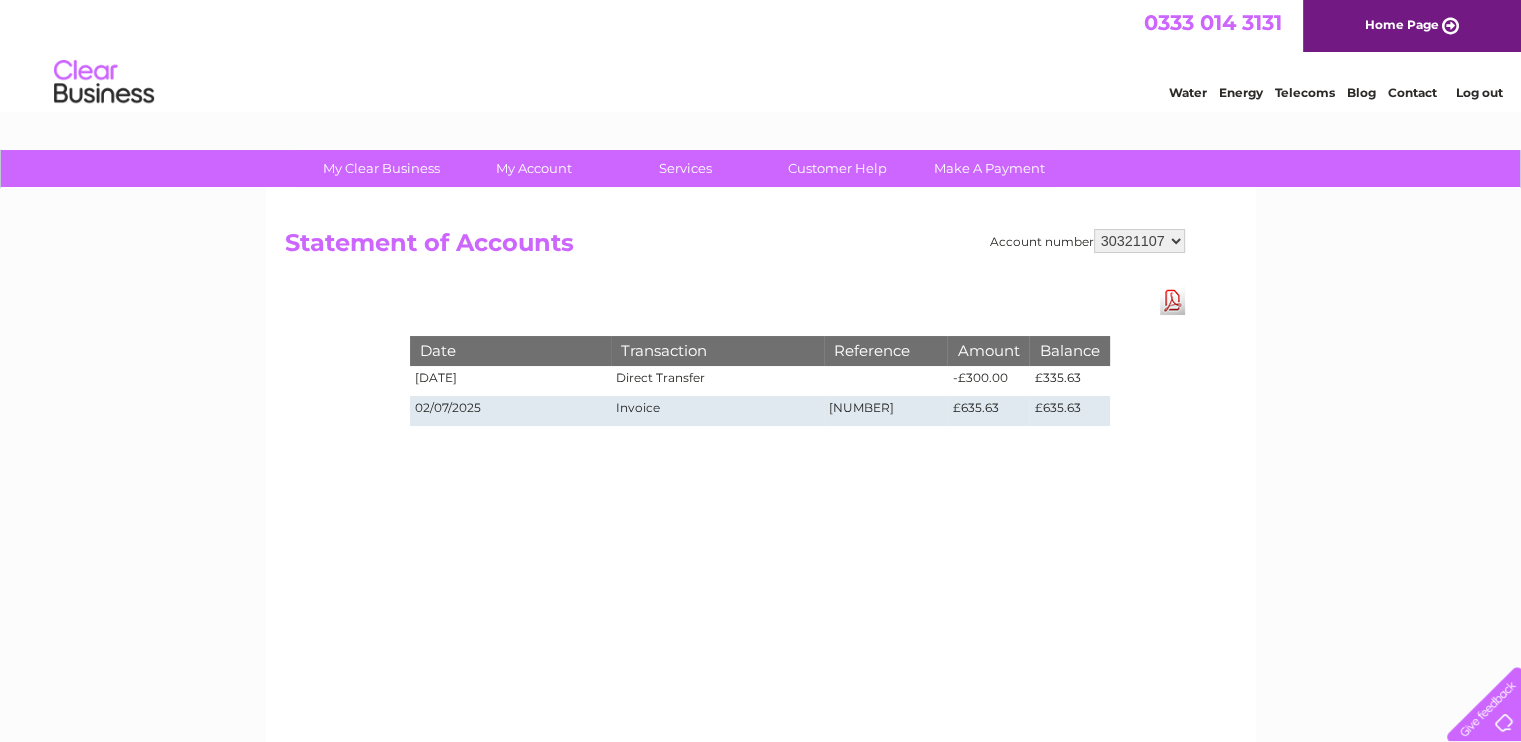 scroll, scrollTop: 0, scrollLeft: 0, axis: both 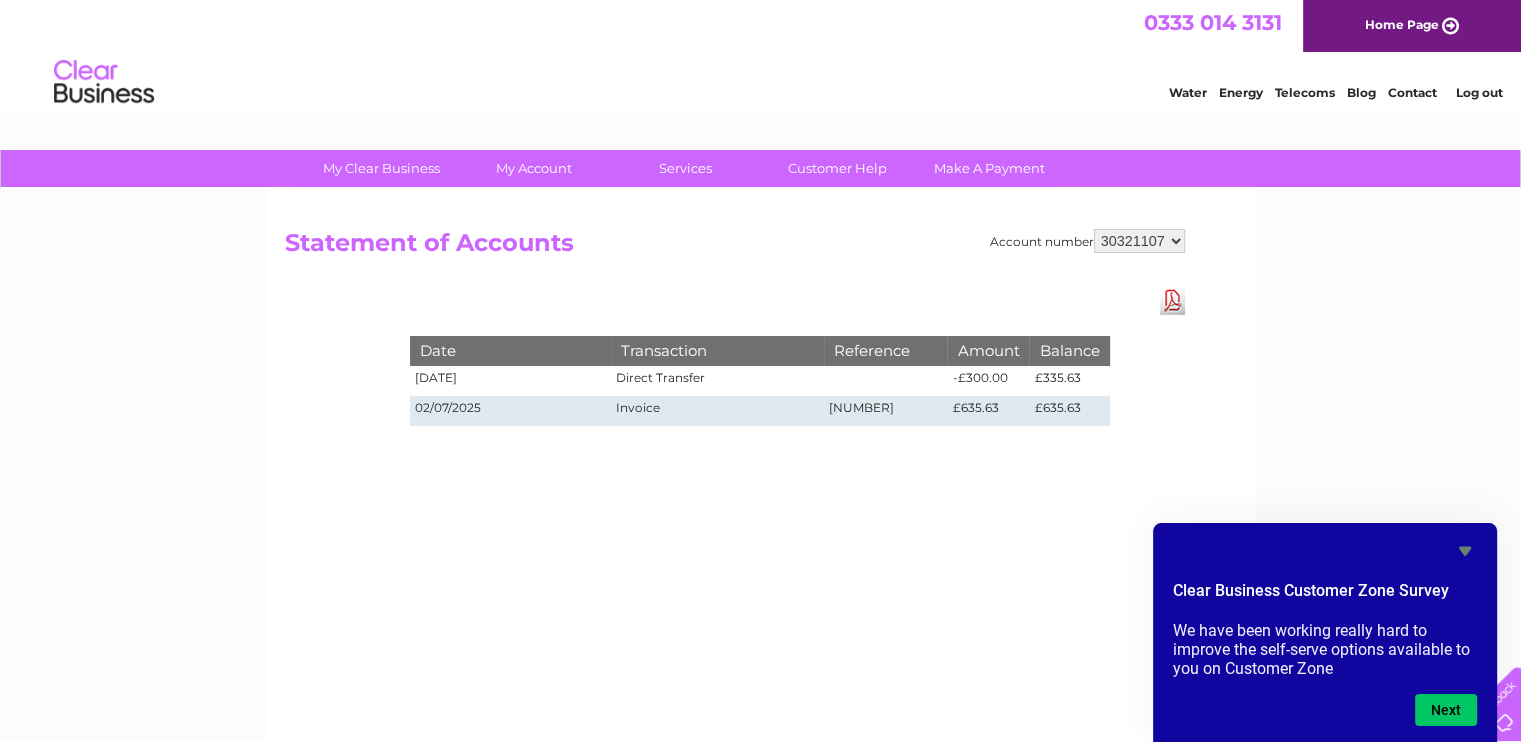 click on "30290572
30321107" at bounding box center (1139, 241) 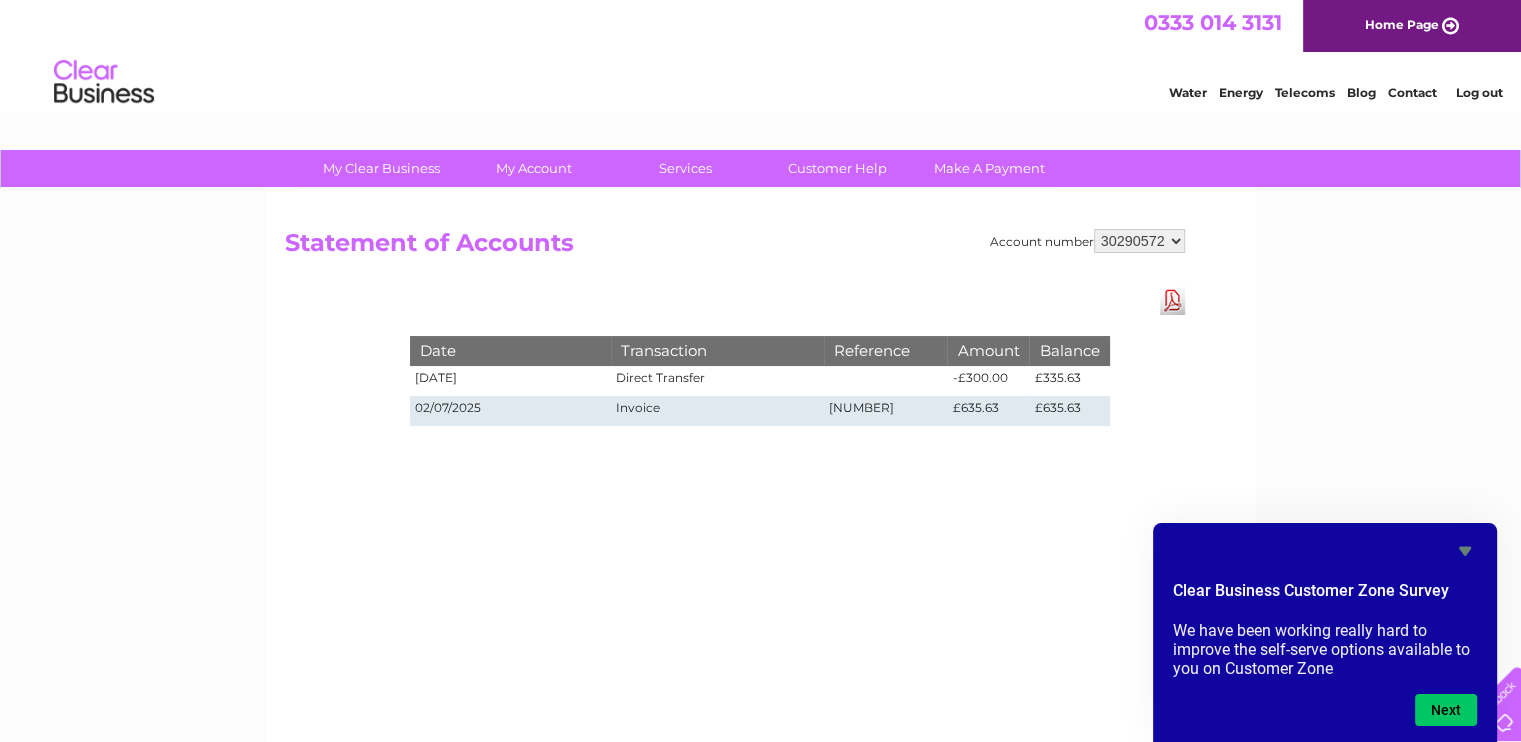 click on "30290572
30321107" at bounding box center [1139, 241] 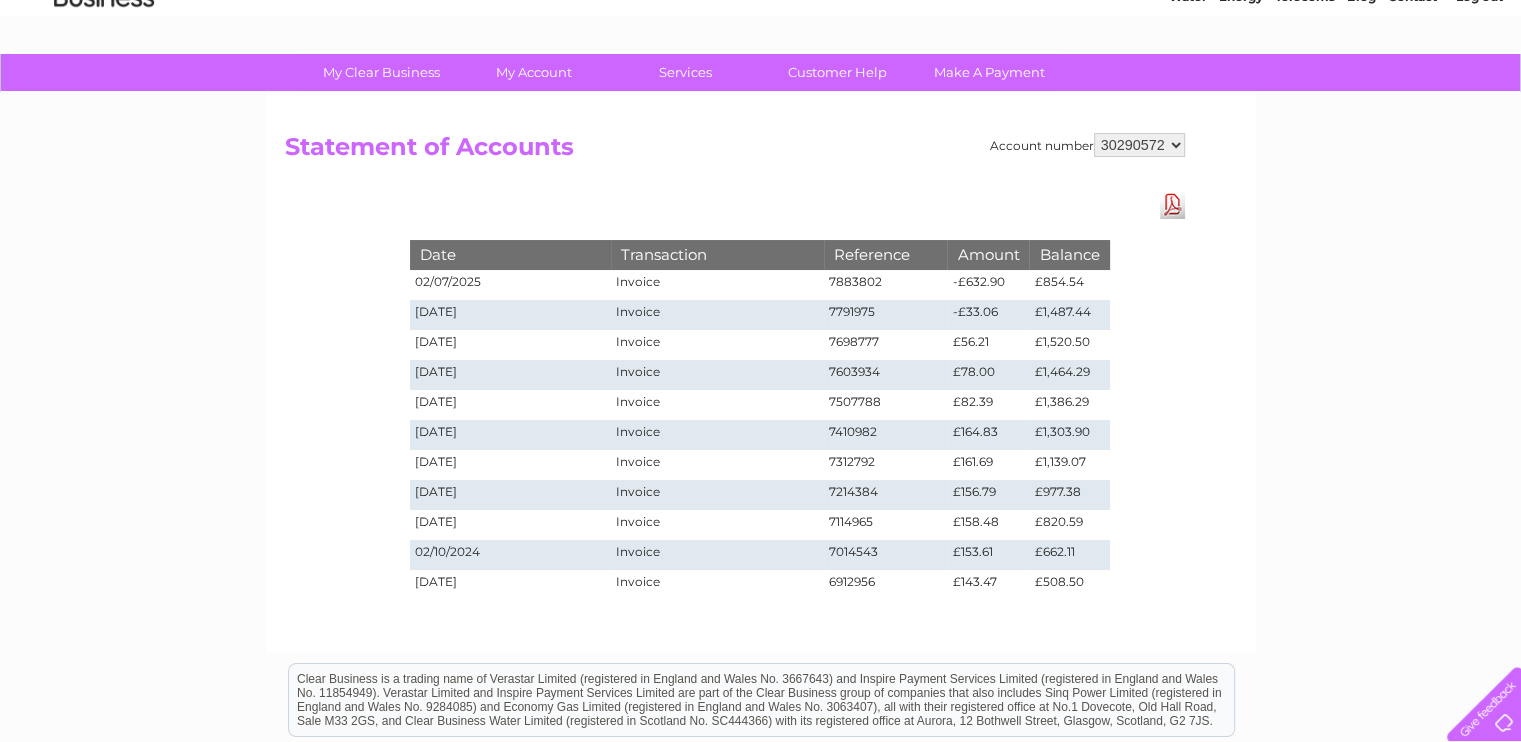 scroll, scrollTop: 96, scrollLeft: 0, axis: vertical 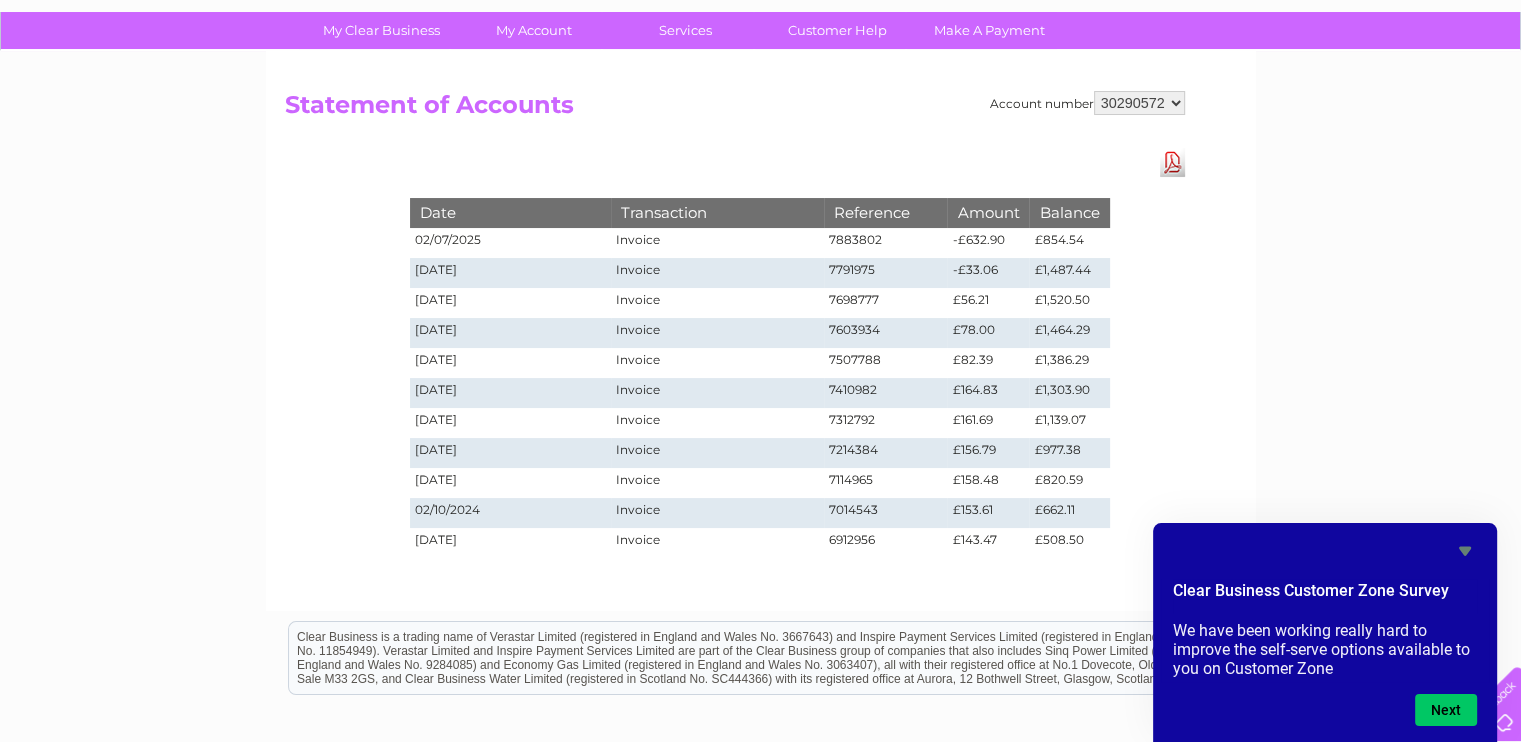 click on "Invoice" at bounding box center [717, 243] 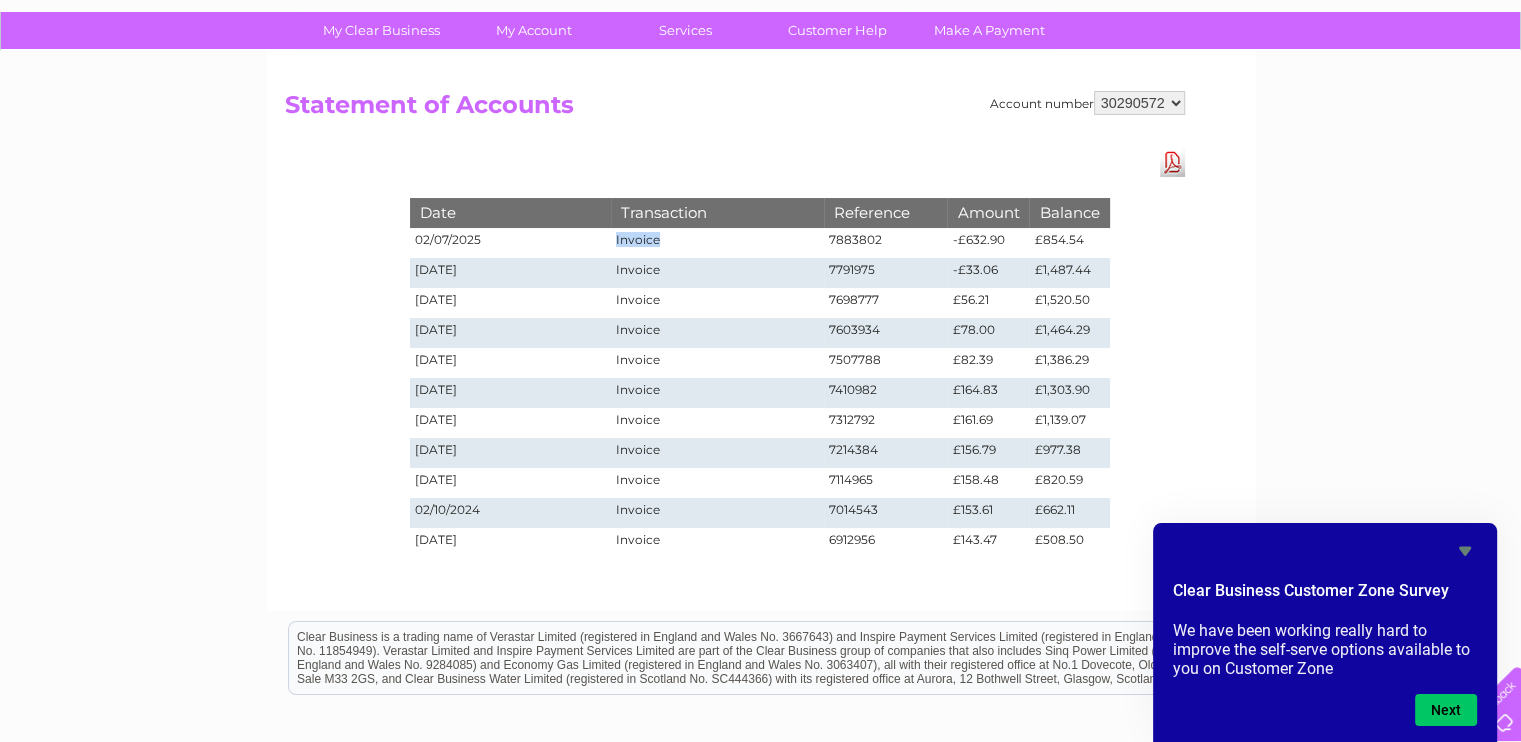 click on "Invoice" at bounding box center (717, 243) 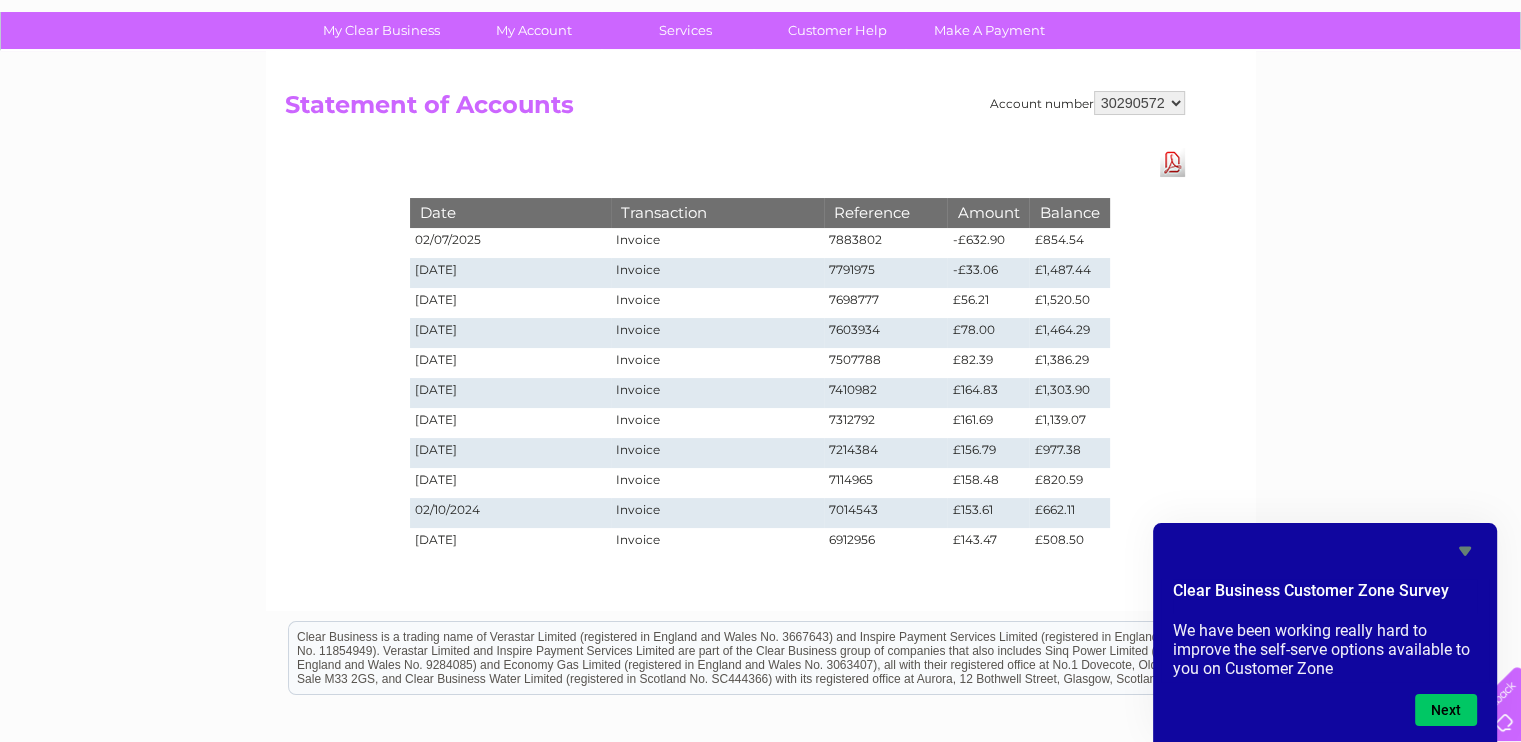 click on "02/07/2025" at bounding box center [511, 243] 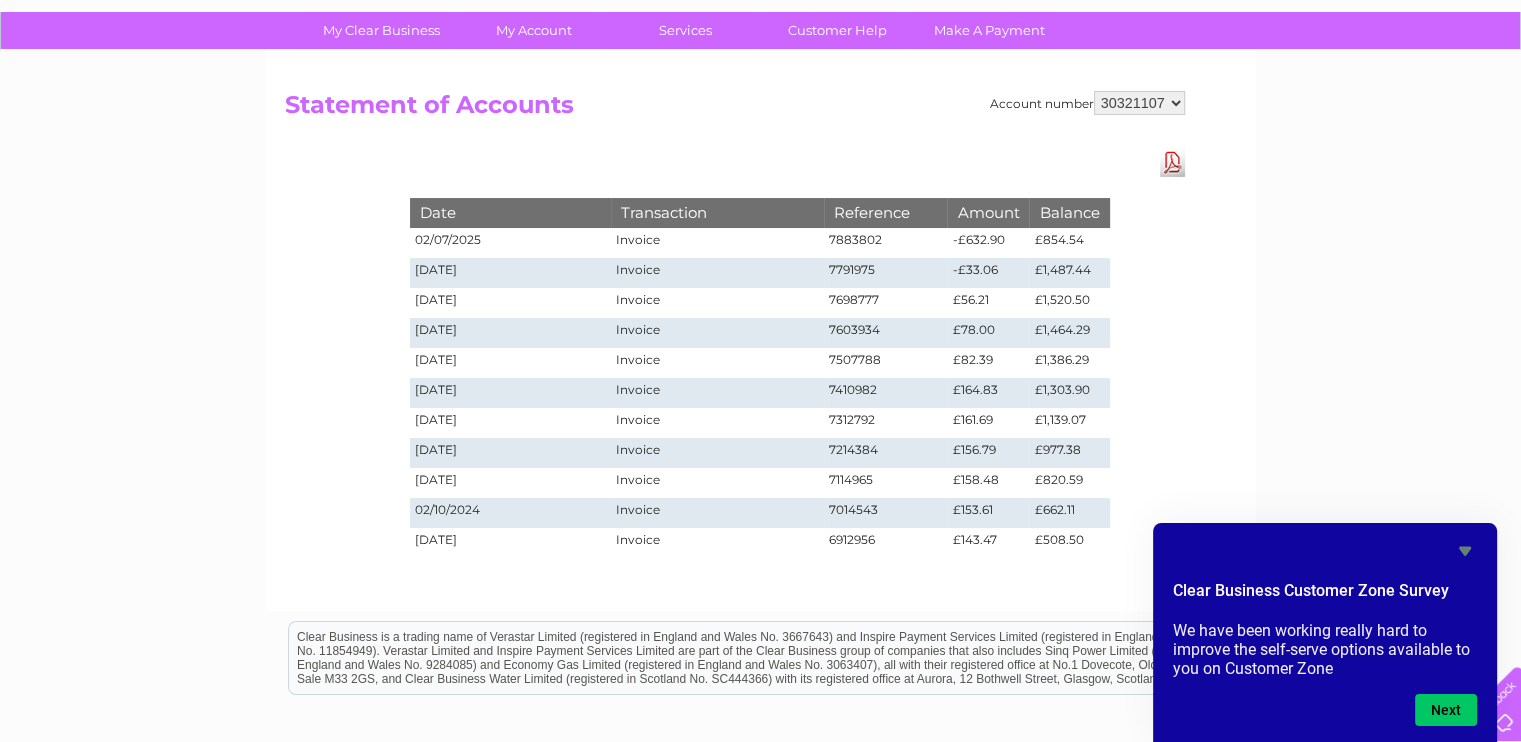 click on "30290572
30321107" at bounding box center [1139, 103] 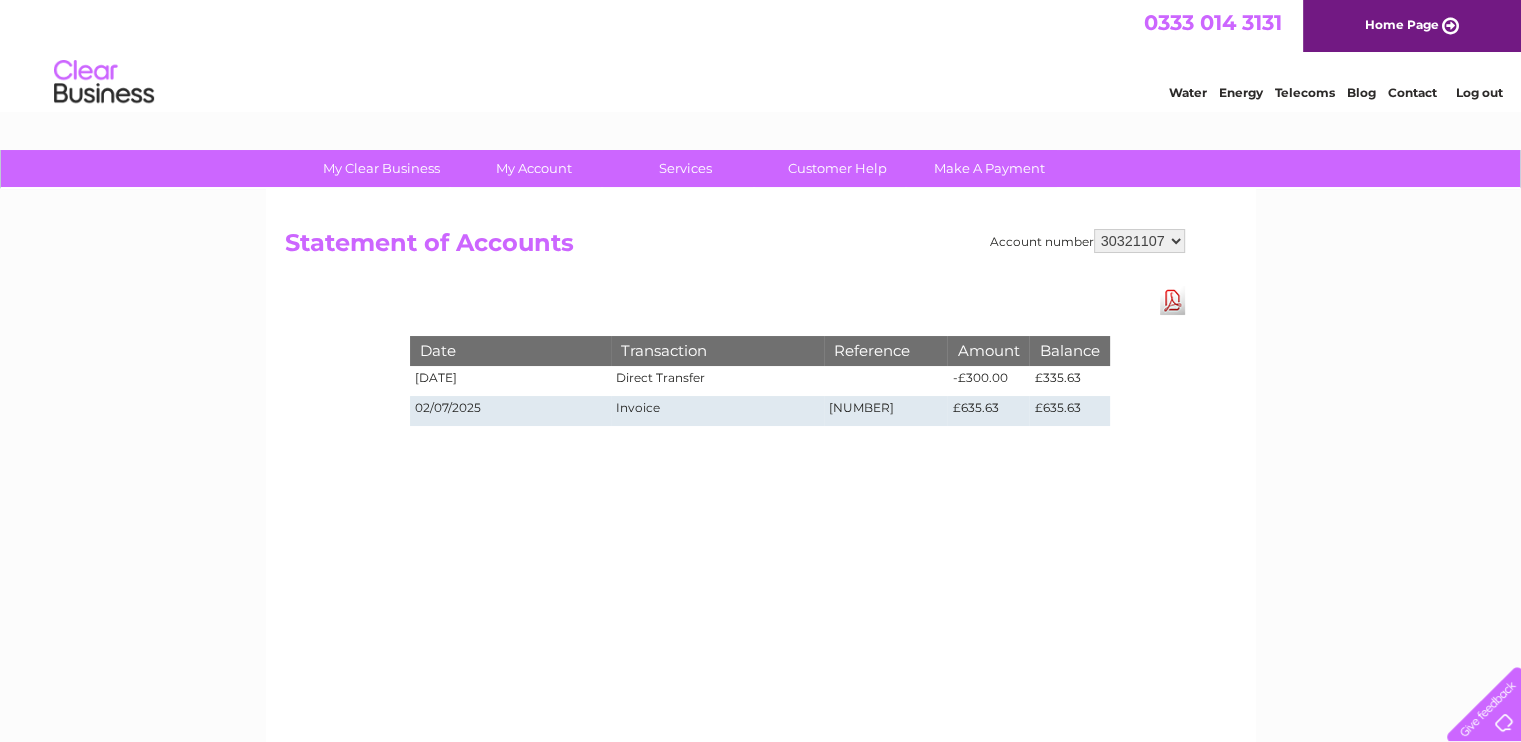 scroll, scrollTop: 0, scrollLeft: 0, axis: both 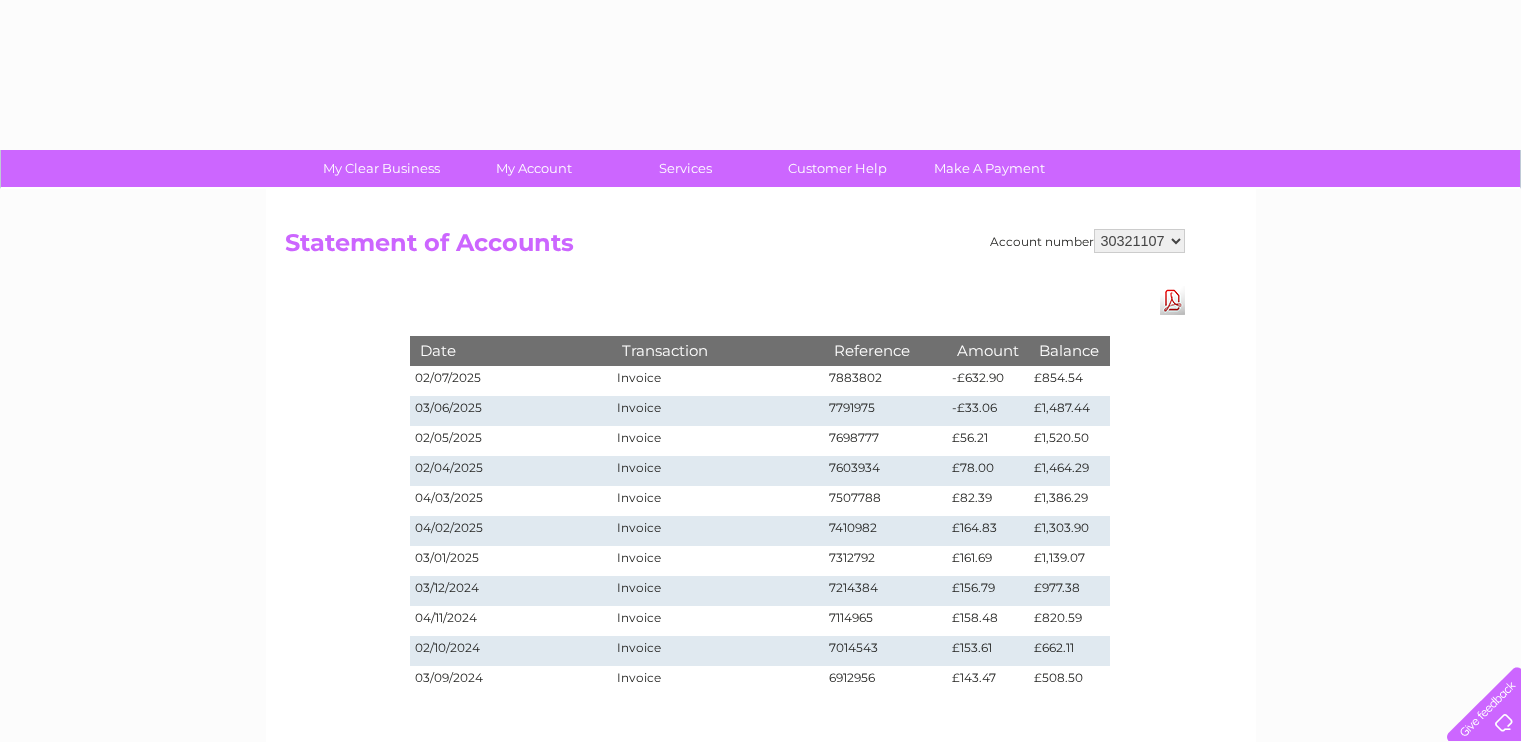 select on "30321107" 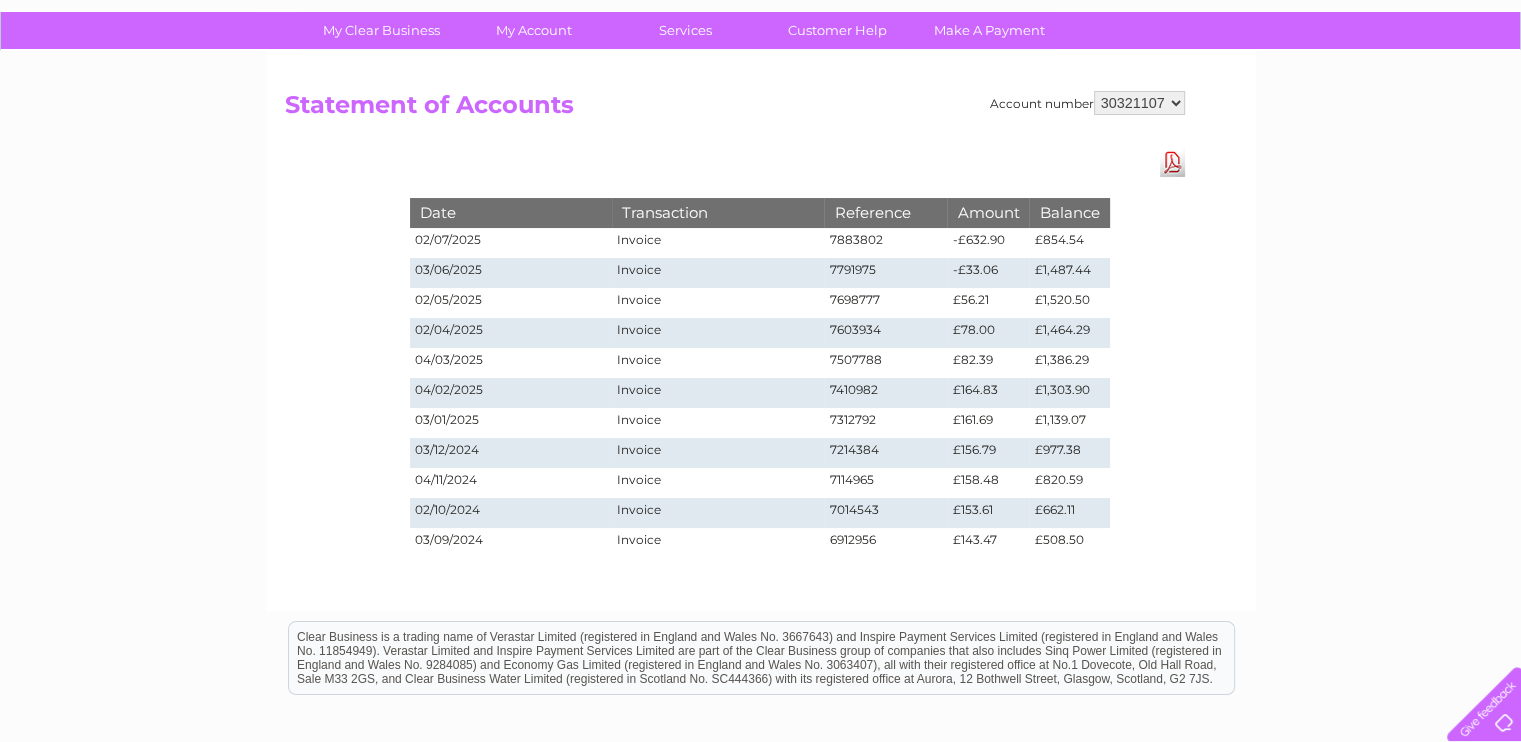 scroll, scrollTop: 0, scrollLeft: 0, axis: both 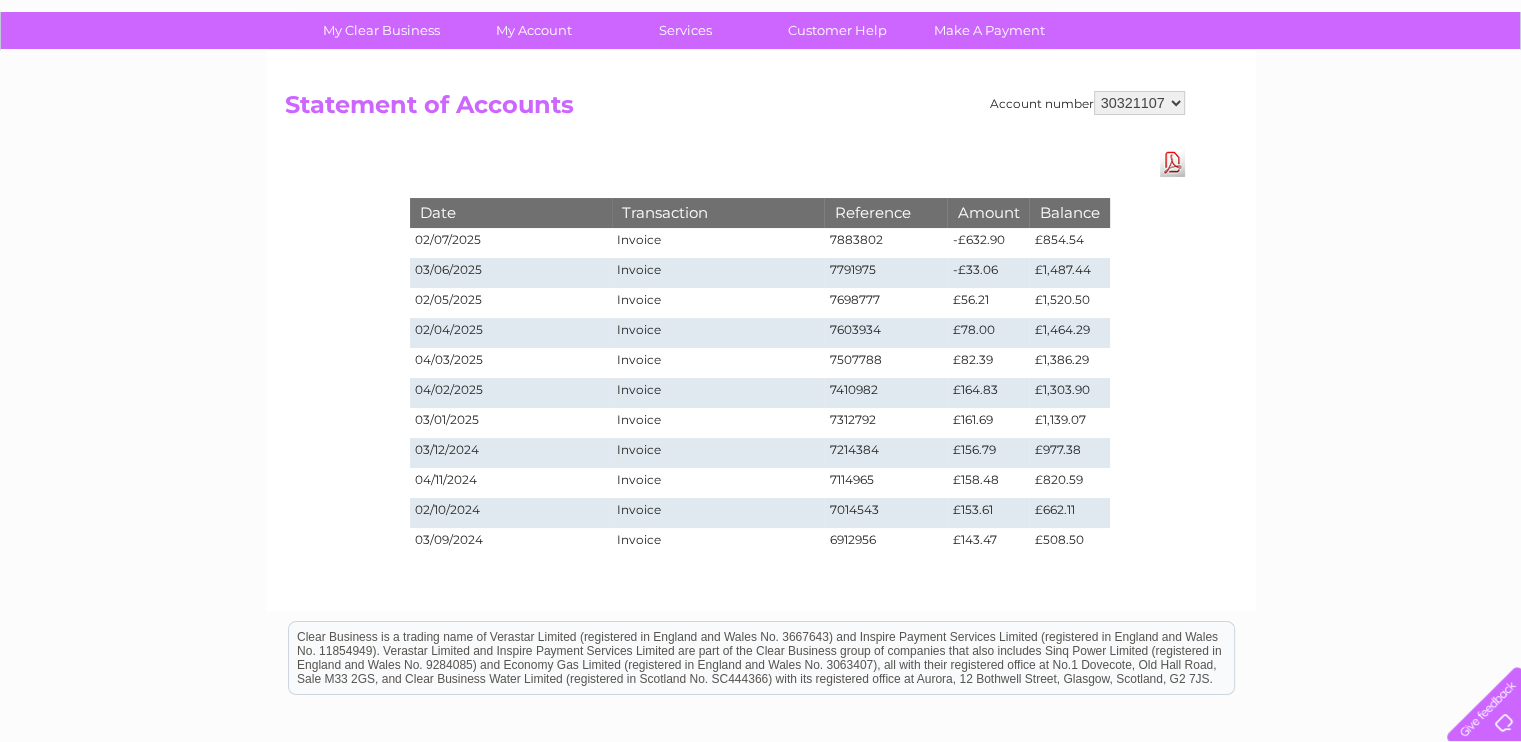 click on "Account number    [NUMBER]
[NUMBER]
Statement of Accounts
Download Pdf
Date
Transaction
Reference
Amount
Balance
[DATE]
Invoice
[NUMBER]
-£632.90
£854.54
[DATE]
Invoice
[NUMBER]
-£33.06
£1,487.44
[DATE]" at bounding box center (761, 331) 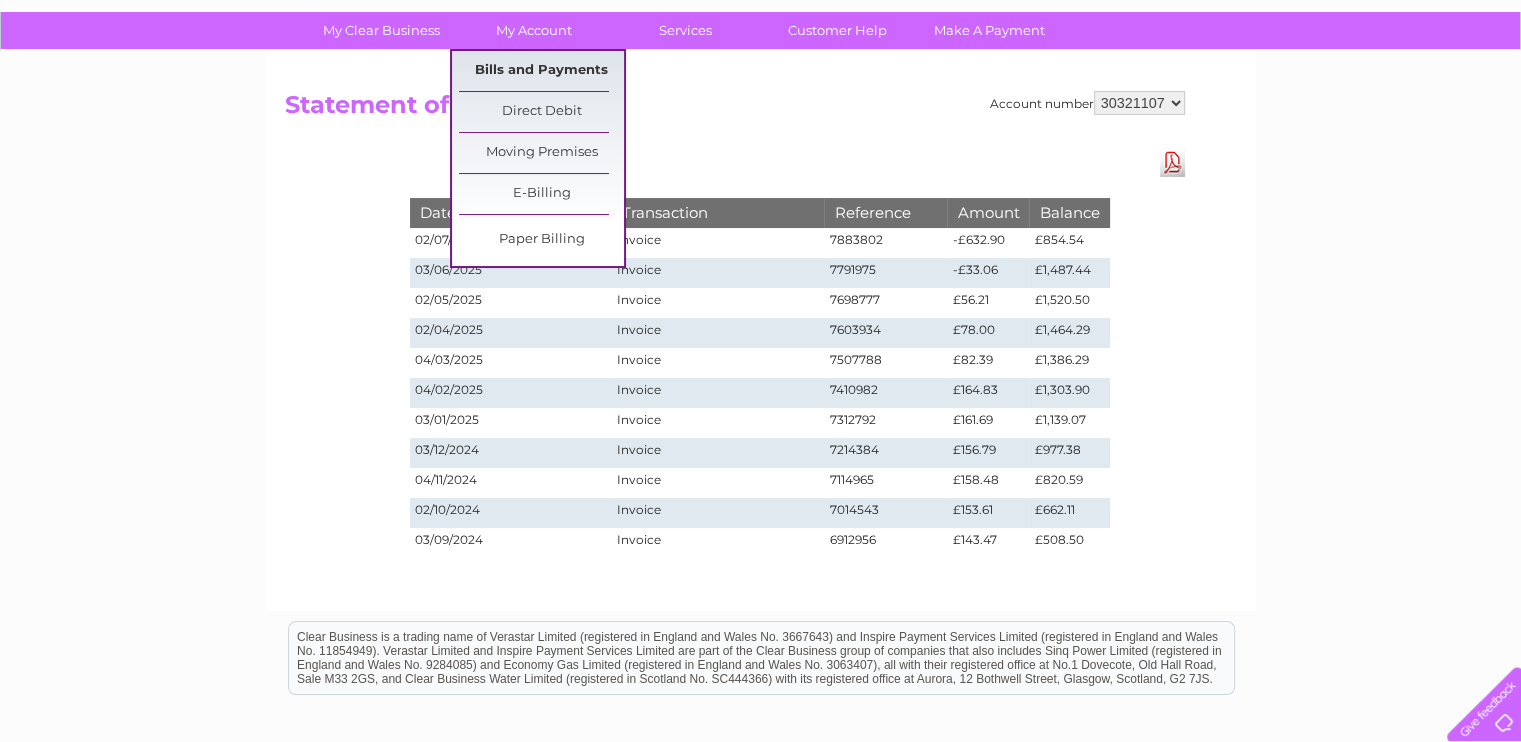 click on "Bills and Payments" at bounding box center (541, 71) 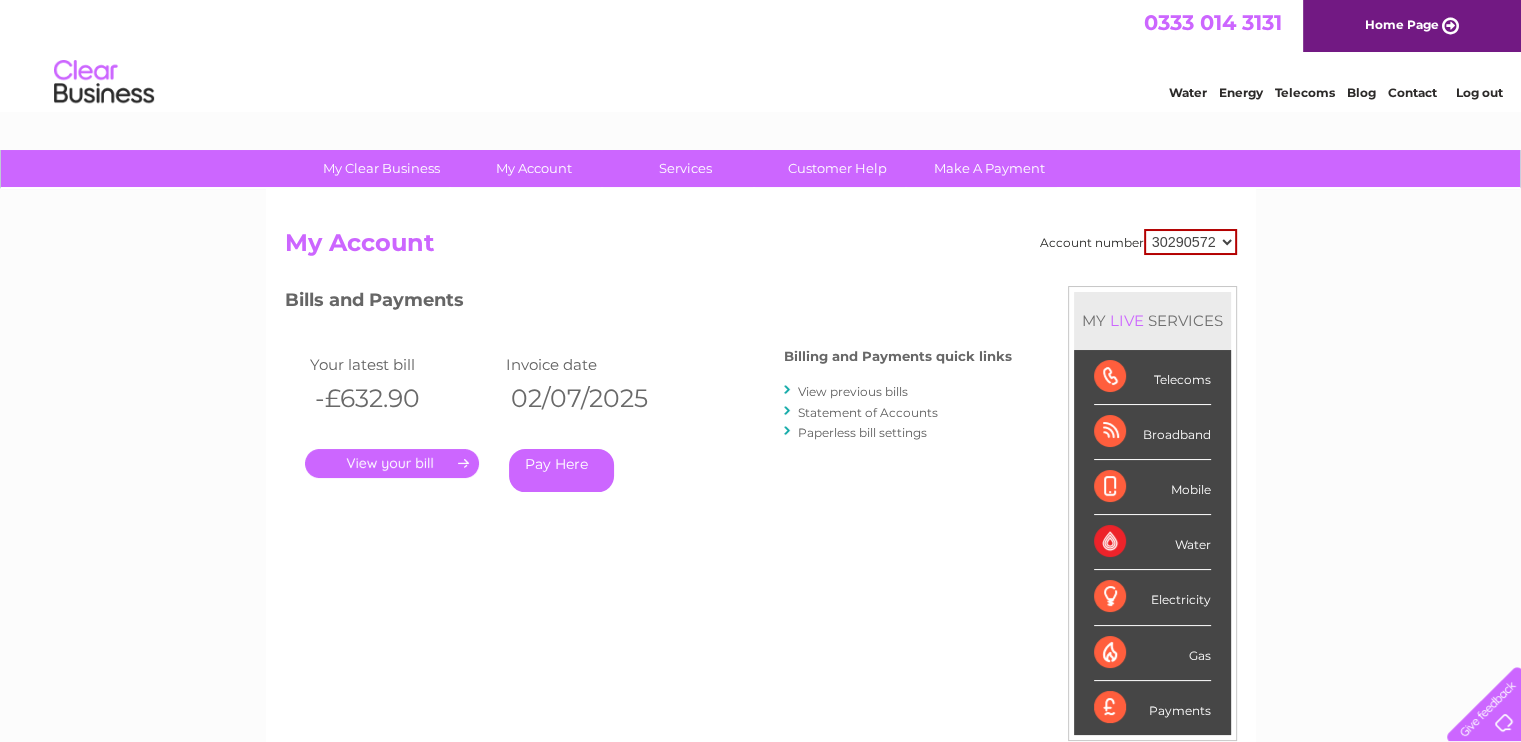 scroll, scrollTop: 0, scrollLeft: 0, axis: both 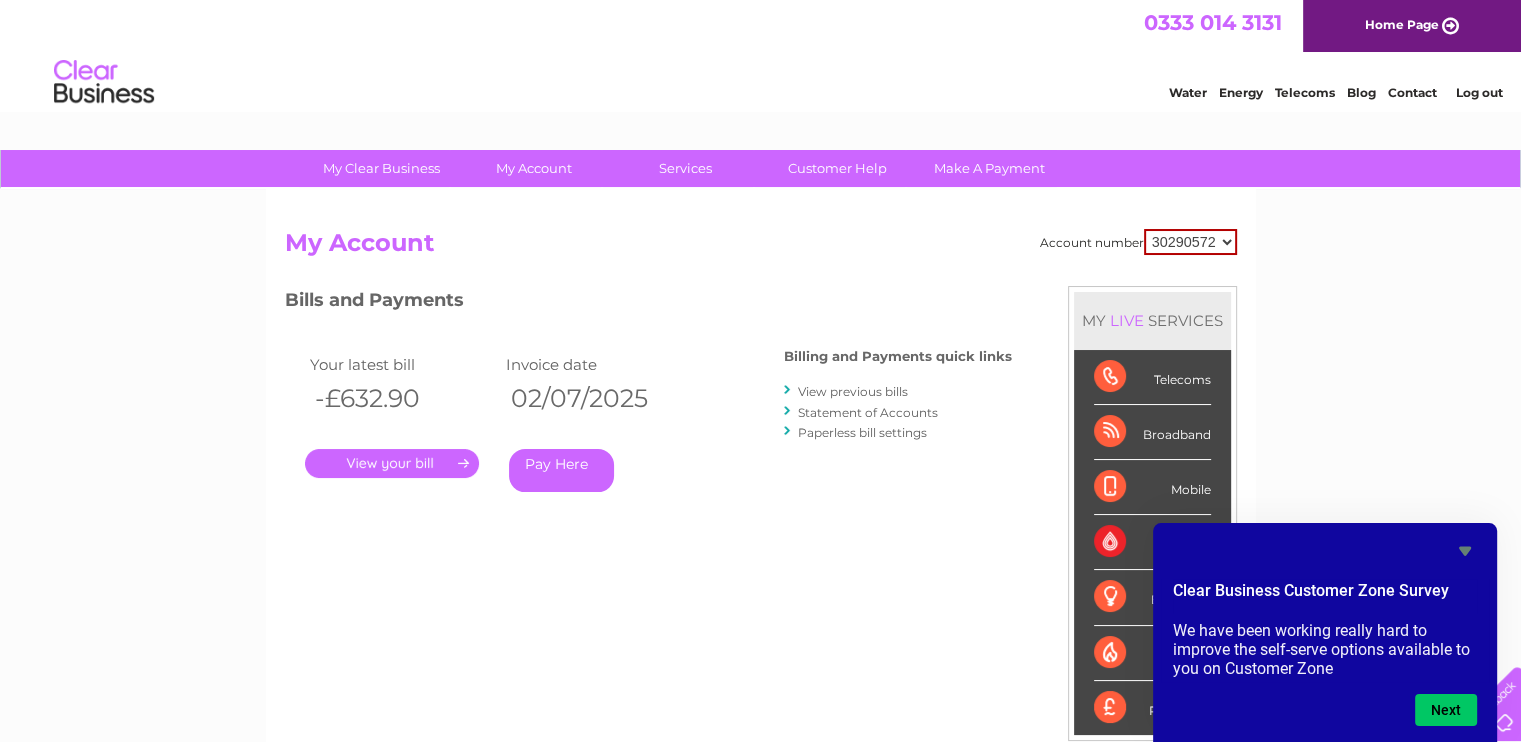 click on "Your latest bill
Invoice date
-£632.90
[DATE]
.
Pay Here" at bounding box center [505, 426] 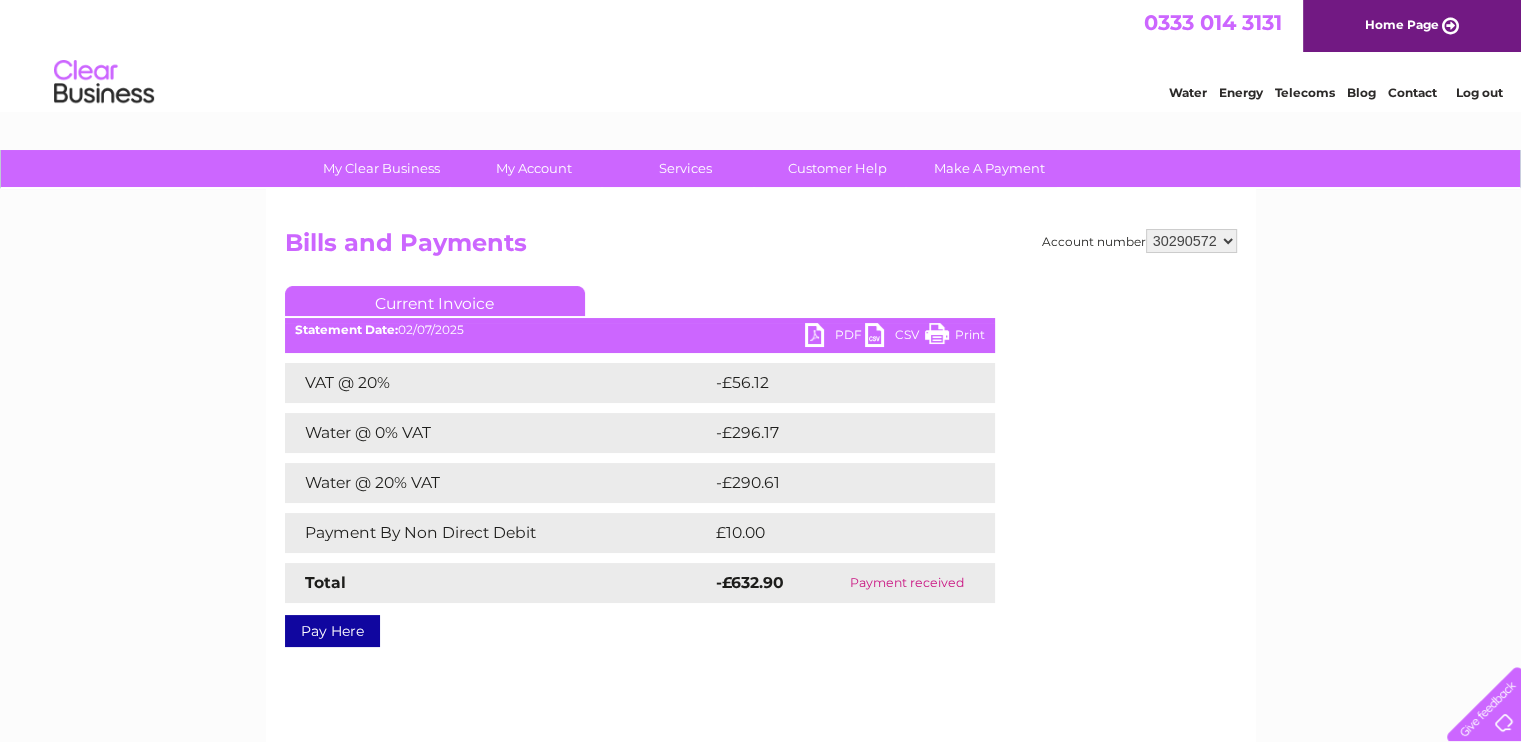 scroll, scrollTop: 0, scrollLeft: 0, axis: both 